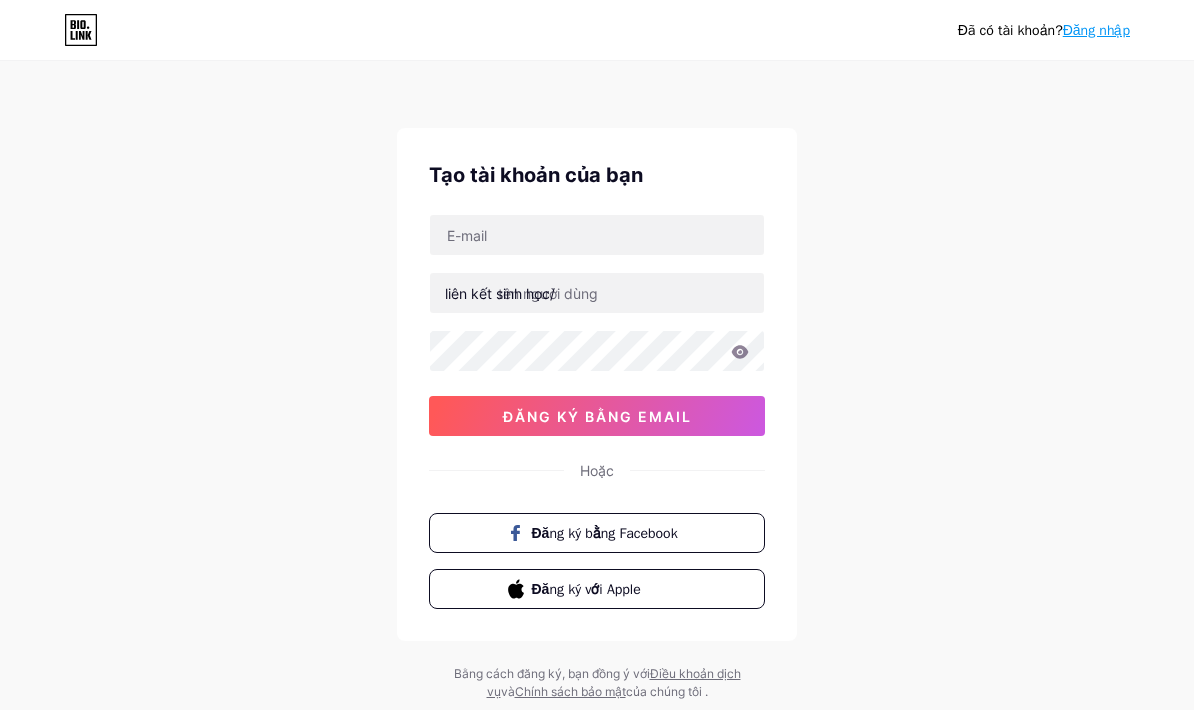 scroll, scrollTop: 0, scrollLeft: 0, axis: both 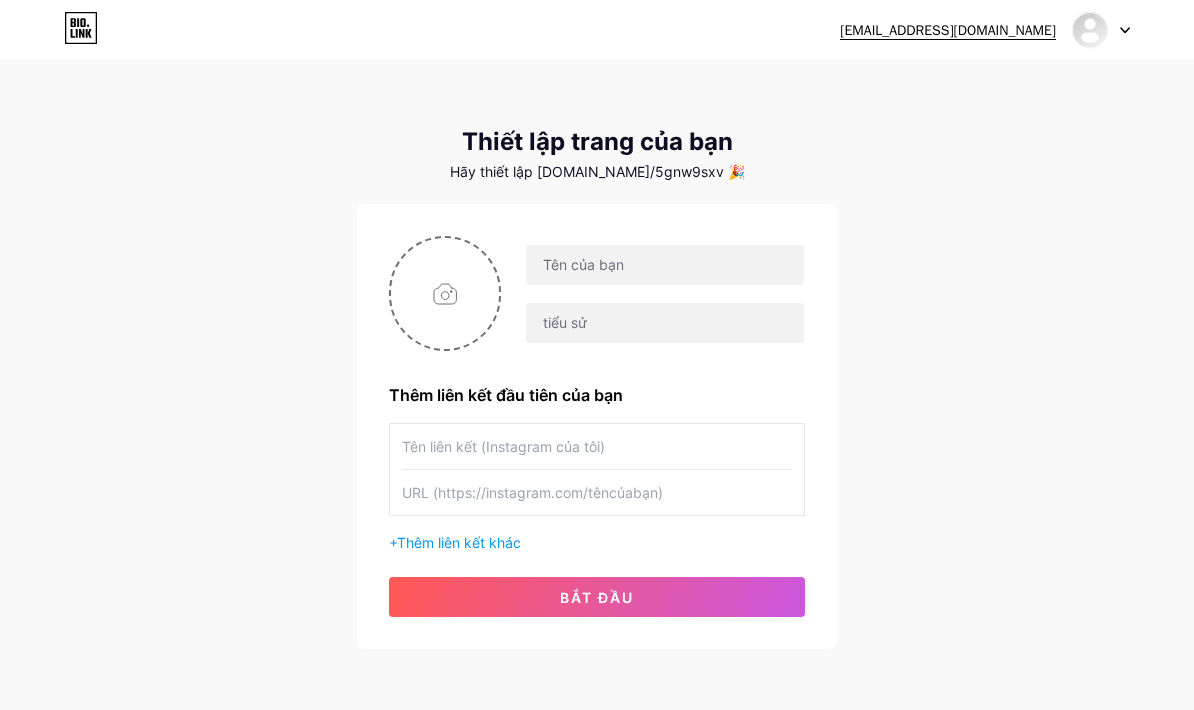 click at bounding box center (445, 293) 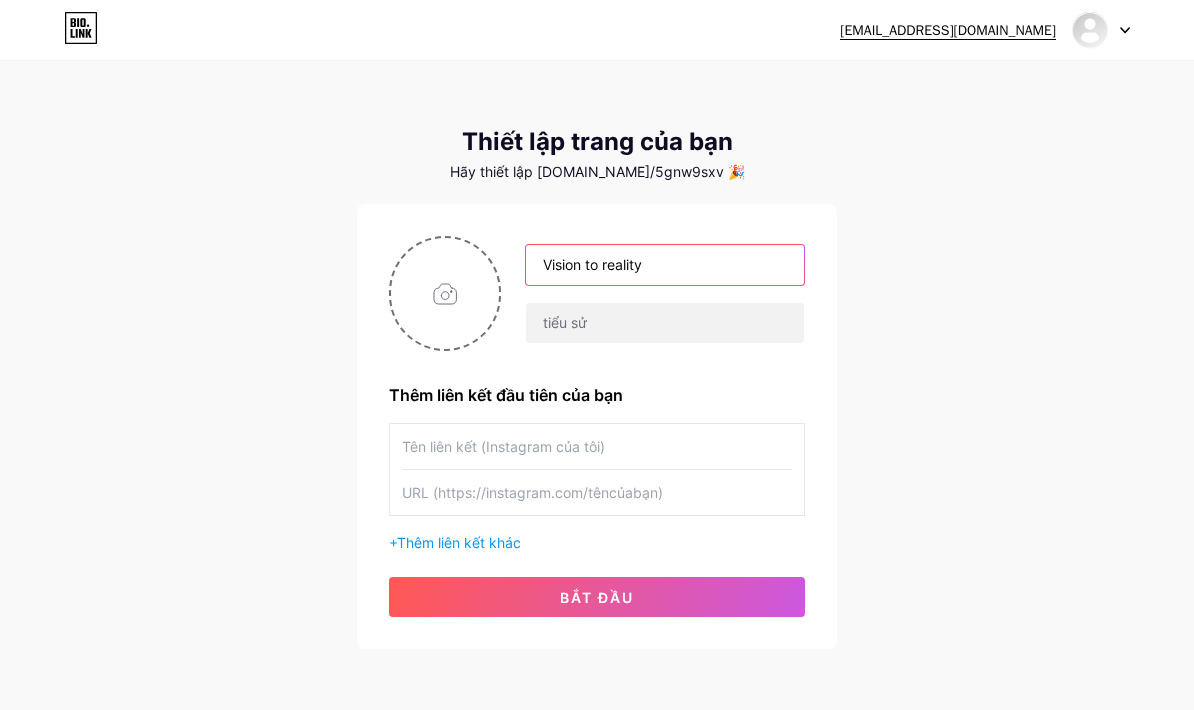 type on "Vision to reality" 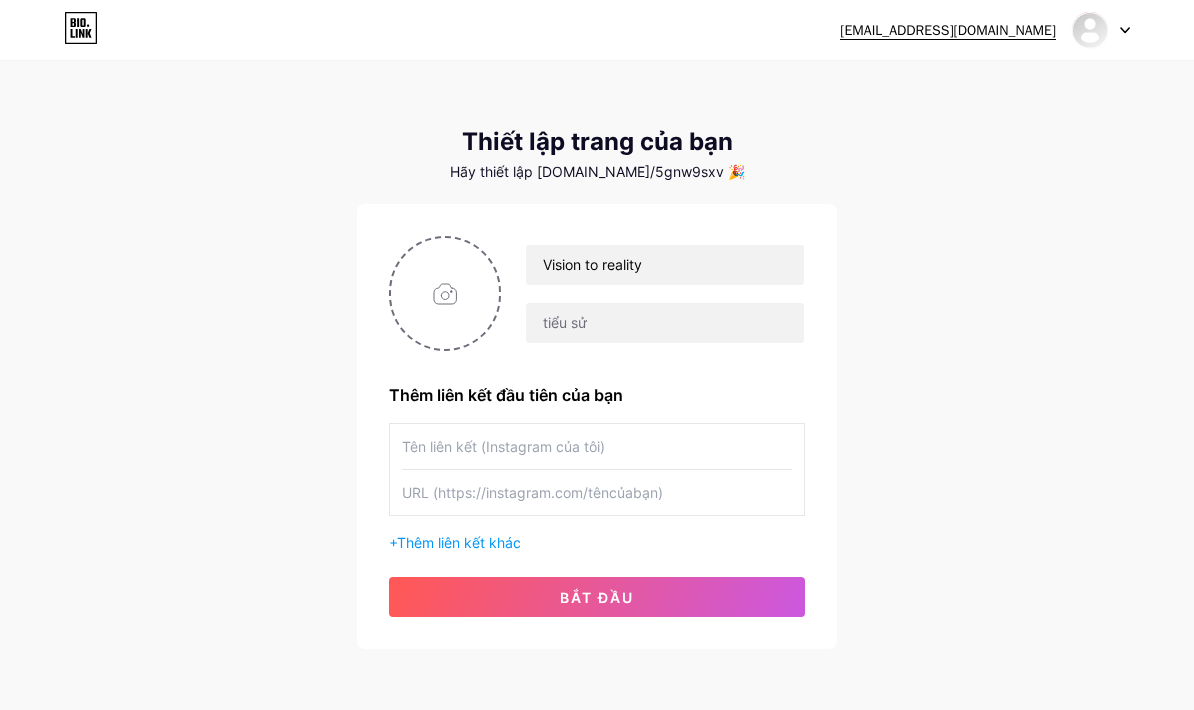 click at bounding box center (665, 323) 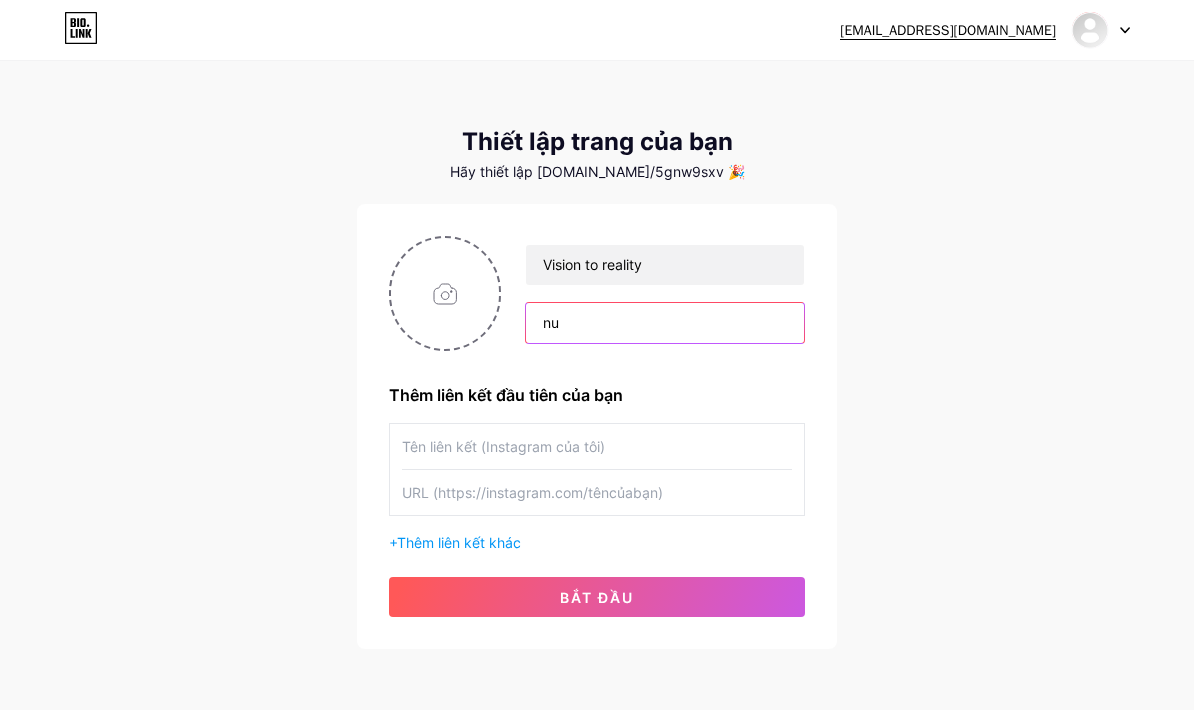 type on "n" 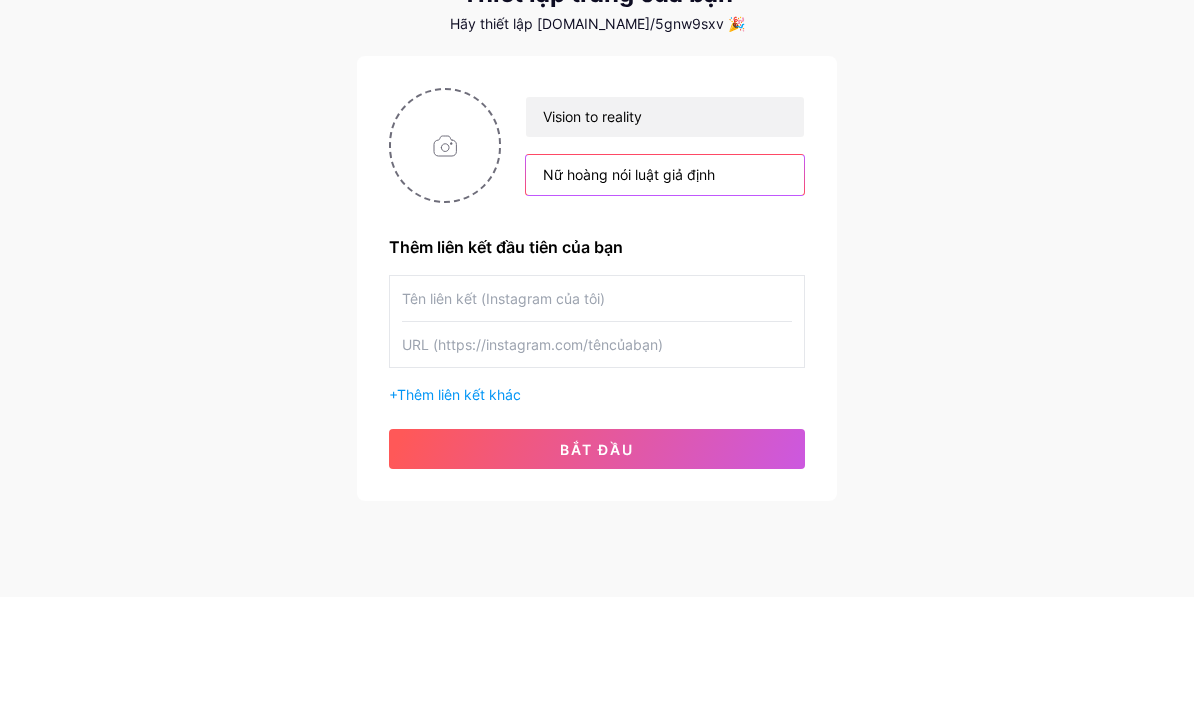 scroll, scrollTop: 36, scrollLeft: 0, axis: vertical 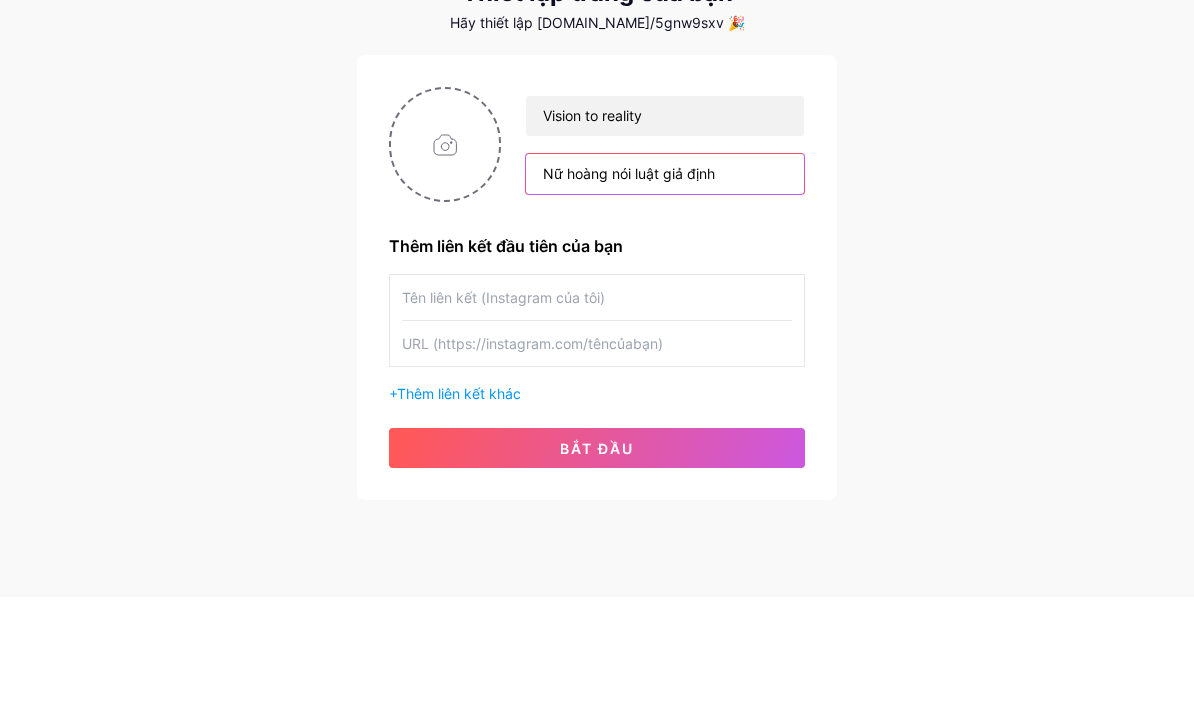 type on "Nữ hoàng nói luật giả định" 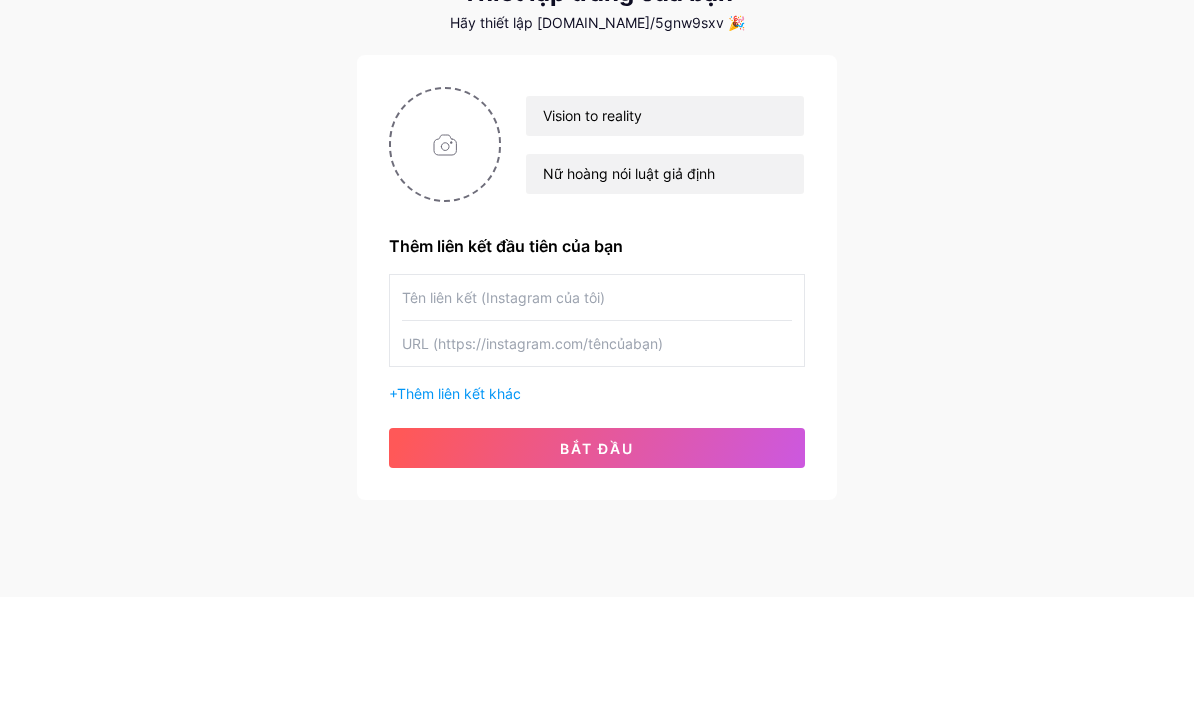 click at bounding box center [597, 410] 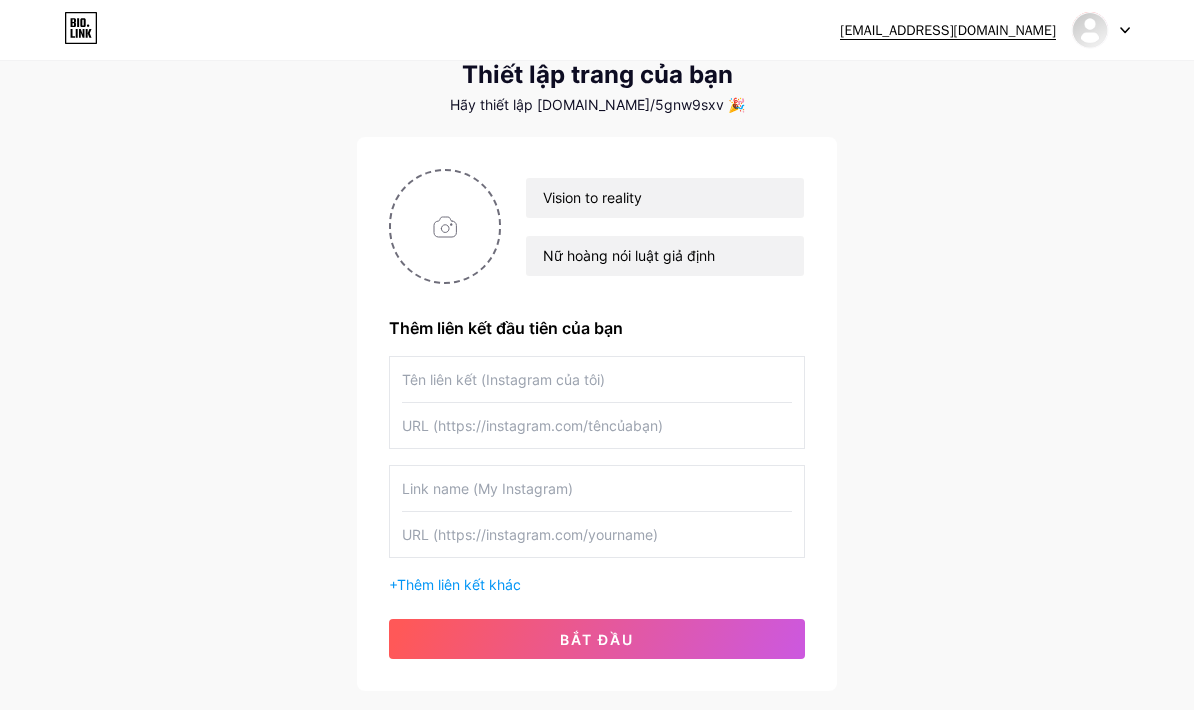 scroll, scrollTop: 66, scrollLeft: 0, axis: vertical 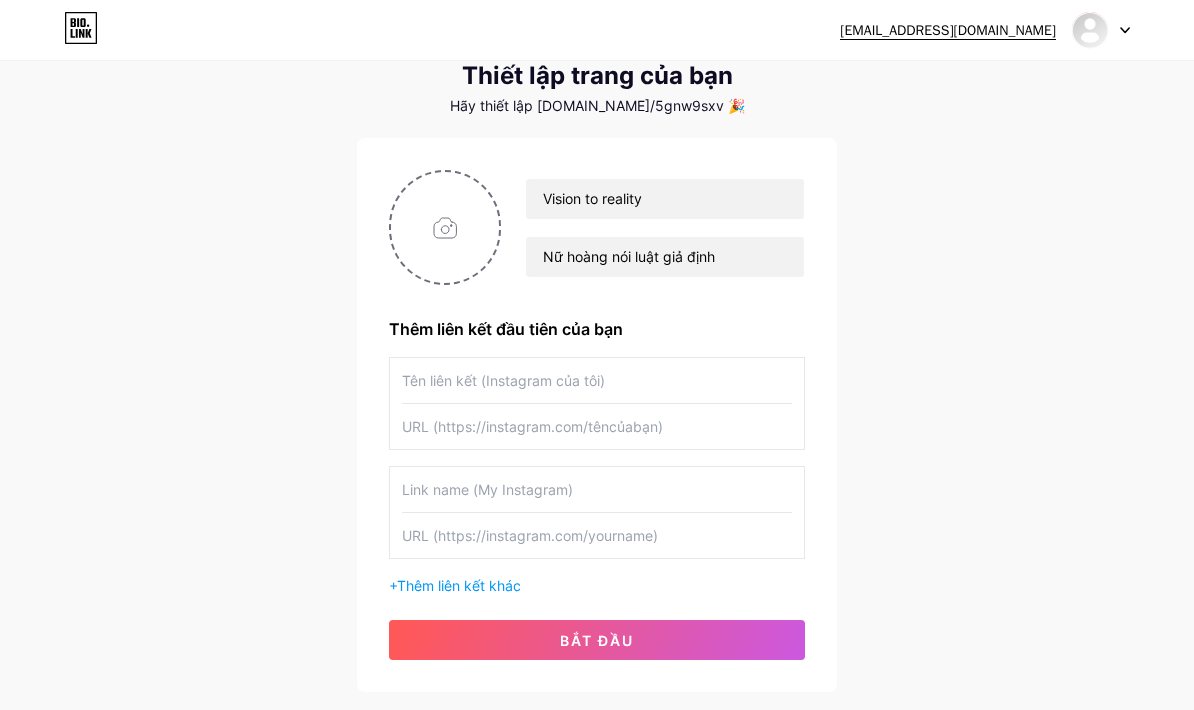 click at bounding box center [597, 380] 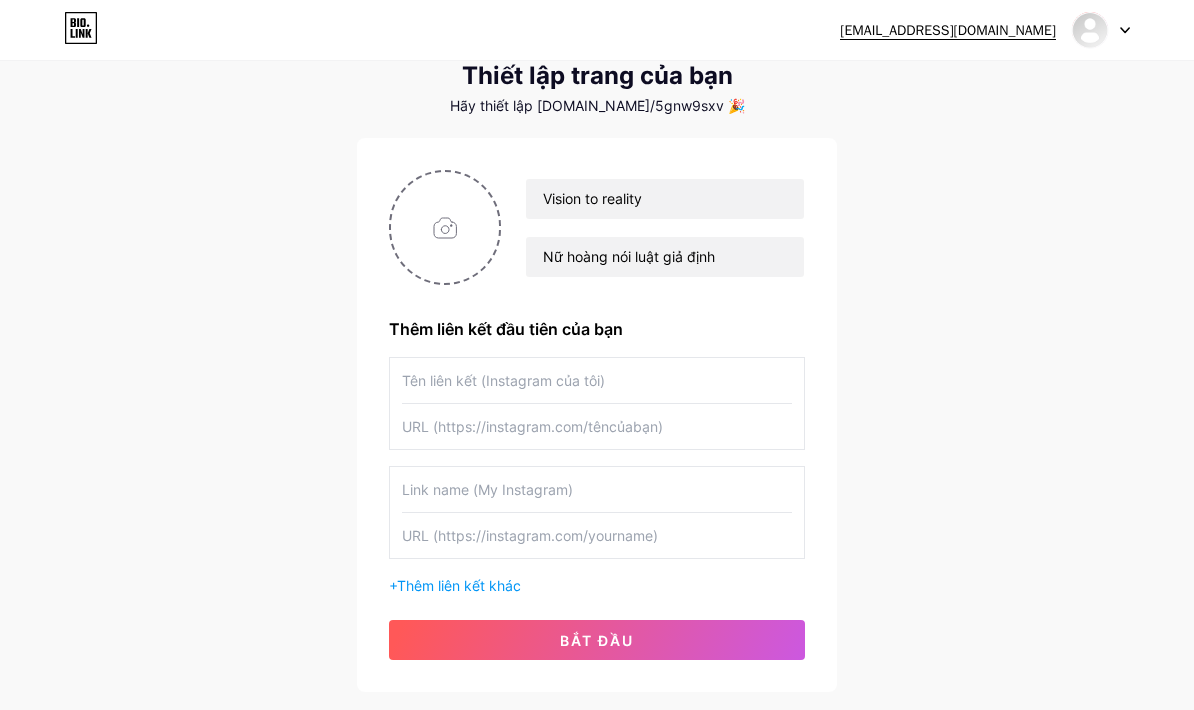 paste on "[URL][DOMAIN_NAME][DOMAIN_NAME]" 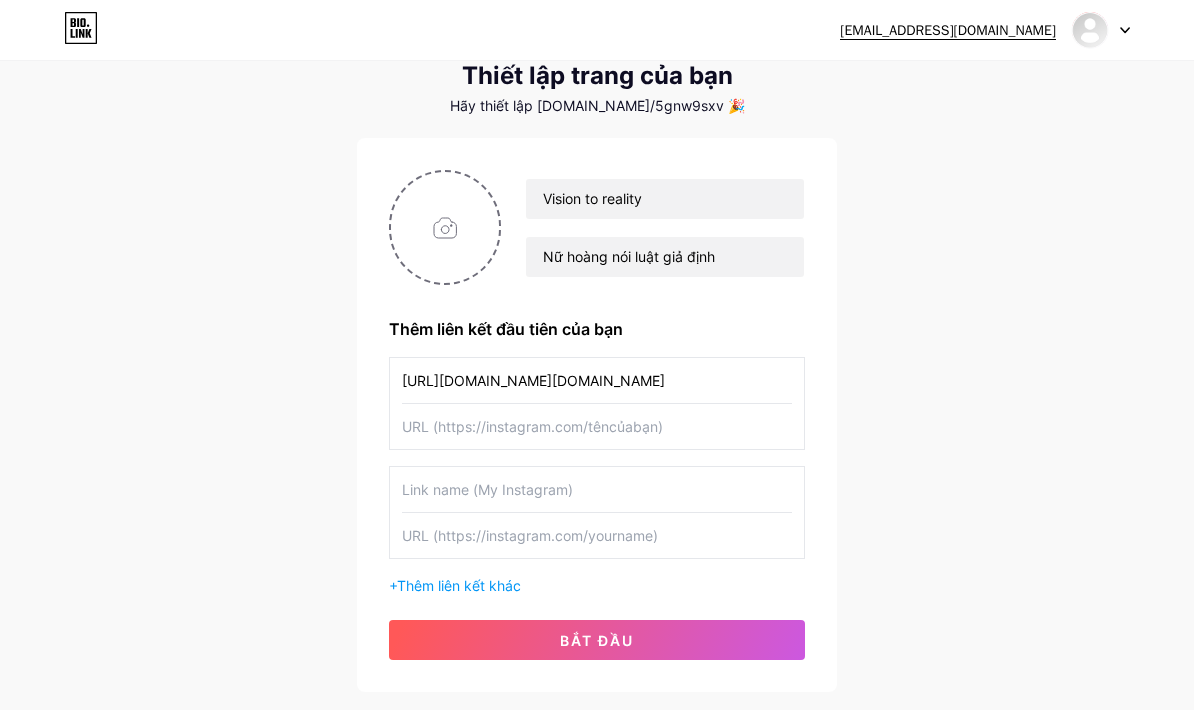 type on "[URL][DOMAIN_NAME][DOMAIN_NAME]" 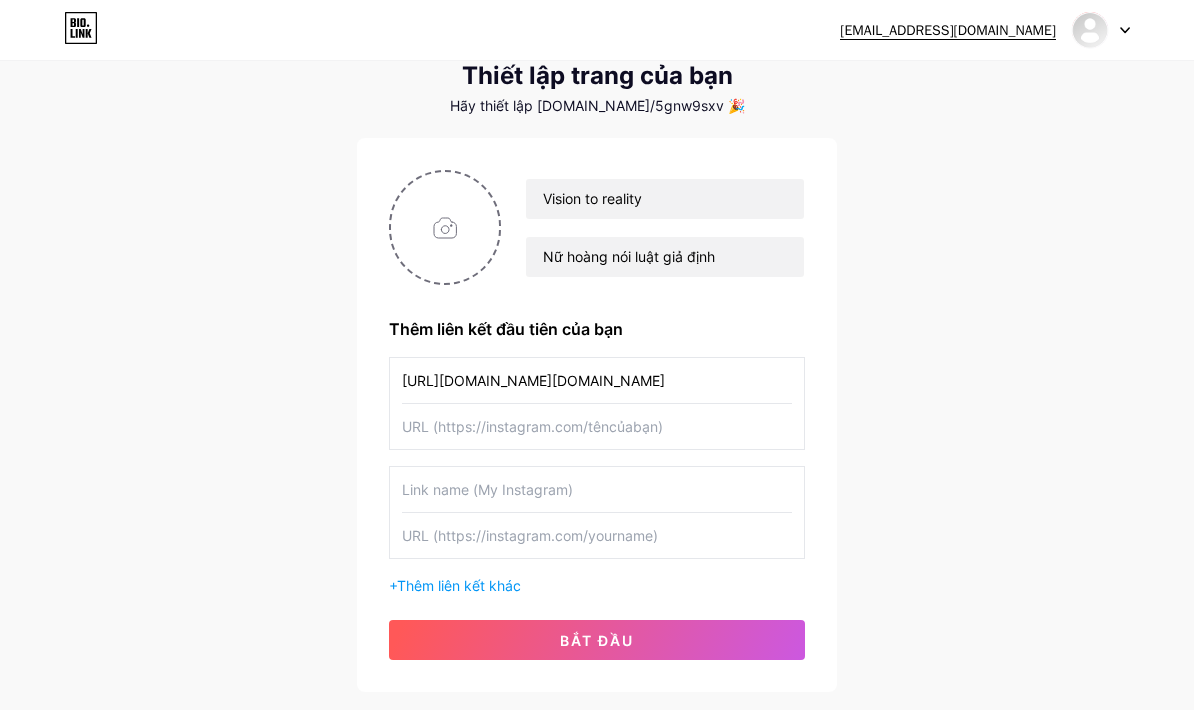 paste on "[URL][DOMAIN_NAME][DOMAIN_NAME]" 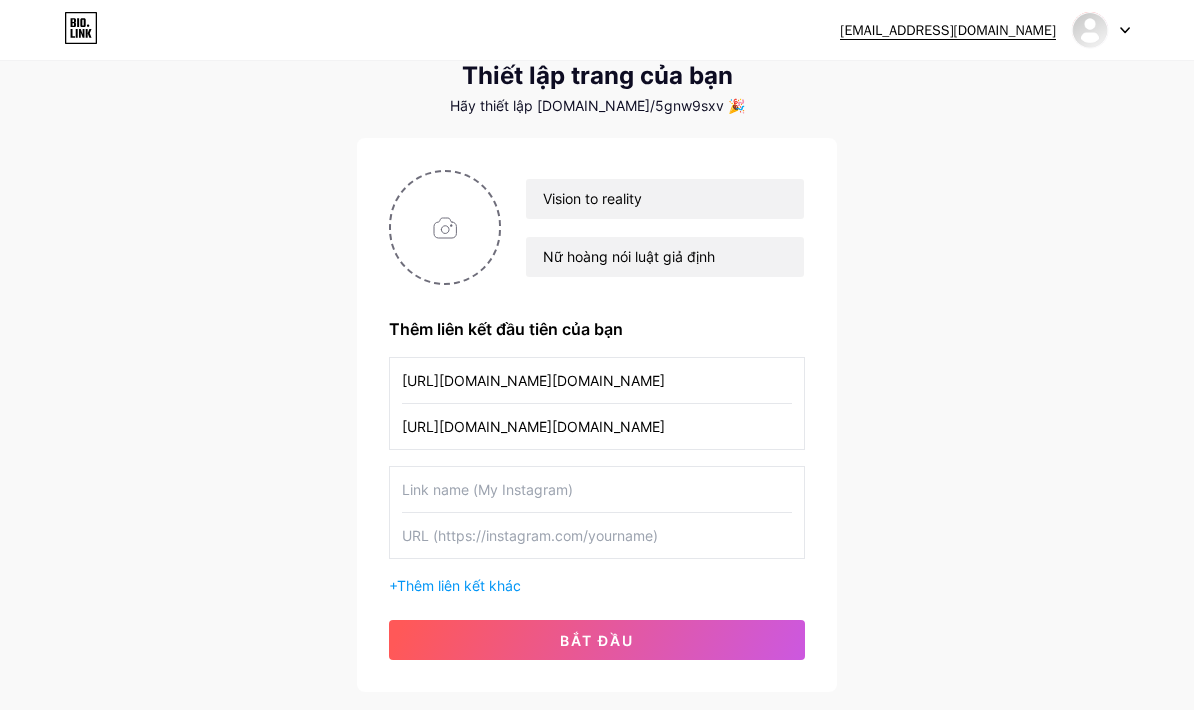 type on "[URL][DOMAIN_NAME][DOMAIN_NAME]" 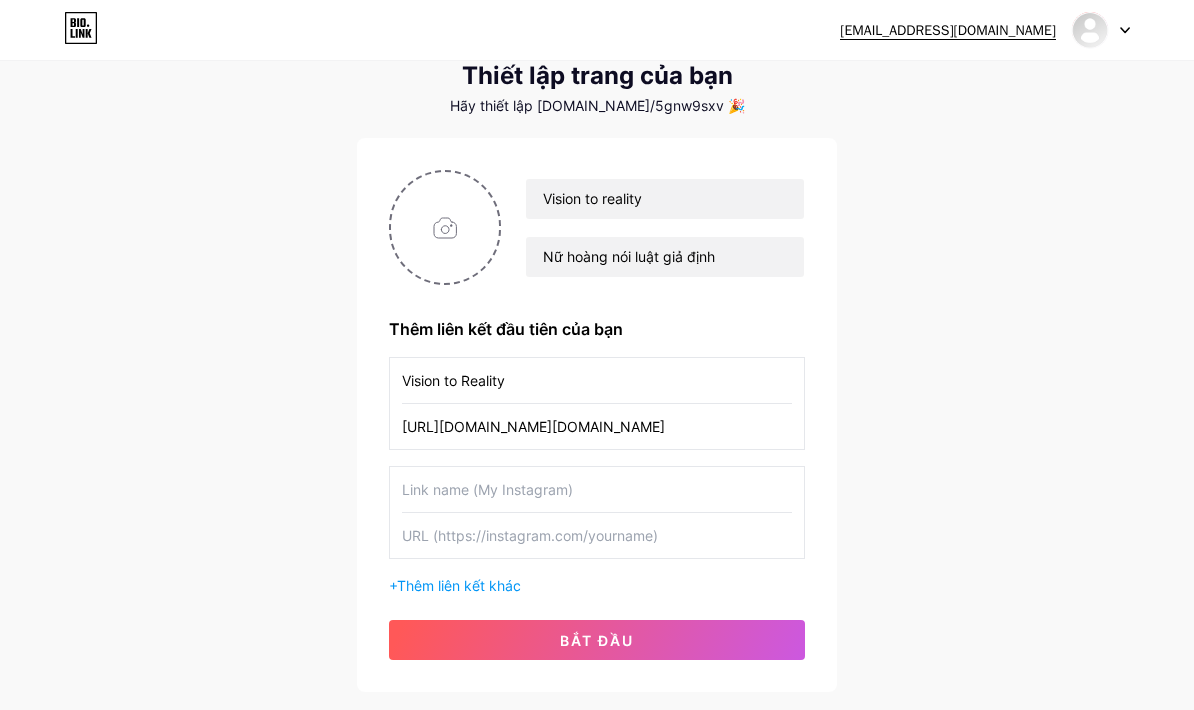 type on "Vision to Reality" 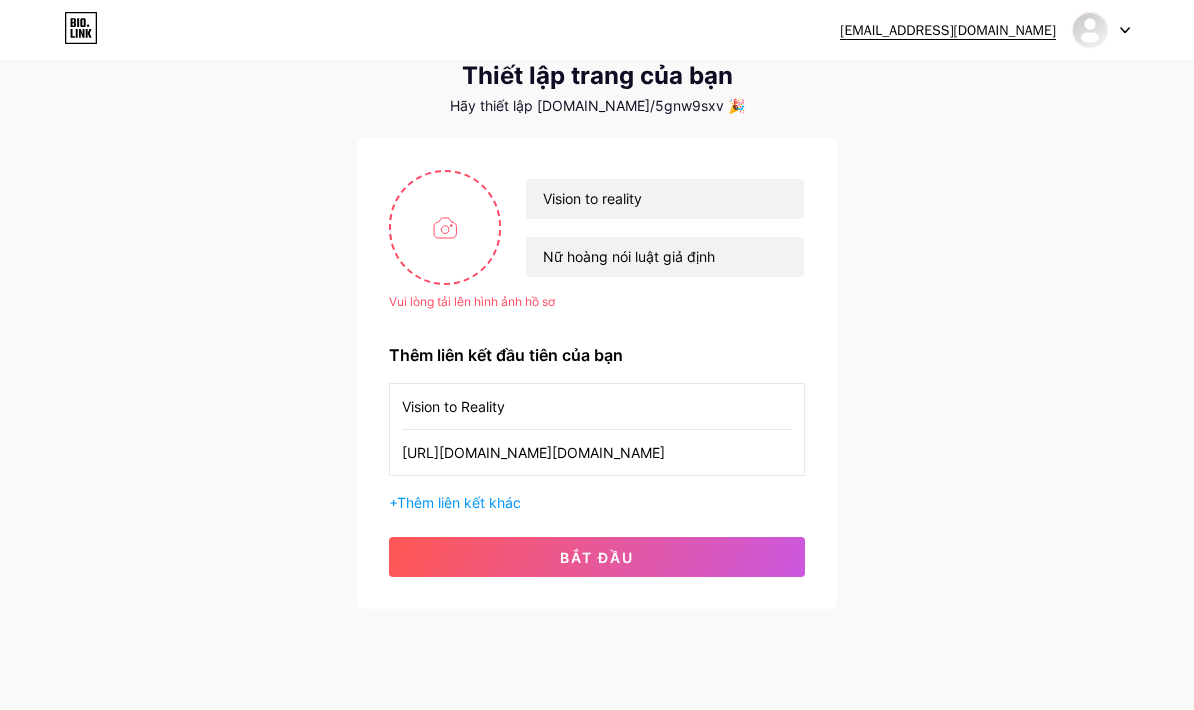 click at bounding box center (445, 227) 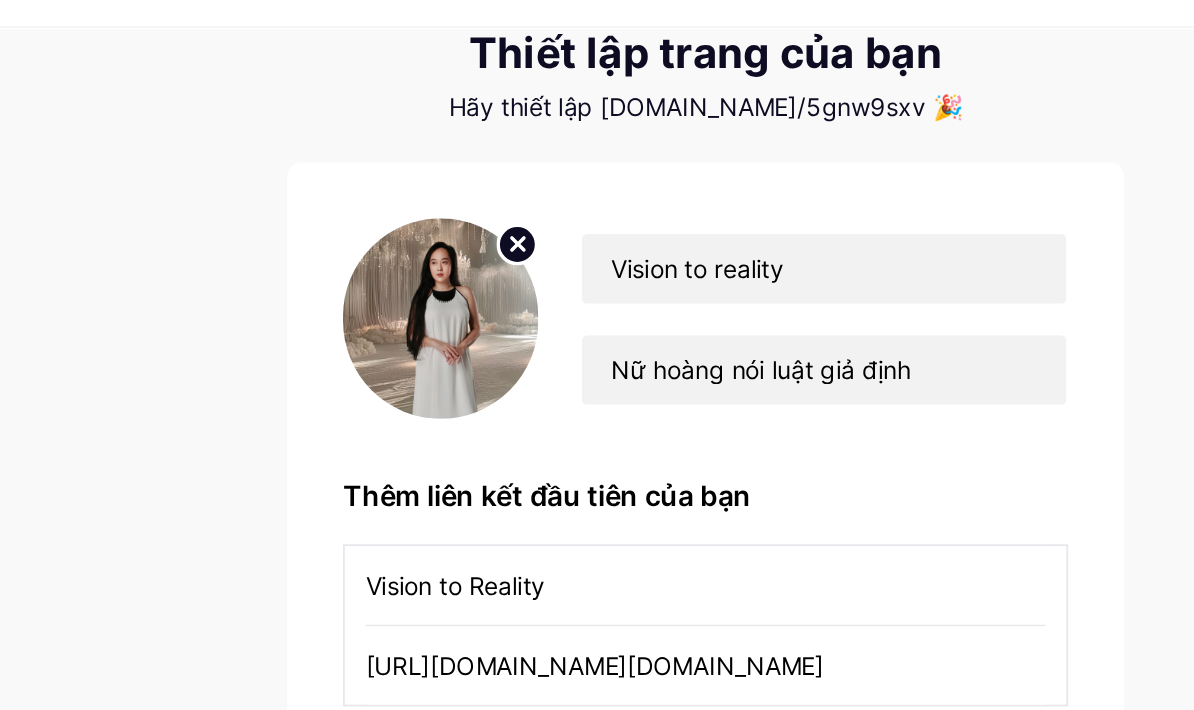 click at bounding box center [445, 227] 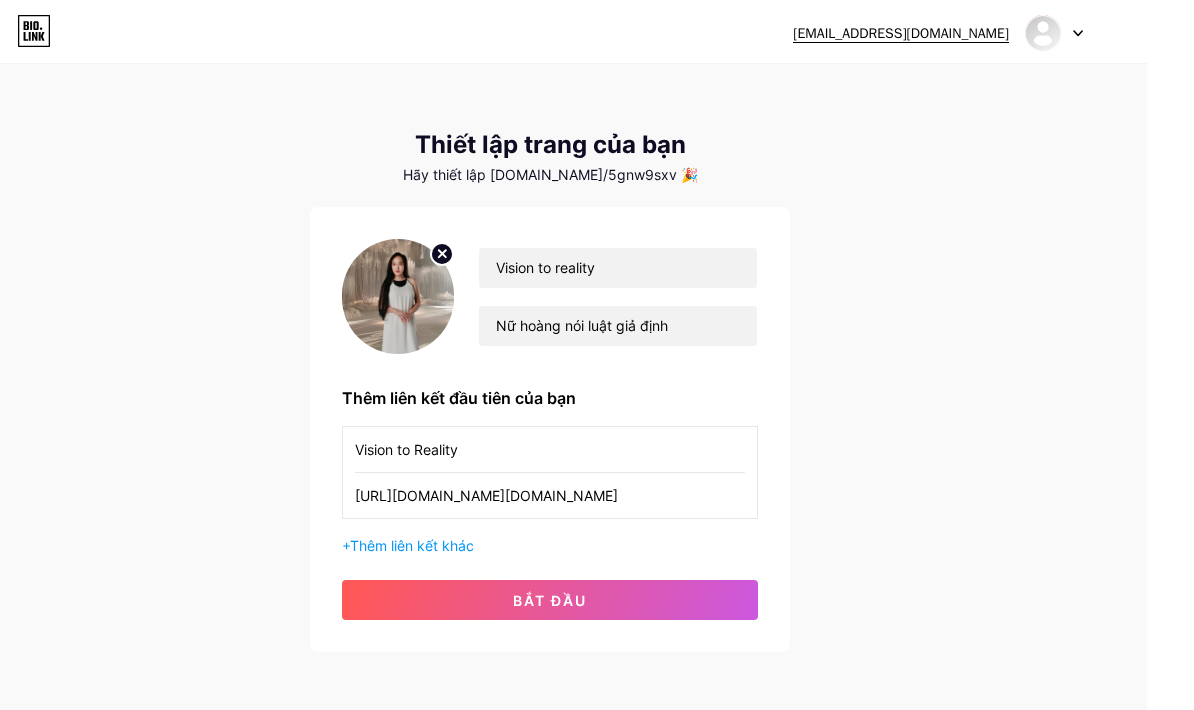 scroll, scrollTop: 42, scrollLeft: 0, axis: vertical 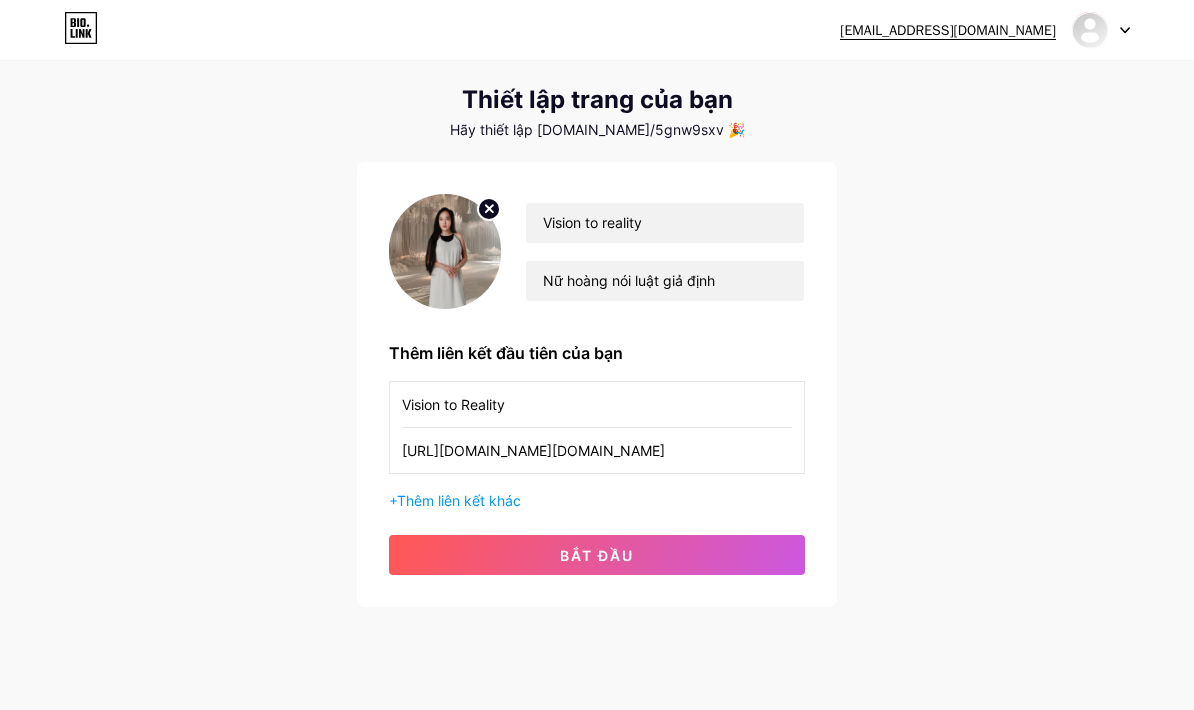 click on "bắt đầu" at bounding box center [597, 555] 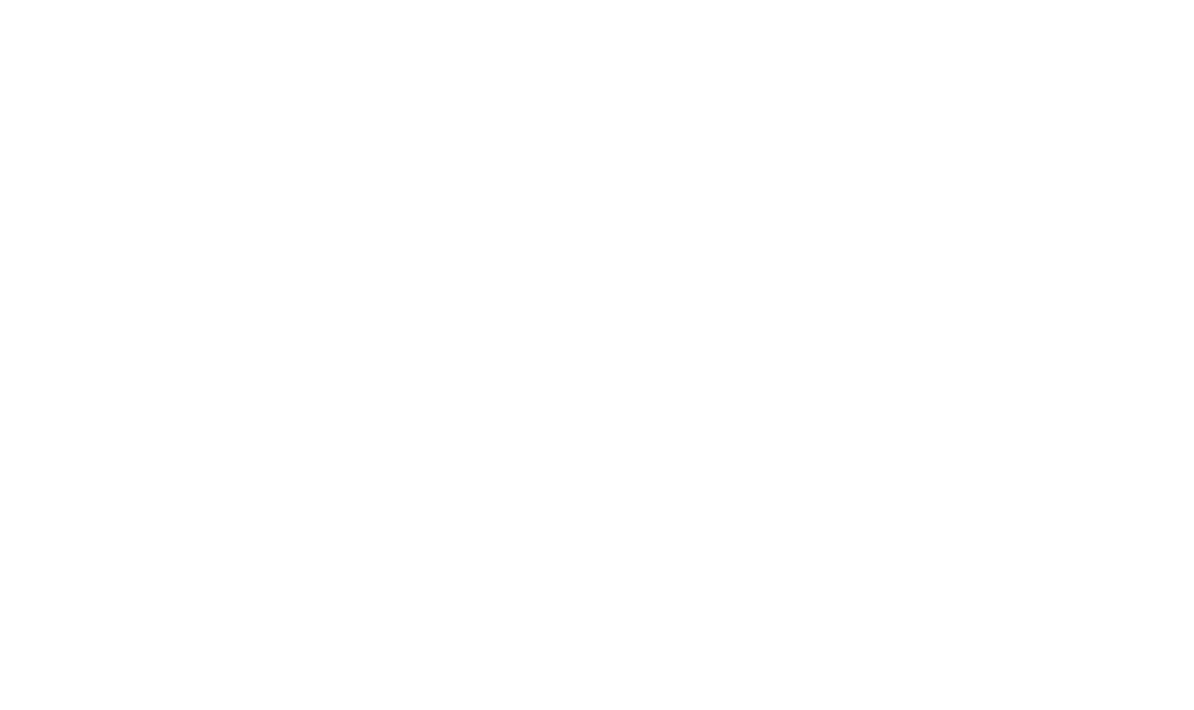 scroll, scrollTop: 0, scrollLeft: 0, axis: both 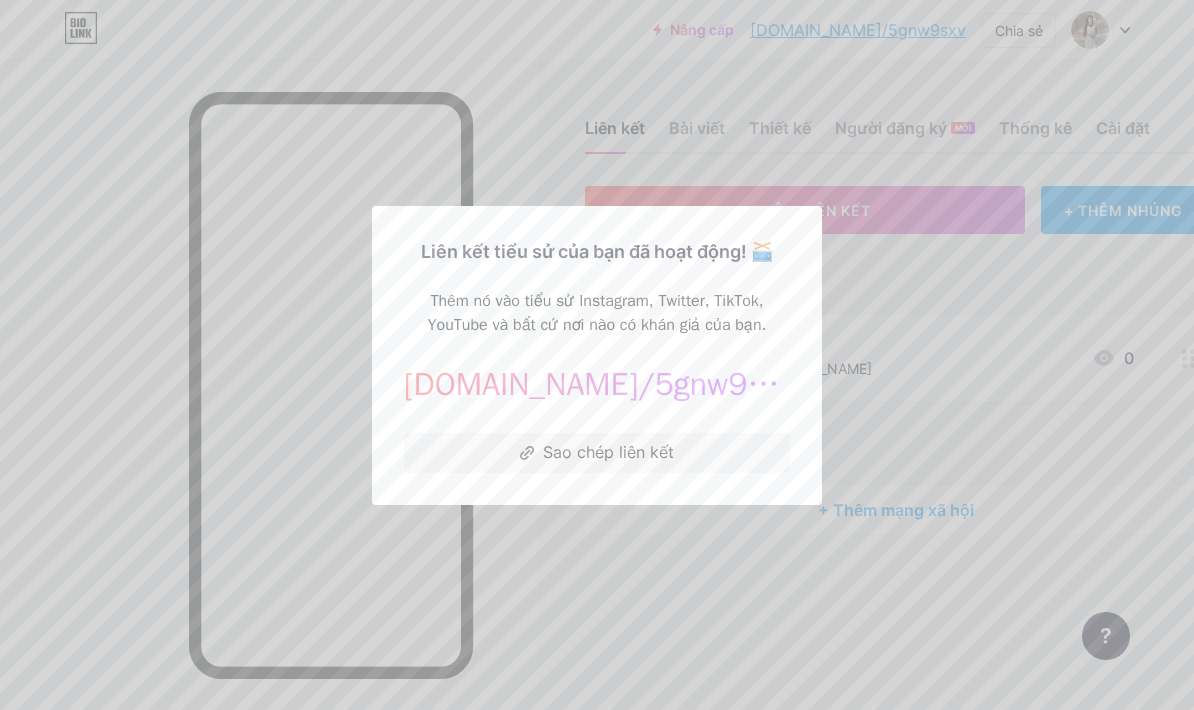 click on "Sao chép liên kết" at bounding box center (597, 453) 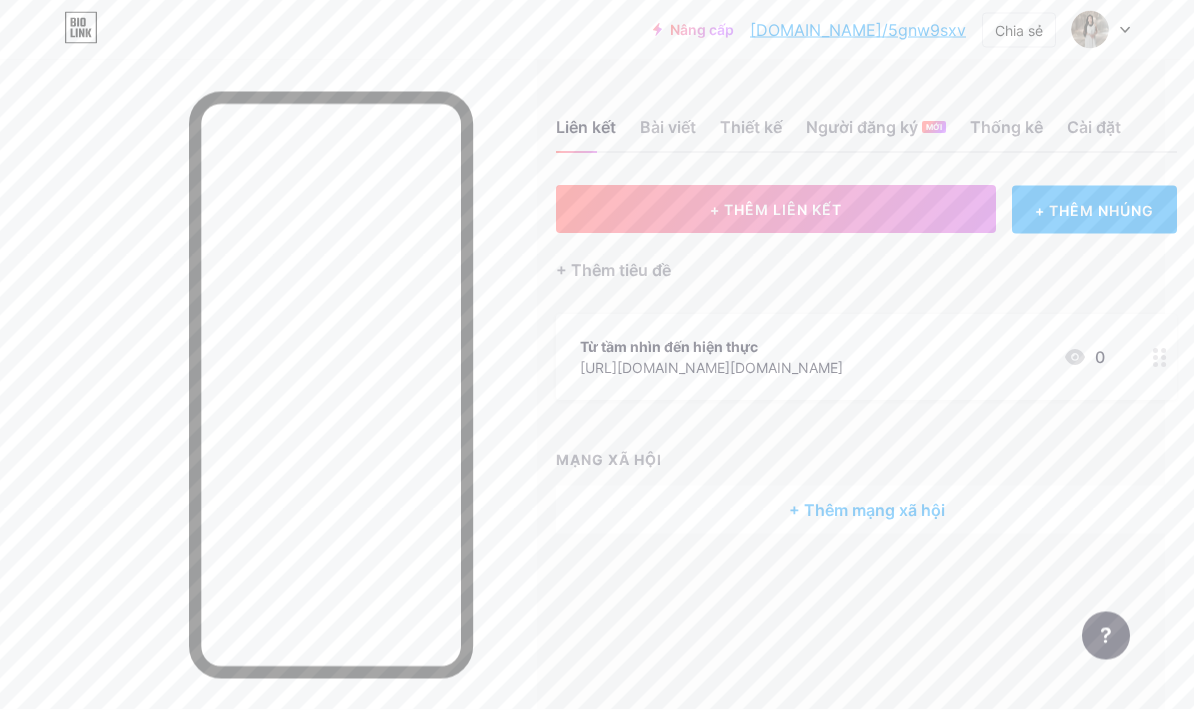 scroll, scrollTop: 0, scrollLeft: 29, axis: horizontal 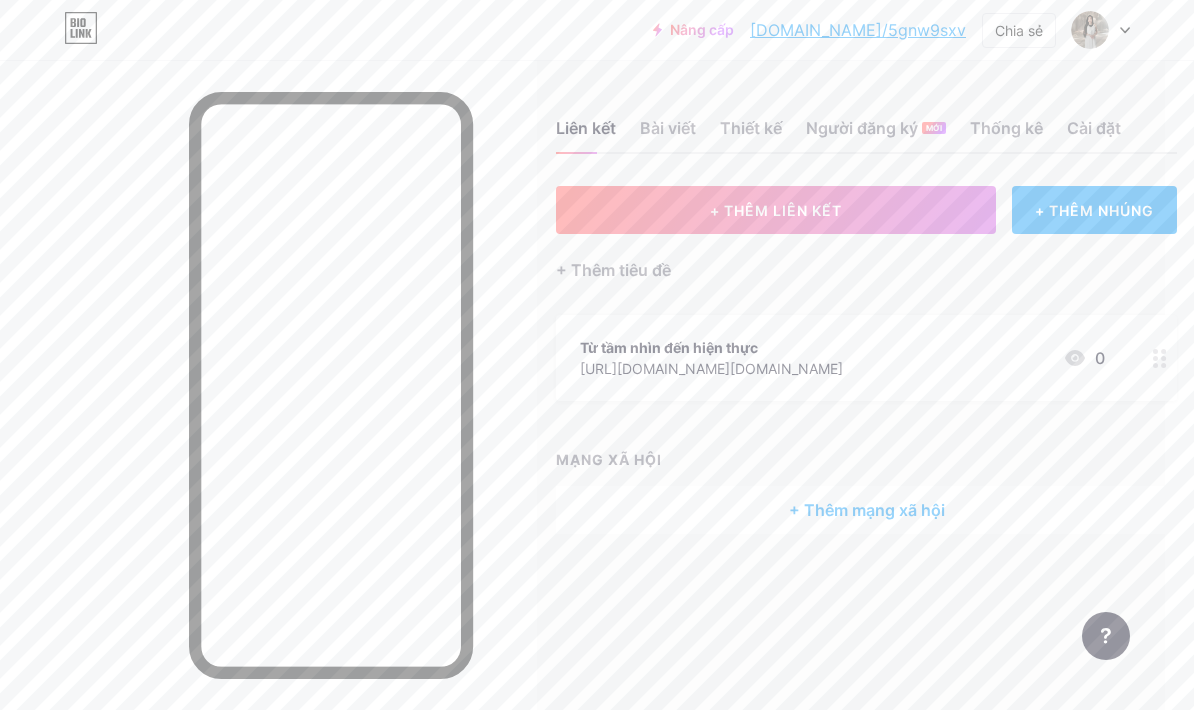 click on "Bài viết" at bounding box center (668, 128) 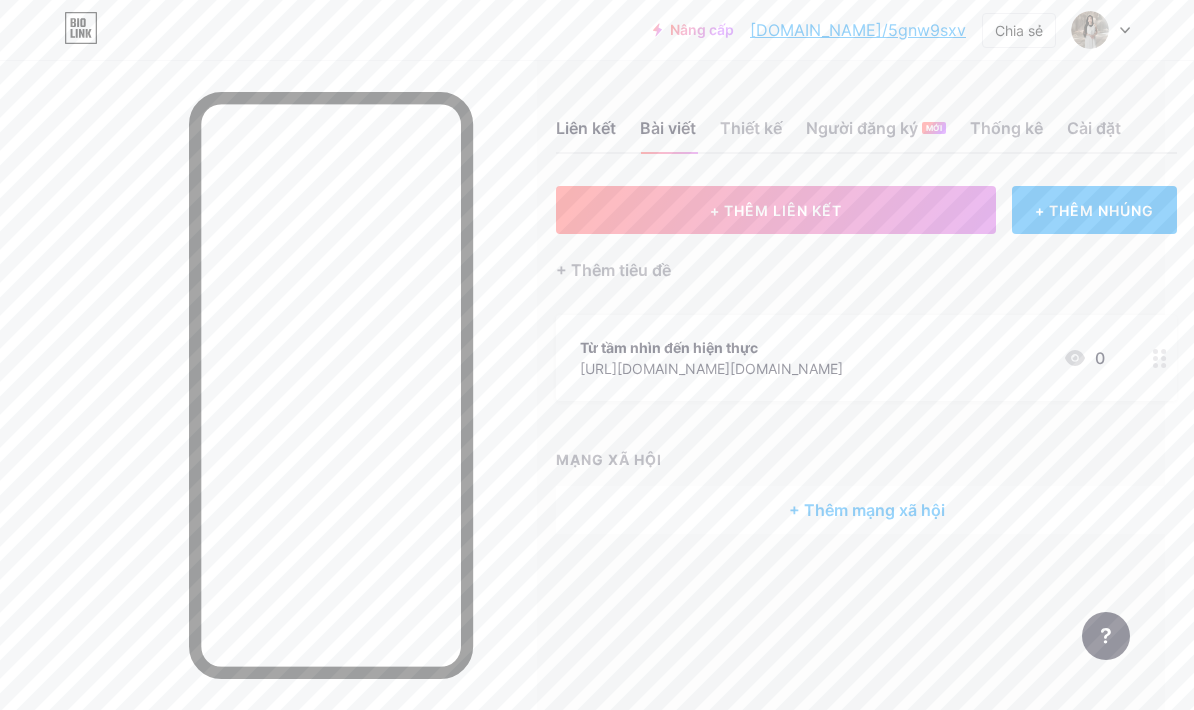 scroll, scrollTop: 0, scrollLeft: 0, axis: both 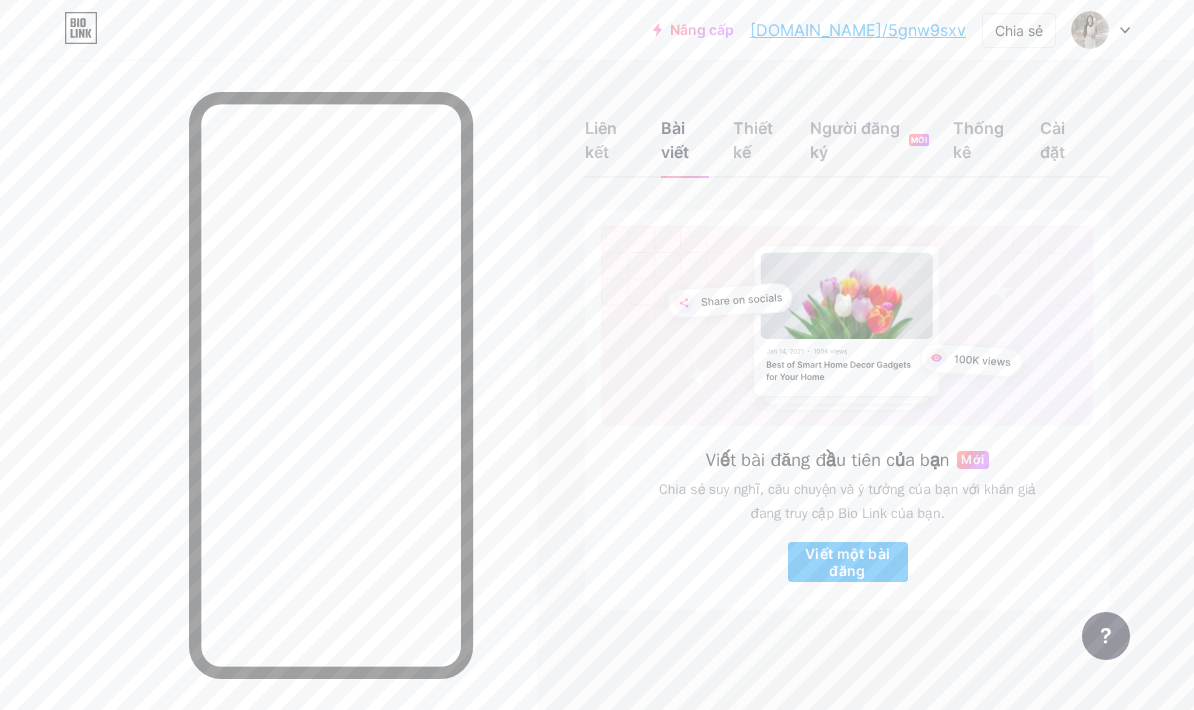 click on "Thiết kế" at bounding box center (759, 146) 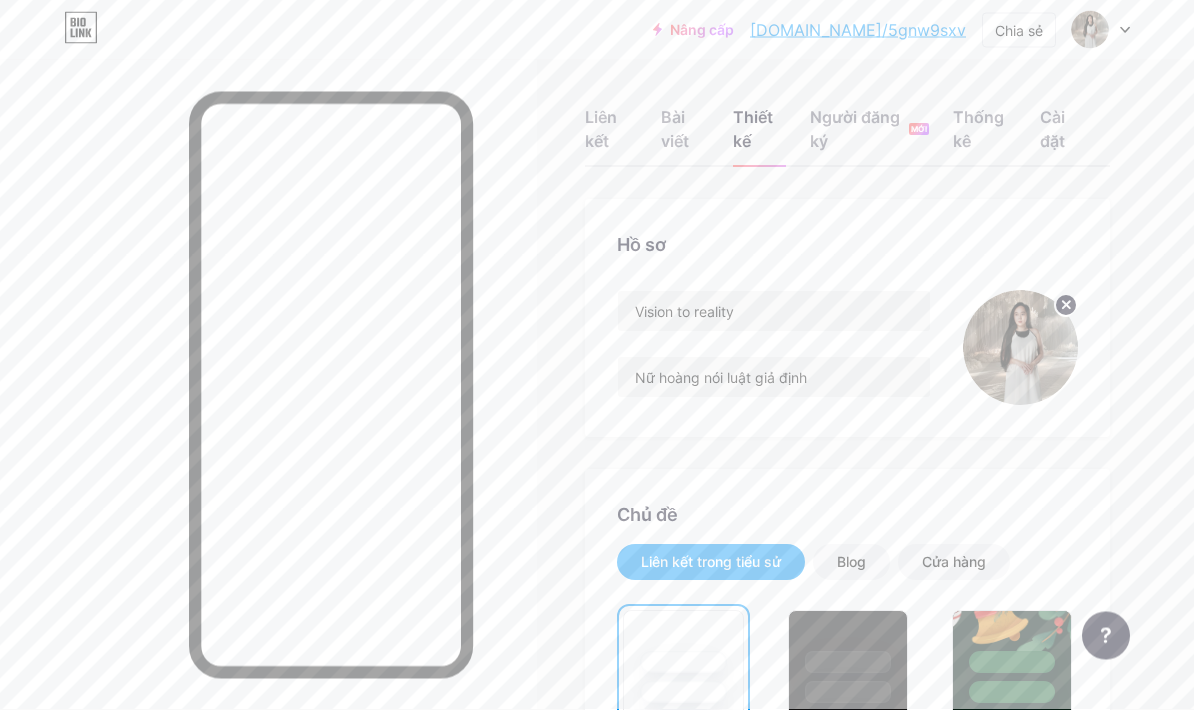 scroll, scrollTop: 0, scrollLeft: 0, axis: both 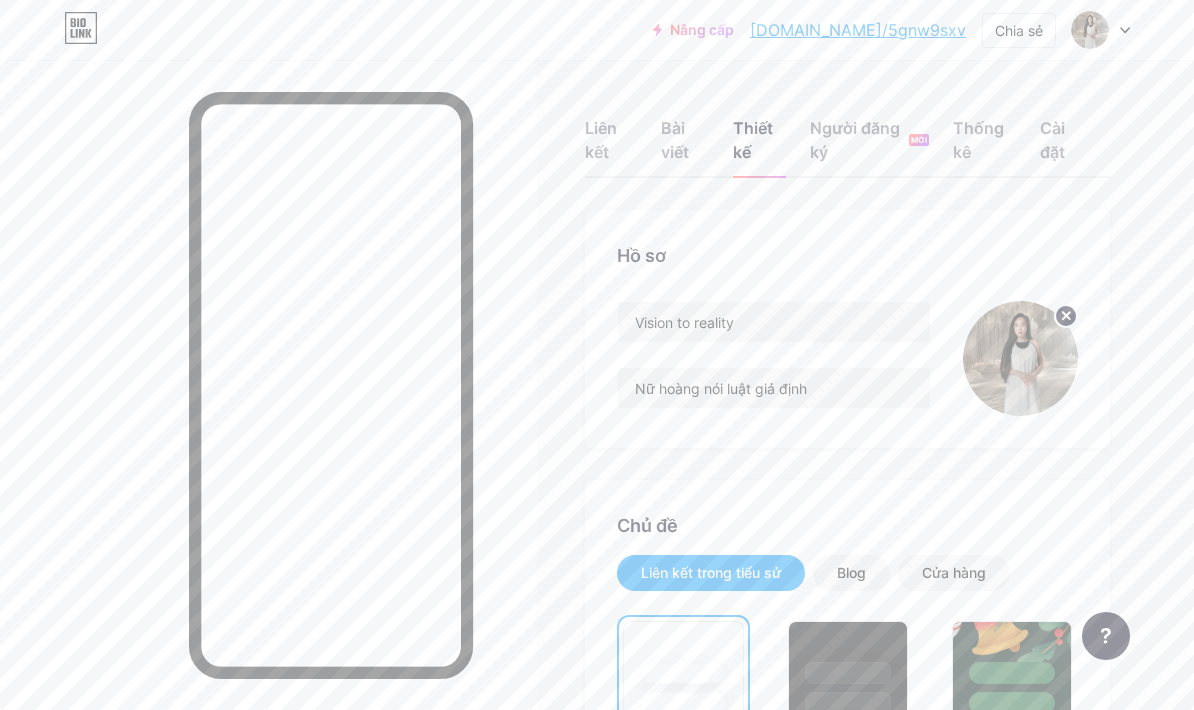 click on "Liên kết" at bounding box center (610, 146) 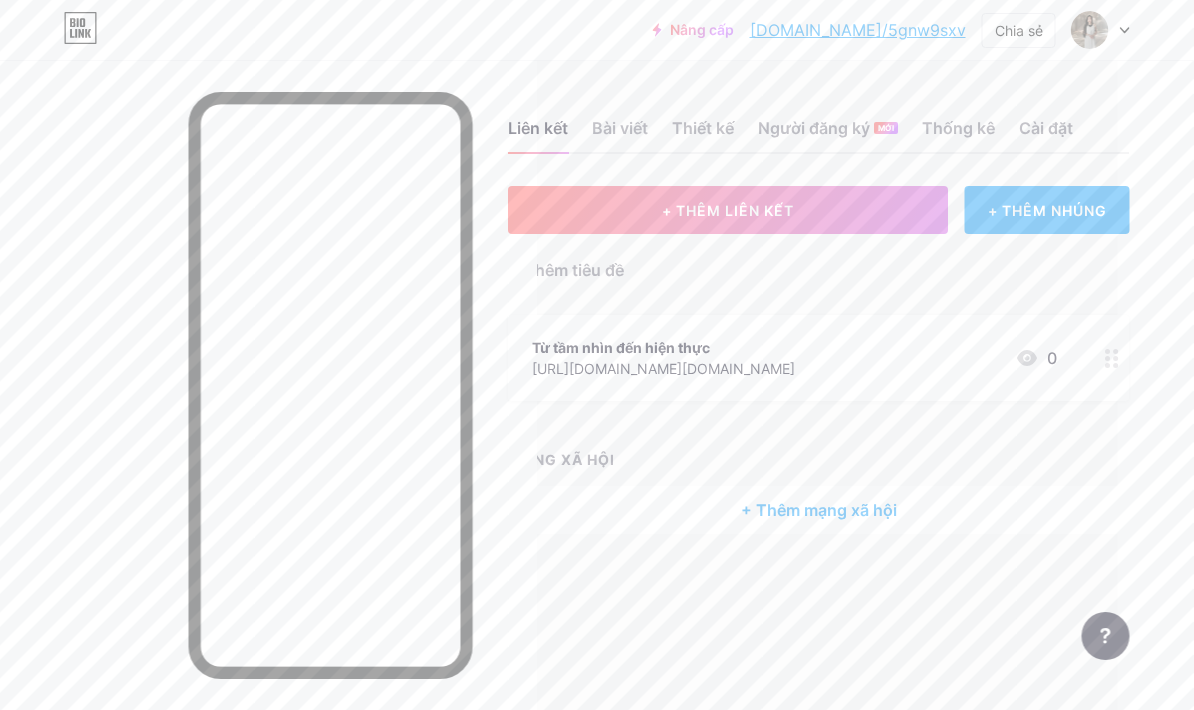 scroll, scrollTop: 0, scrollLeft: 96, axis: horizontal 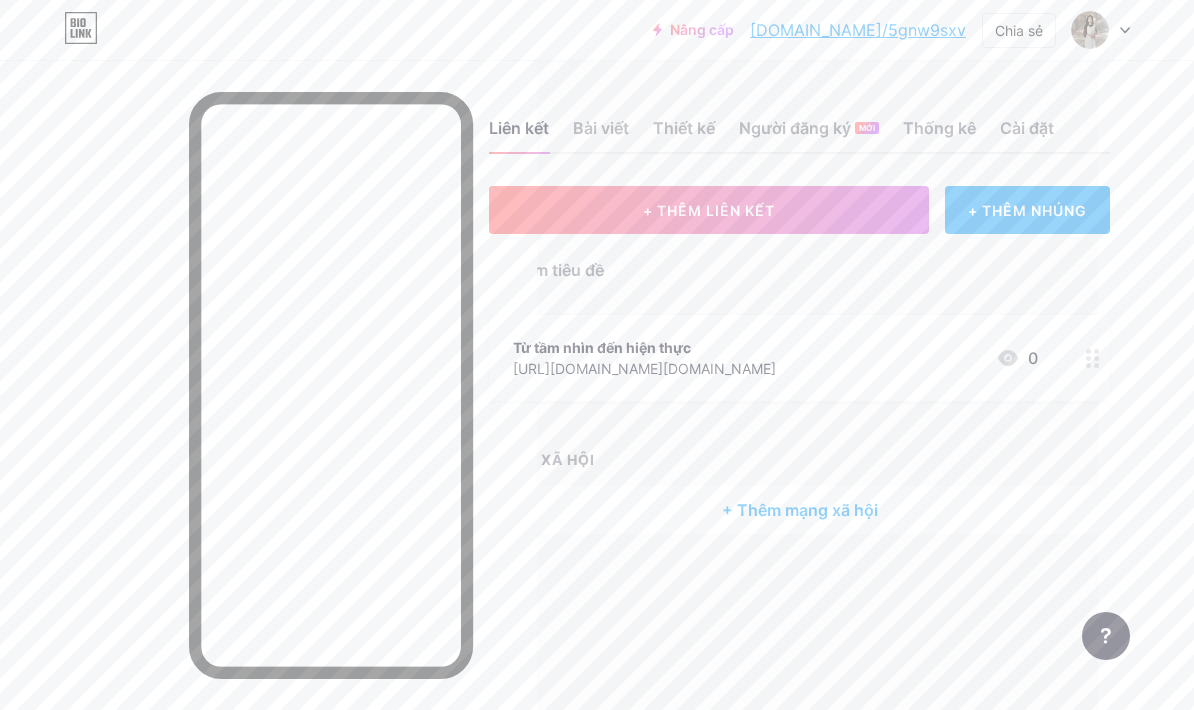 click on "+ THÊM LIÊN KẾT" at bounding box center (709, 210) 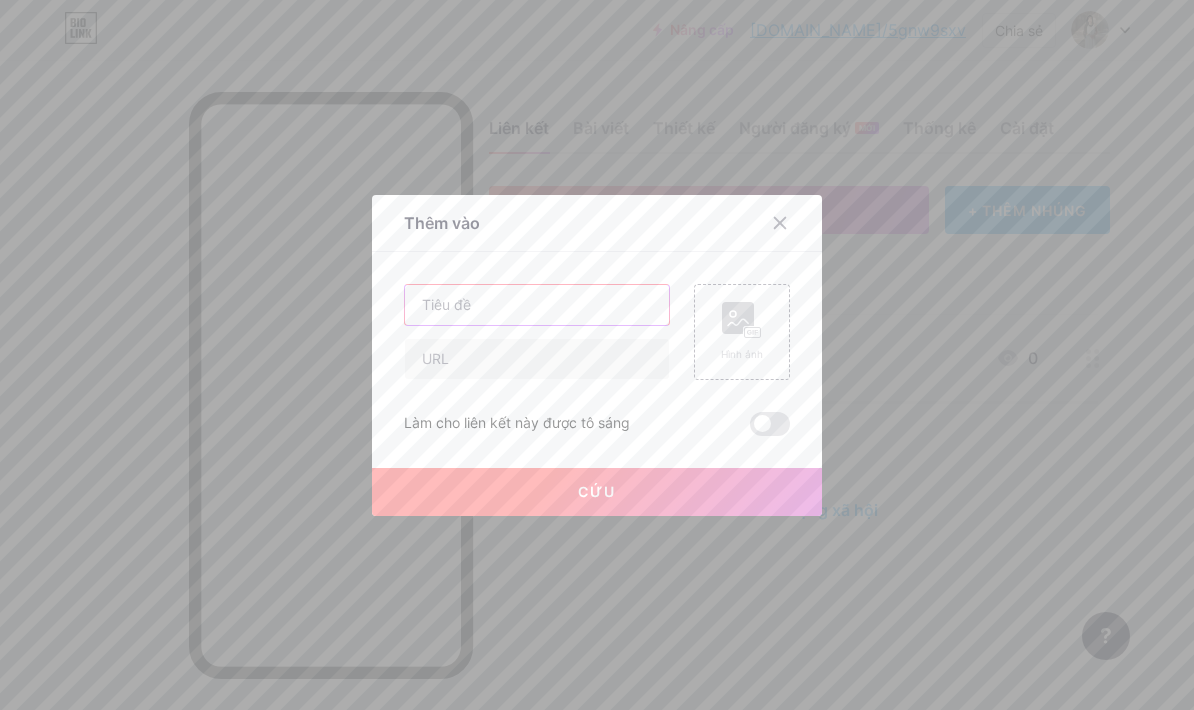 click at bounding box center (537, 305) 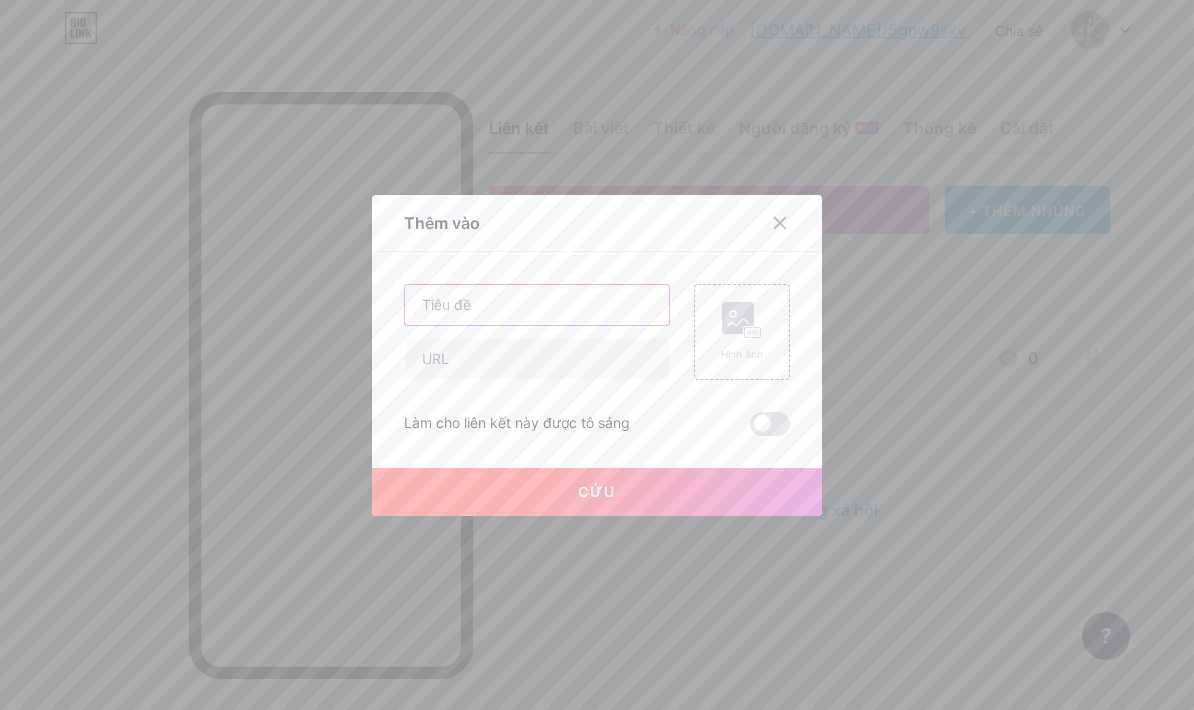 type on "D" 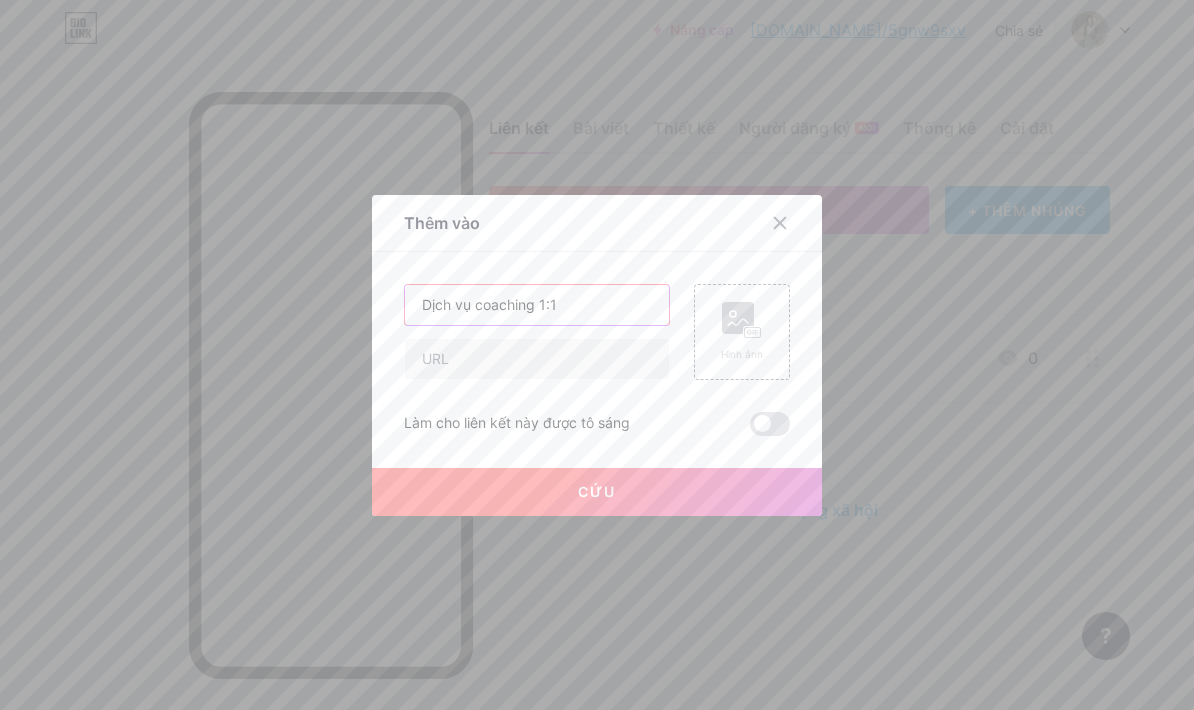 scroll, scrollTop: 0, scrollLeft: 0, axis: both 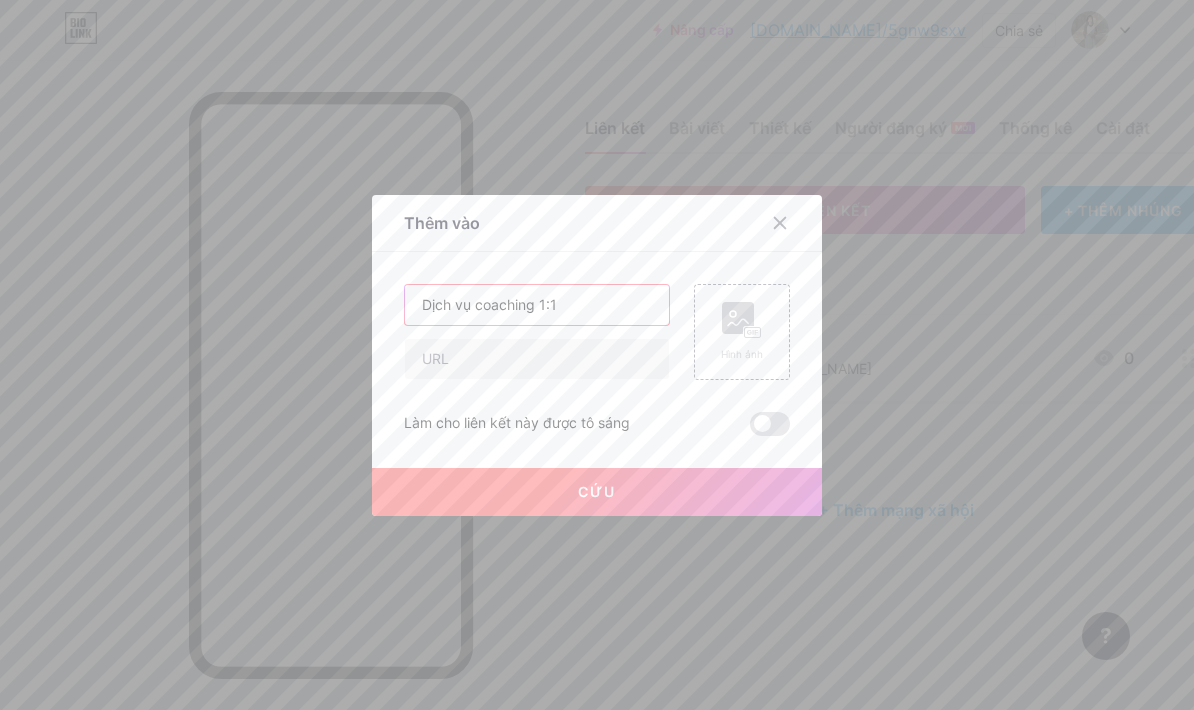 type on "Dịch vụ coaching 1:1" 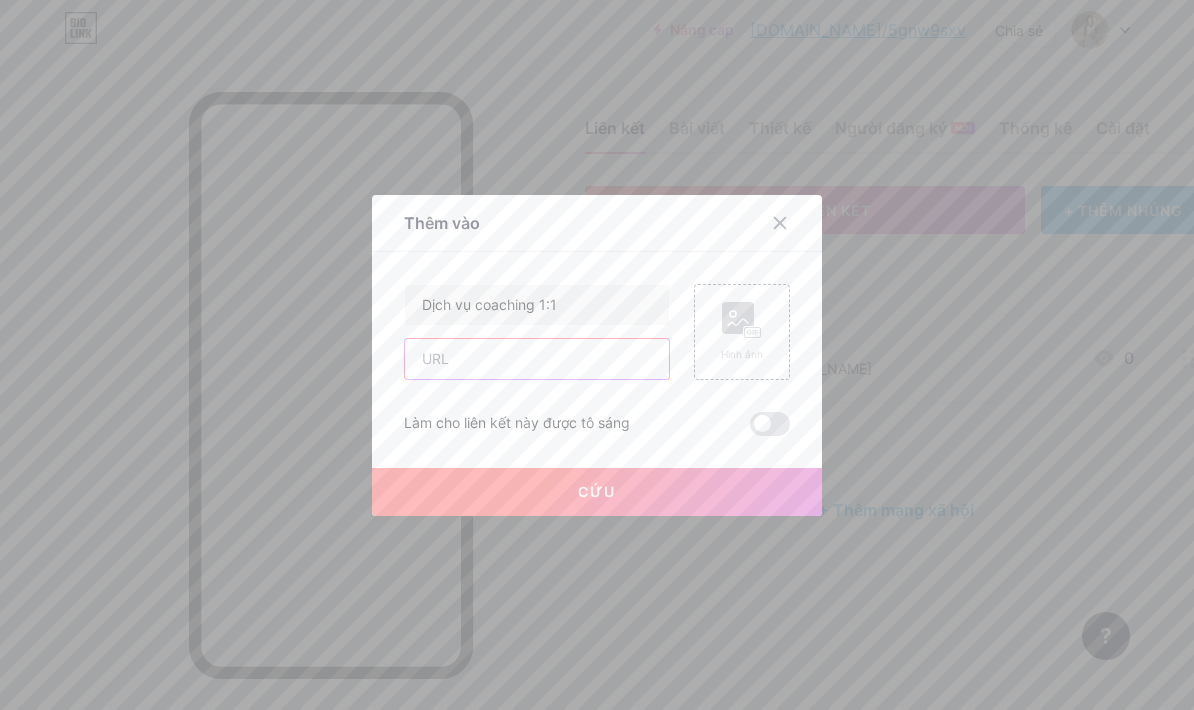 click at bounding box center [537, 359] 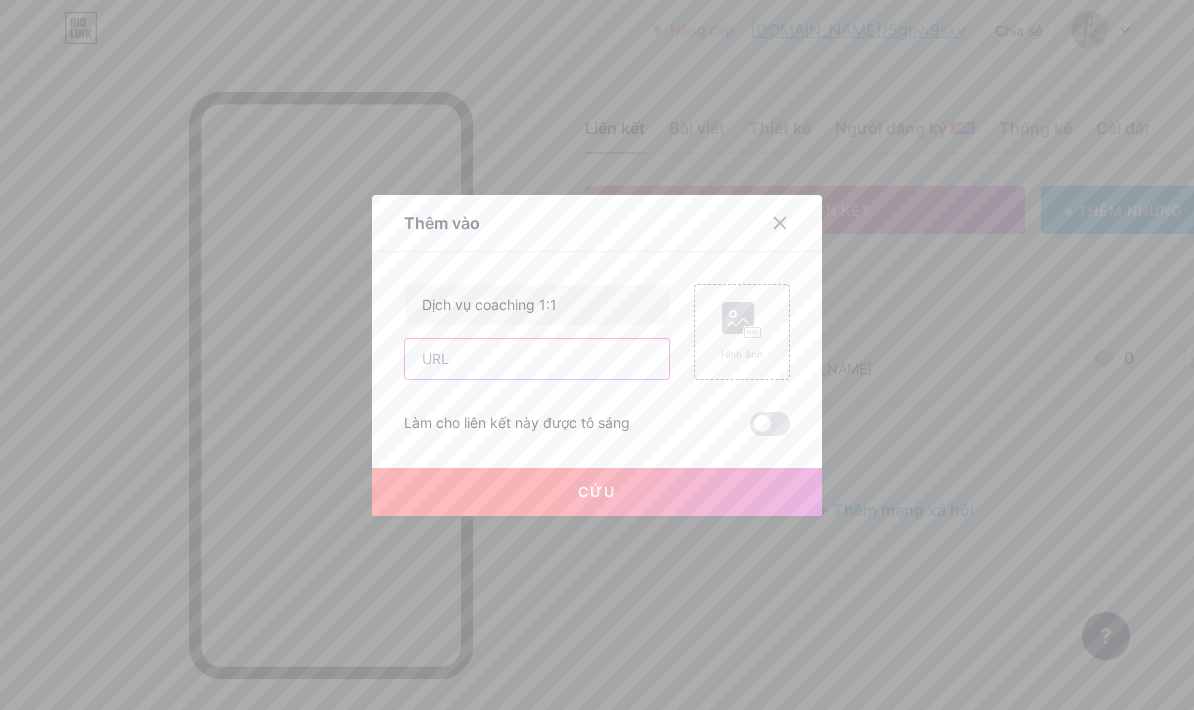 paste on "[URL][DOMAIN_NAME]" 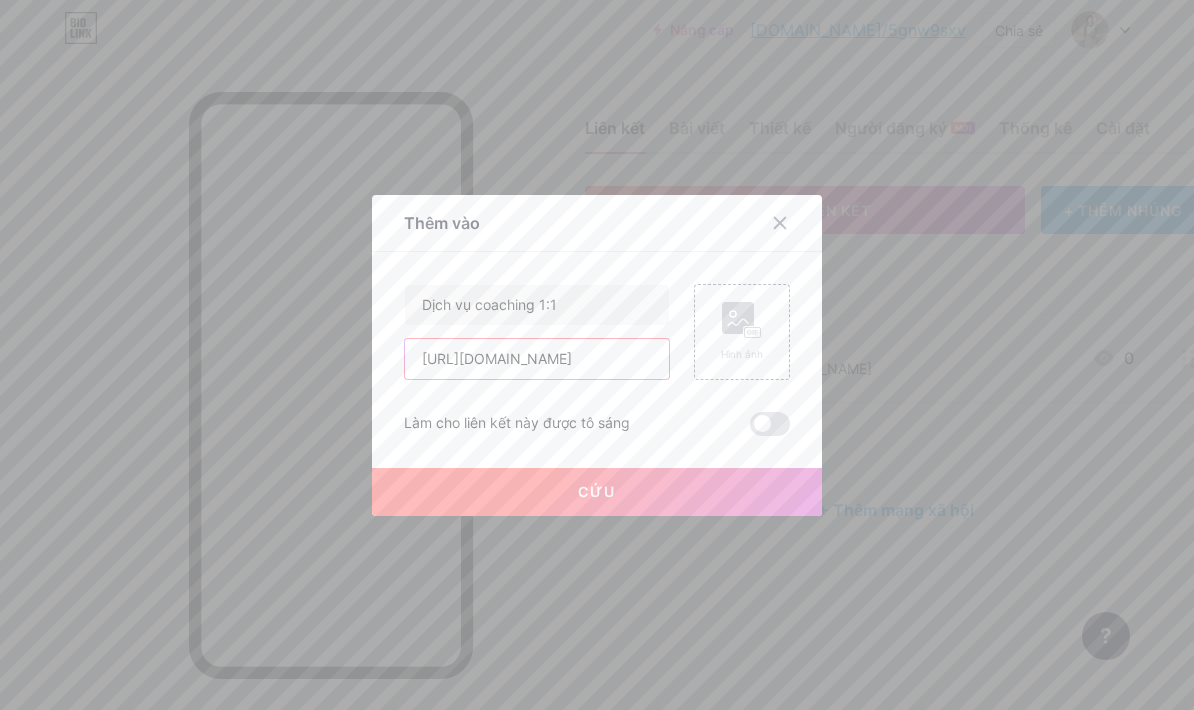 type on "[URL][DOMAIN_NAME]" 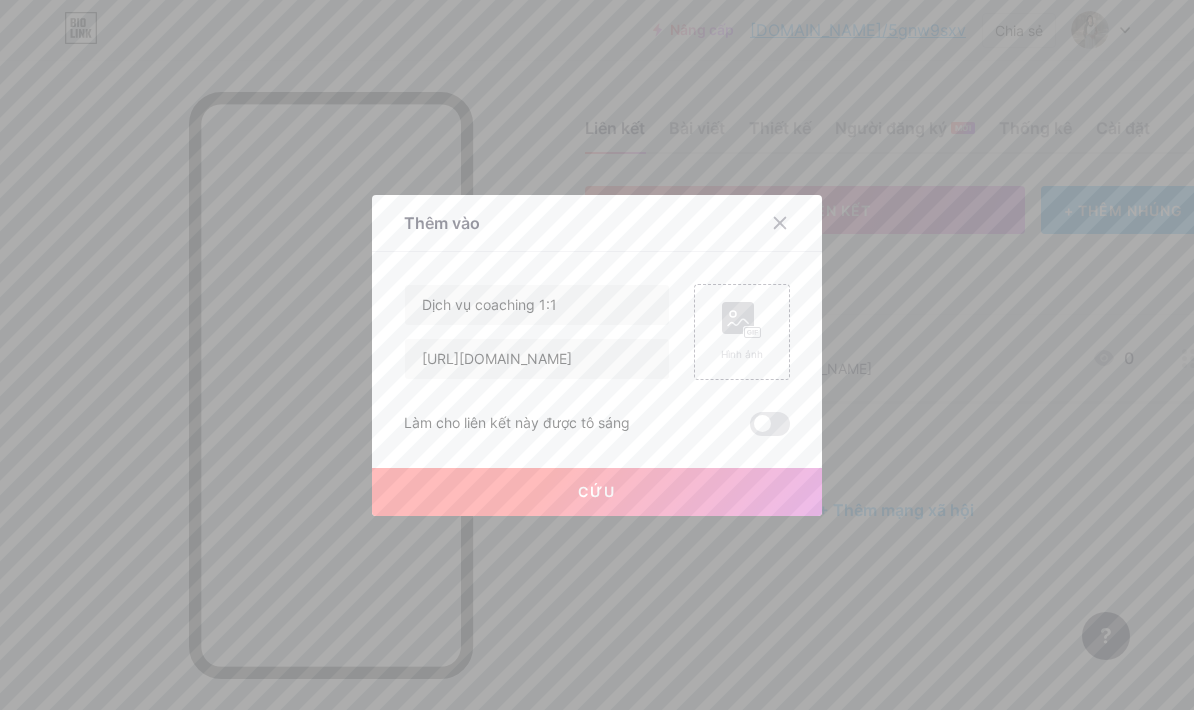 click at bounding box center (770, 424) 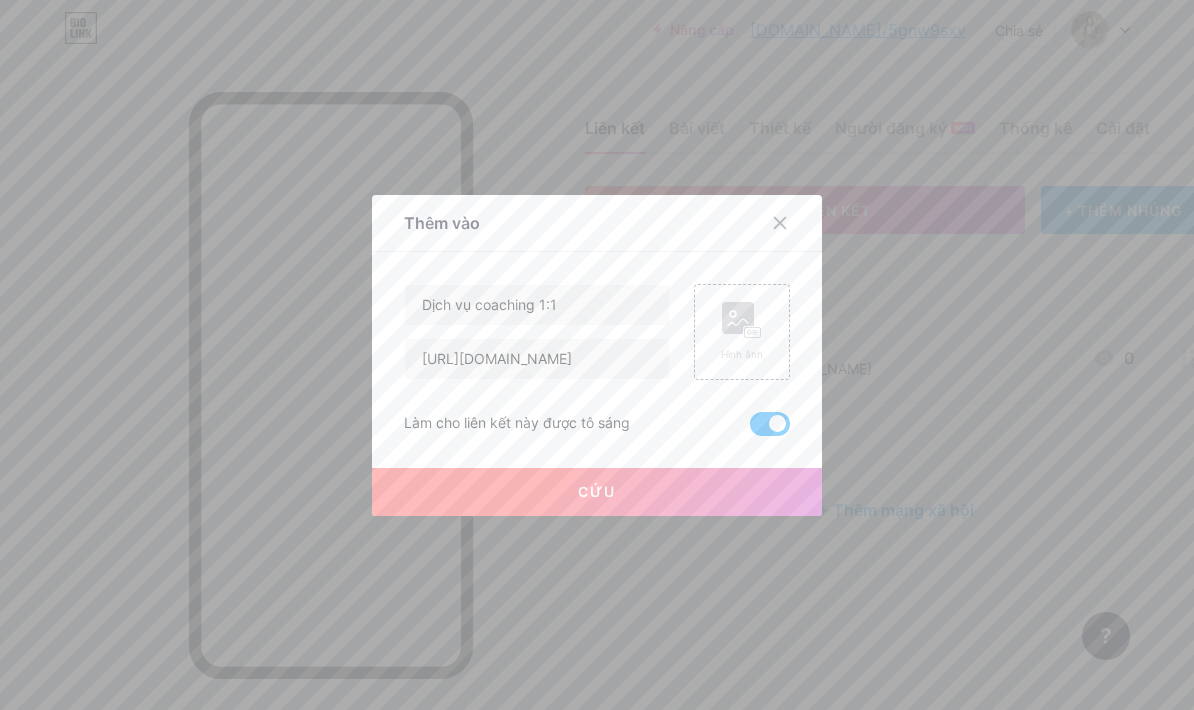 click on "Cứu" at bounding box center (597, 492) 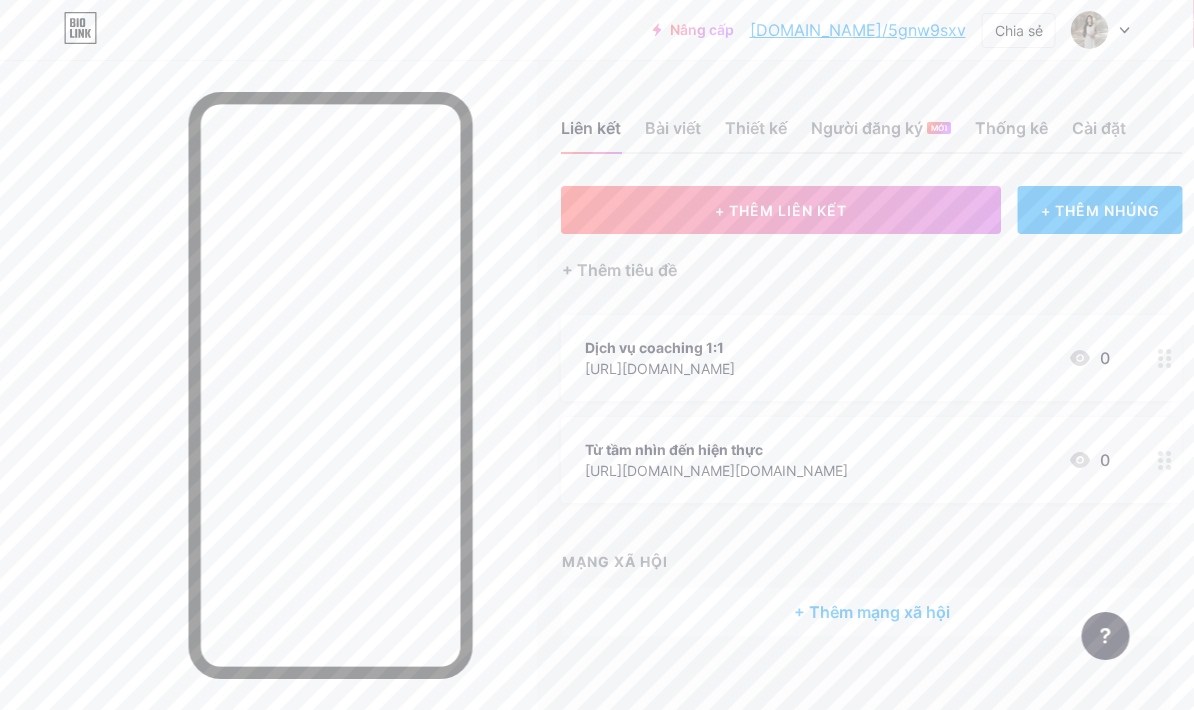 scroll, scrollTop: 0, scrollLeft: 23, axis: horizontal 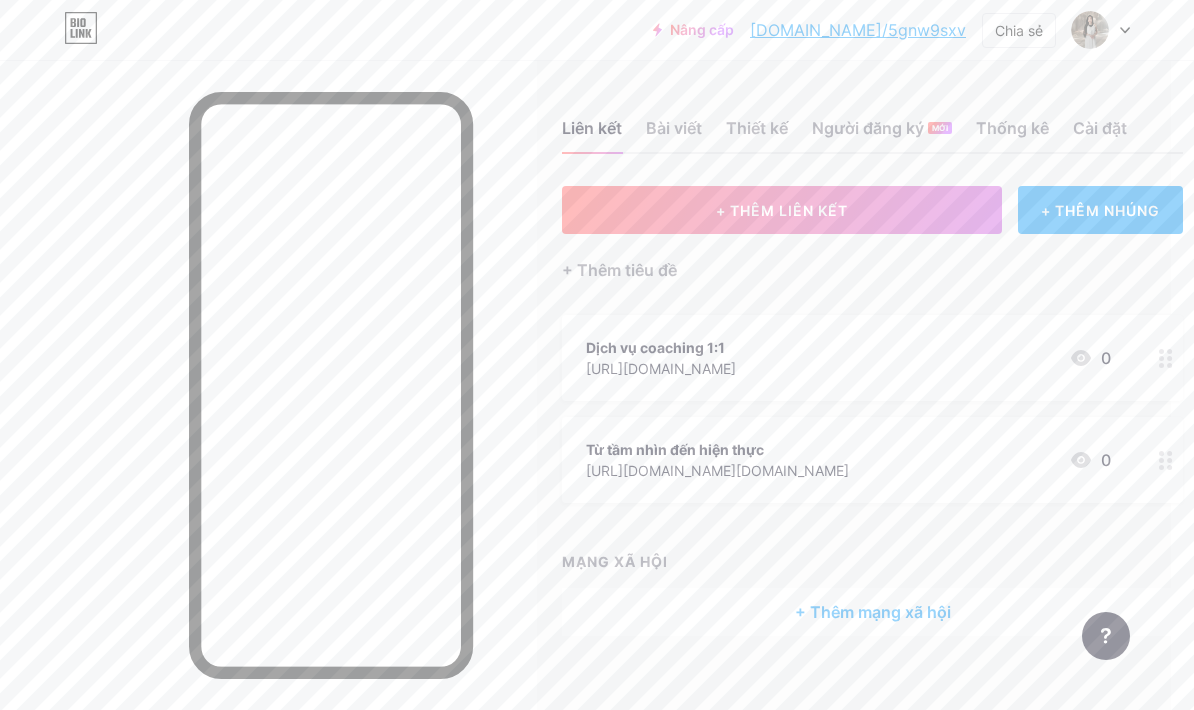 click on "Thống kê" at bounding box center [1012, 128] 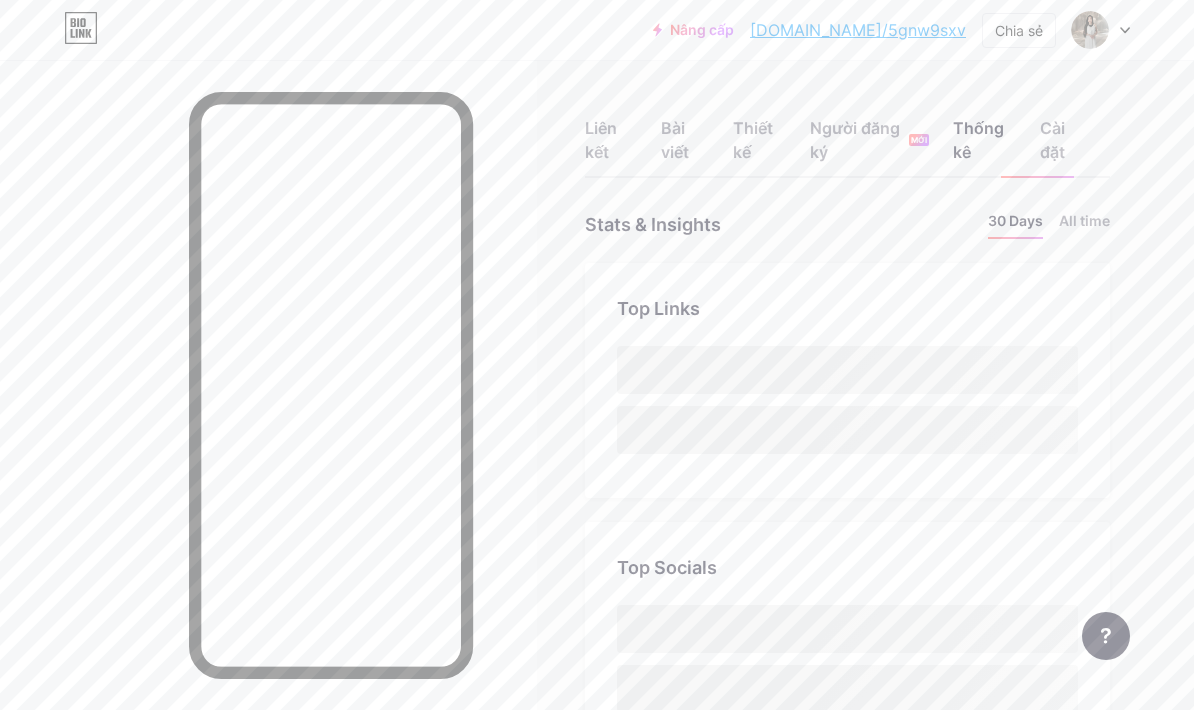 scroll, scrollTop: 0, scrollLeft: 0, axis: both 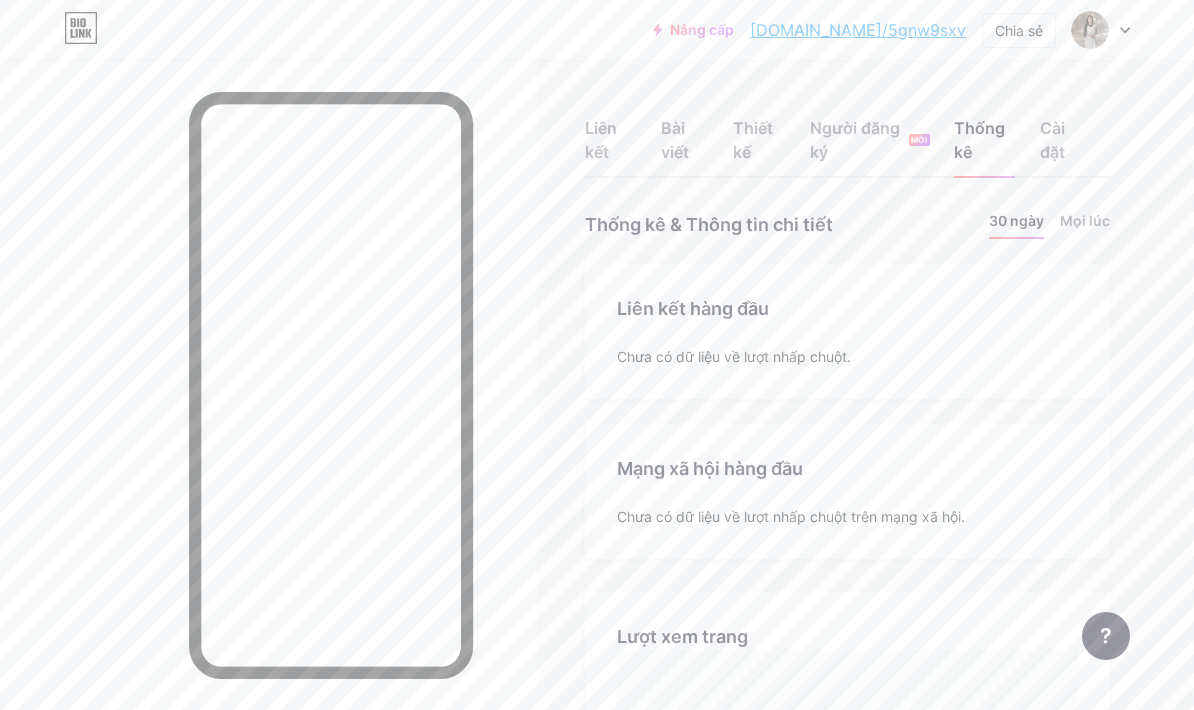 click on "Bài viết" at bounding box center (675, 140) 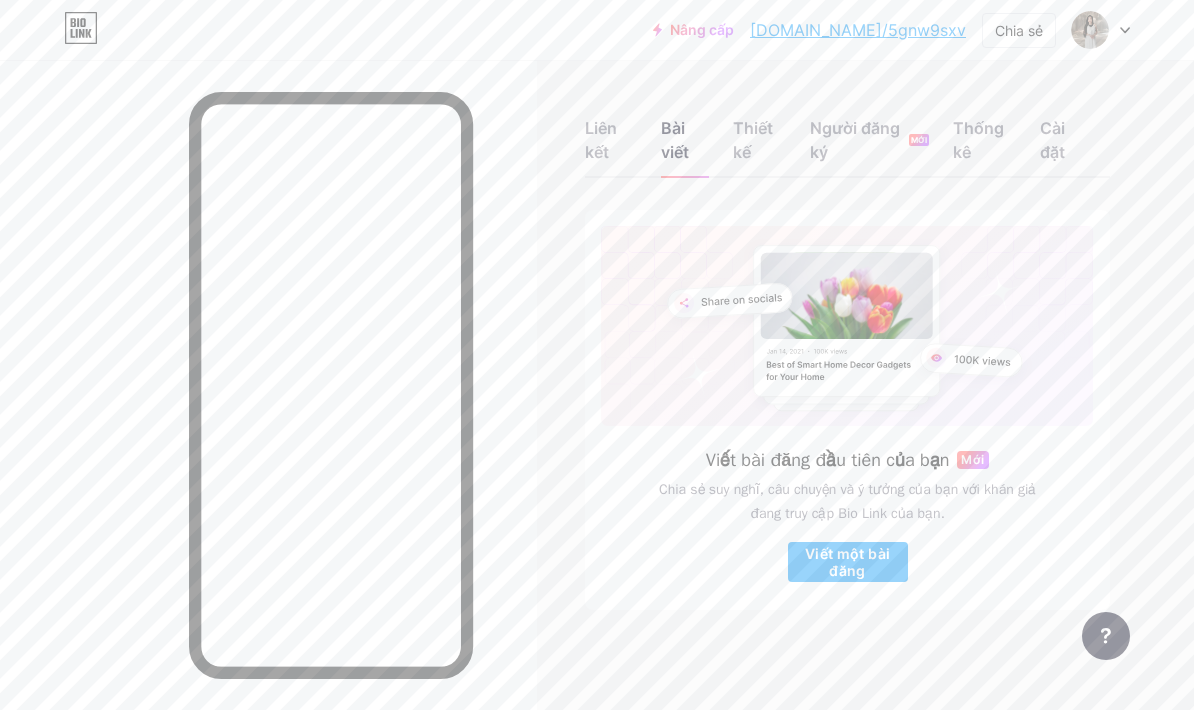 scroll, scrollTop: 0, scrollLeft: 0, axis: both 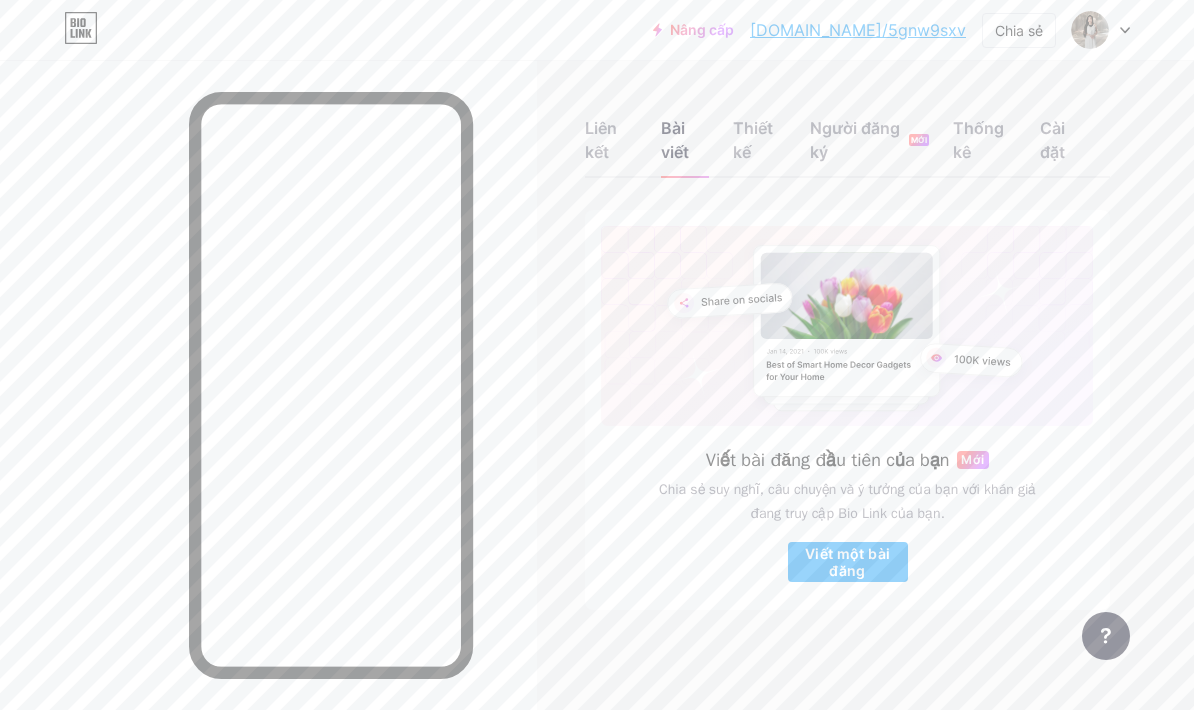 click on "Liên kết" at bounding box center [601, 140] 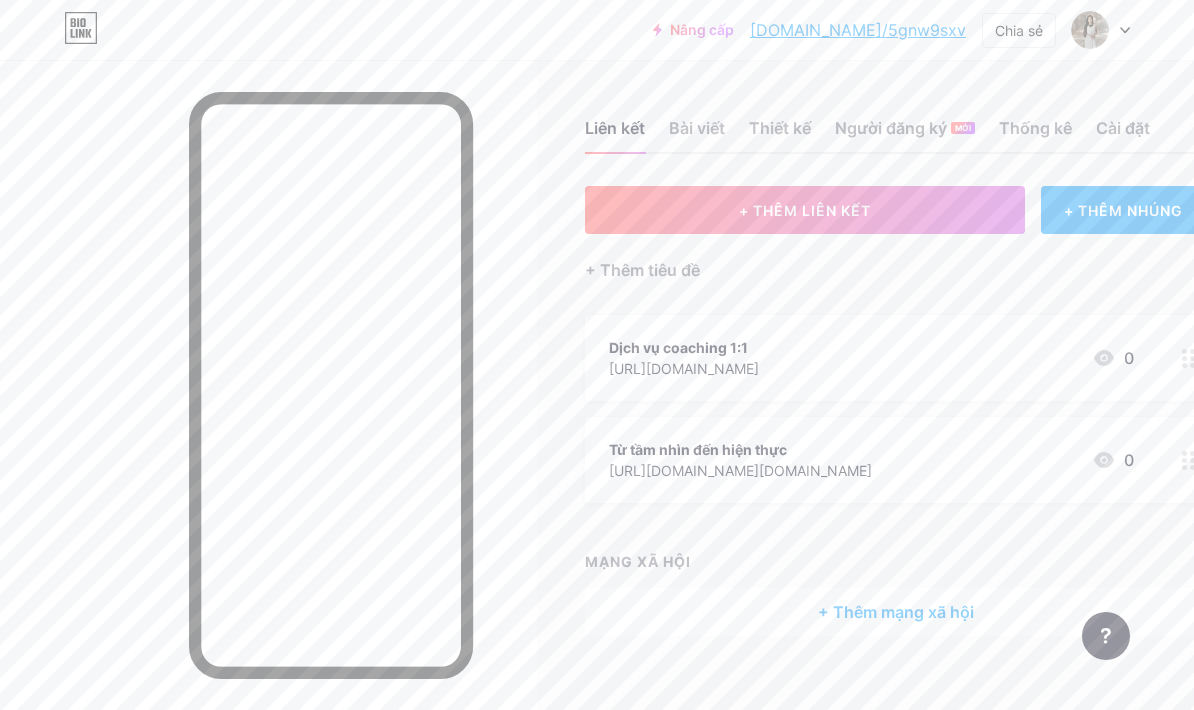 click on "+ THÊM LIÊN KẾT" at bounding box center [805, 210] 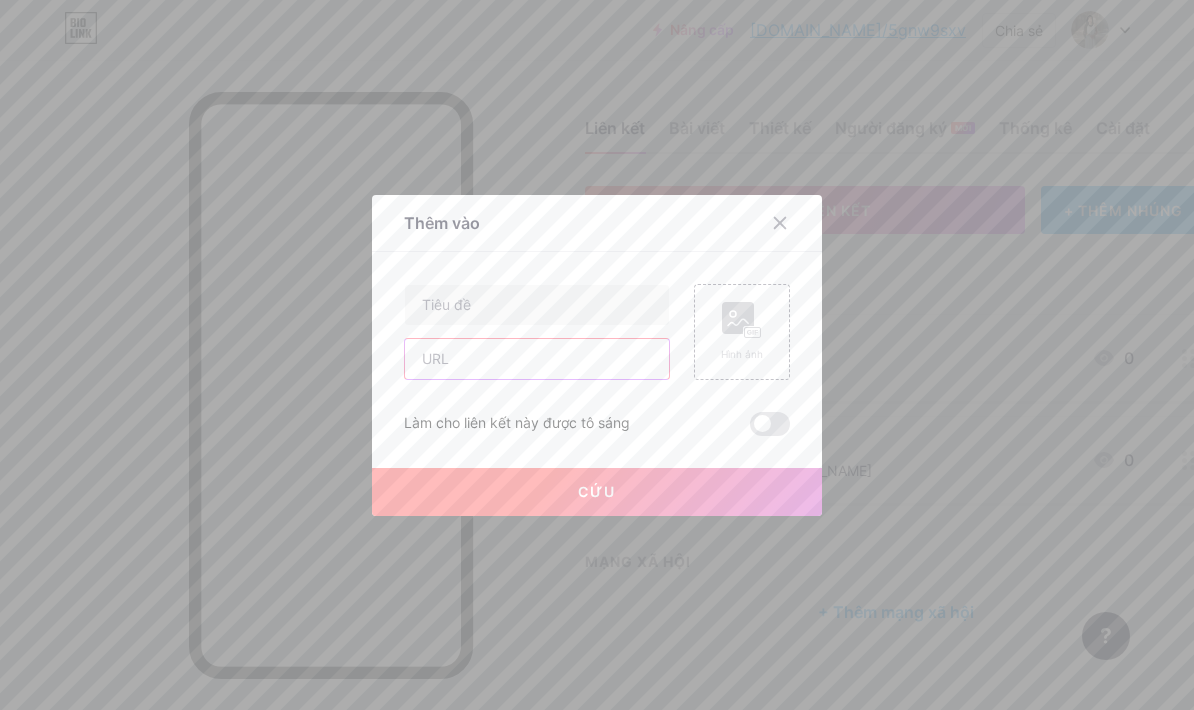 click at bounding box center (537, 359) 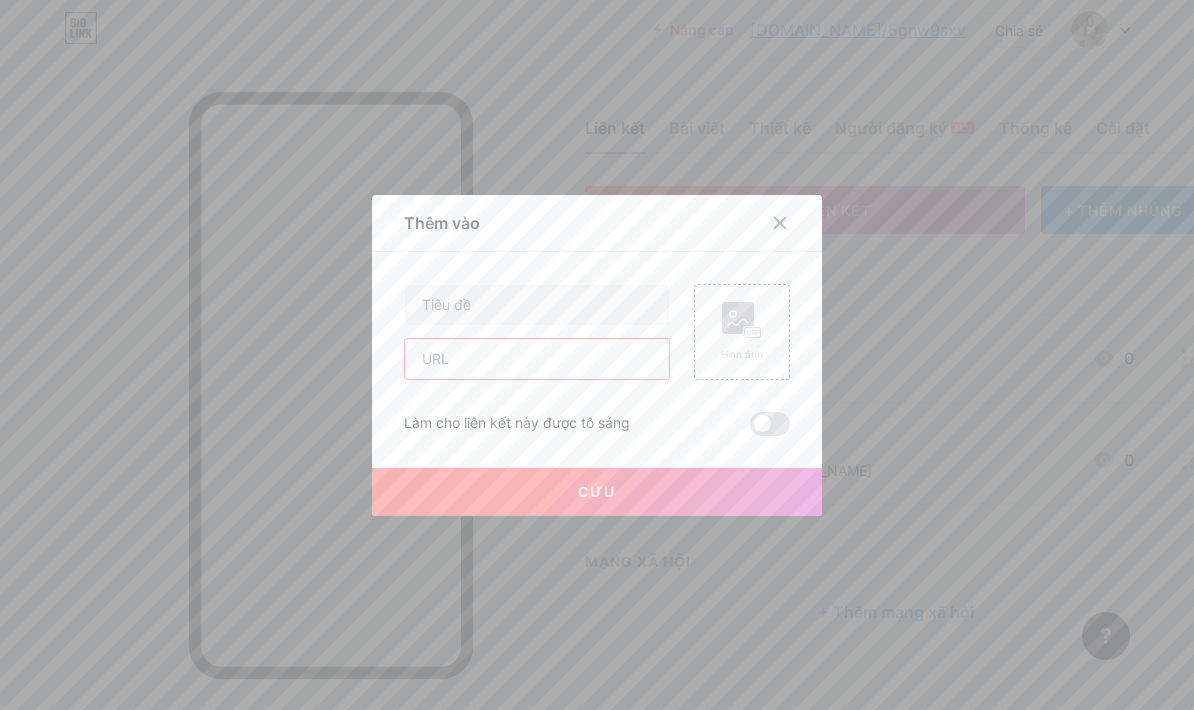paste on "[URL][DOMAIN_NAME]" 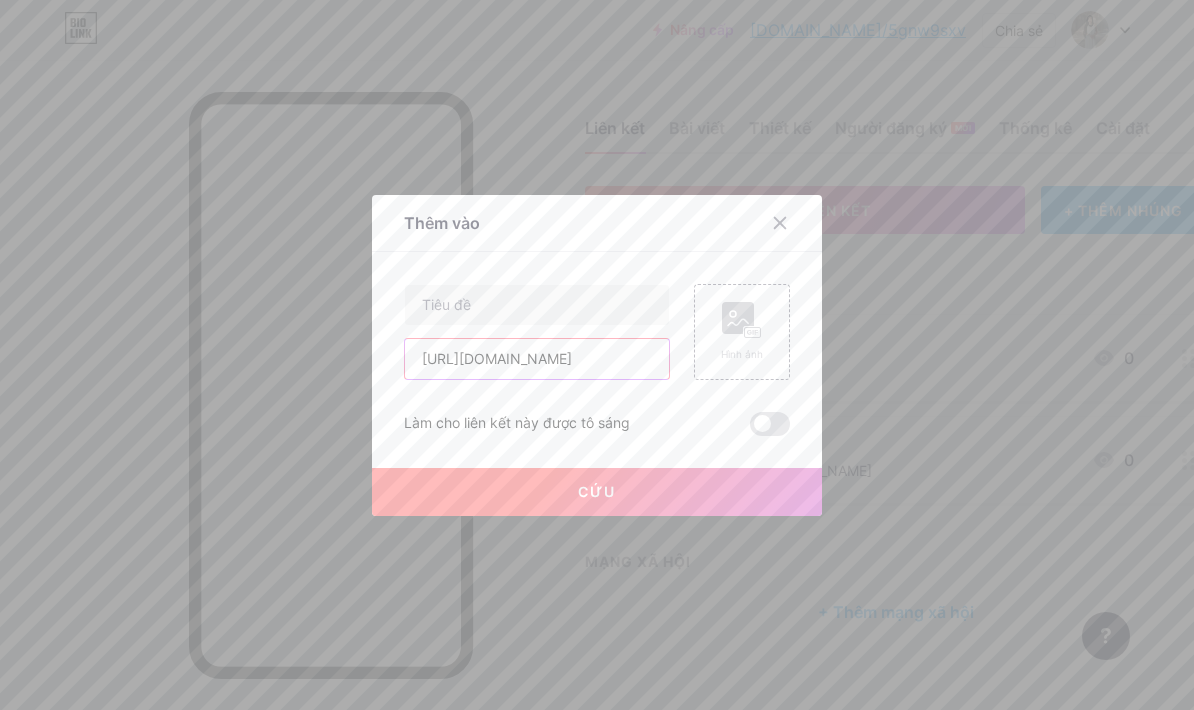type on "[URL][DOMAIN_NAME]" 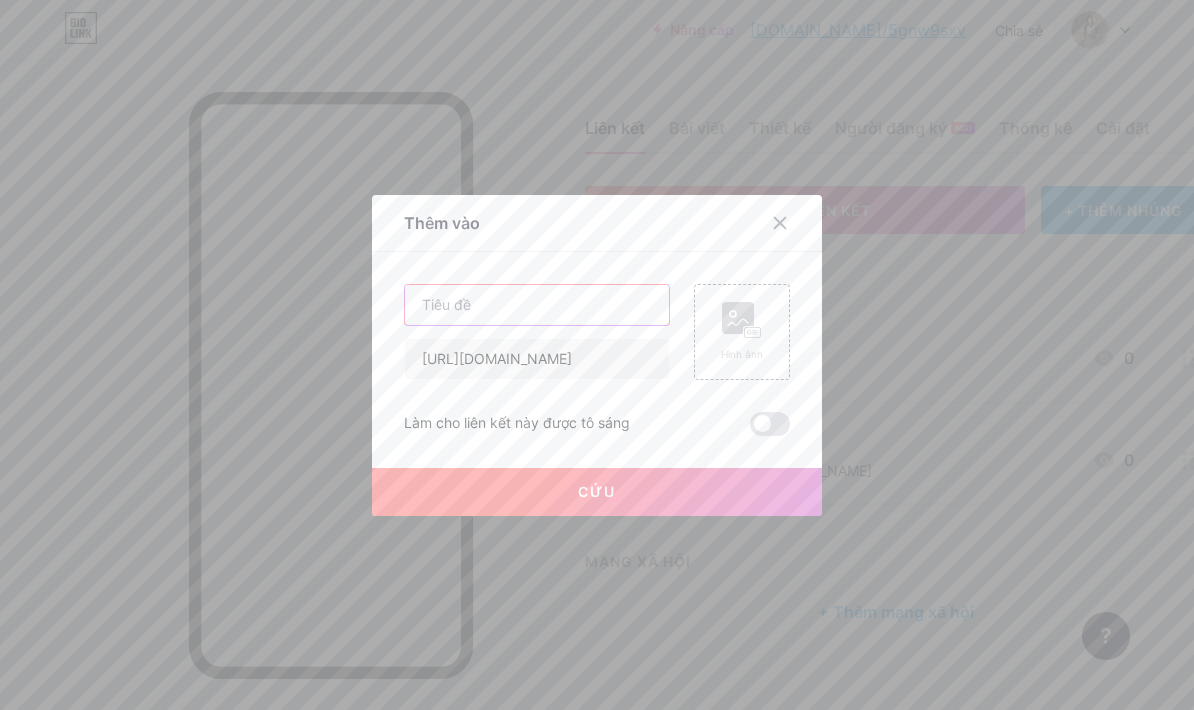 click at bounding box center [537, 305] 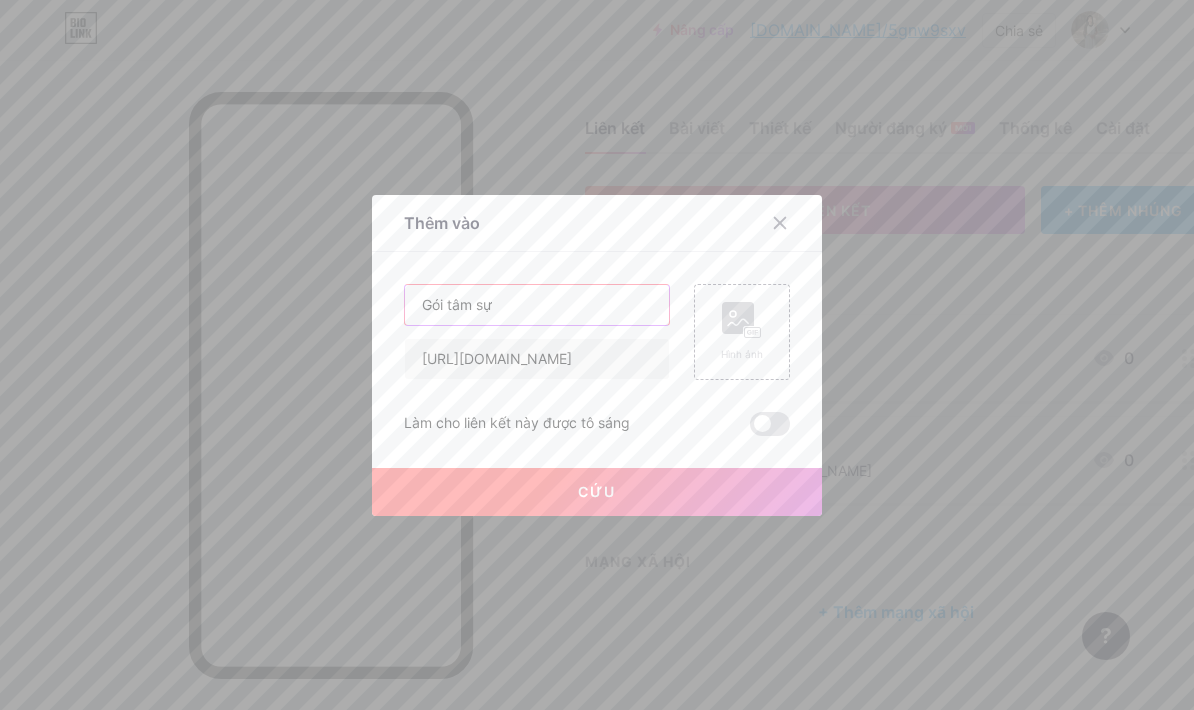 type on "Gói tâm sự" 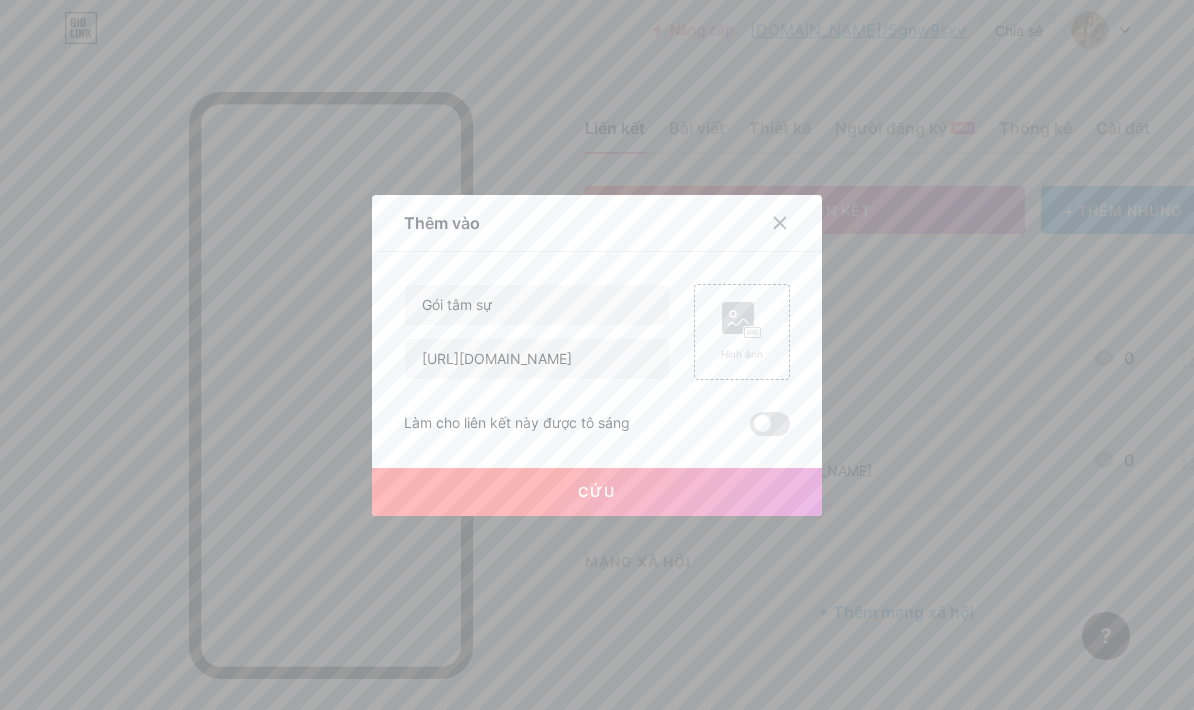 click at bounding box center (770, 424) 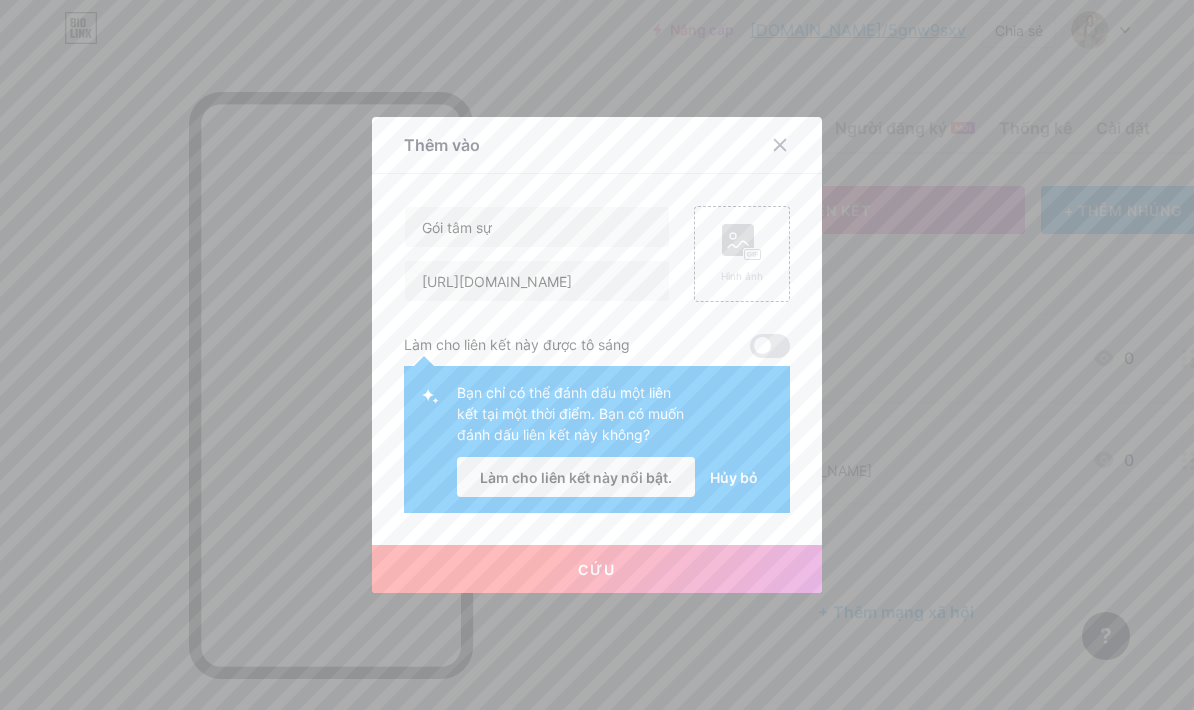 click on "Cứu" at bounding box center (597, 569) 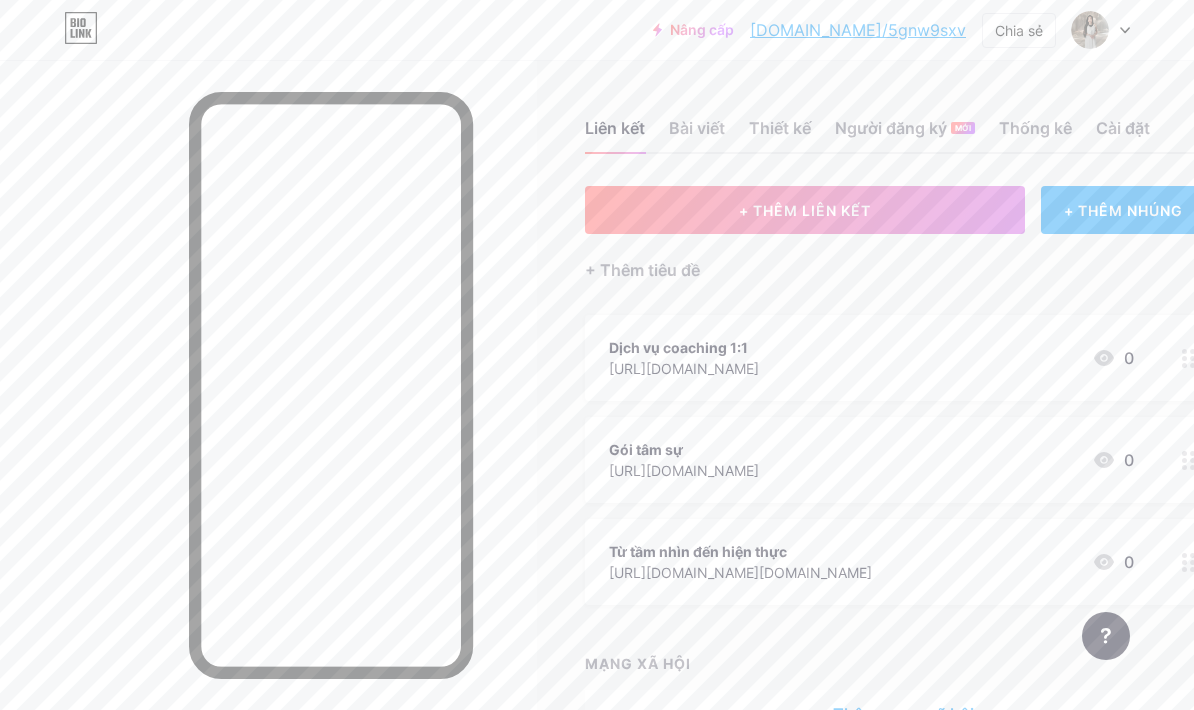 click on "+ THÊM LIÊN KẾT" at bounding box center [805, 210] 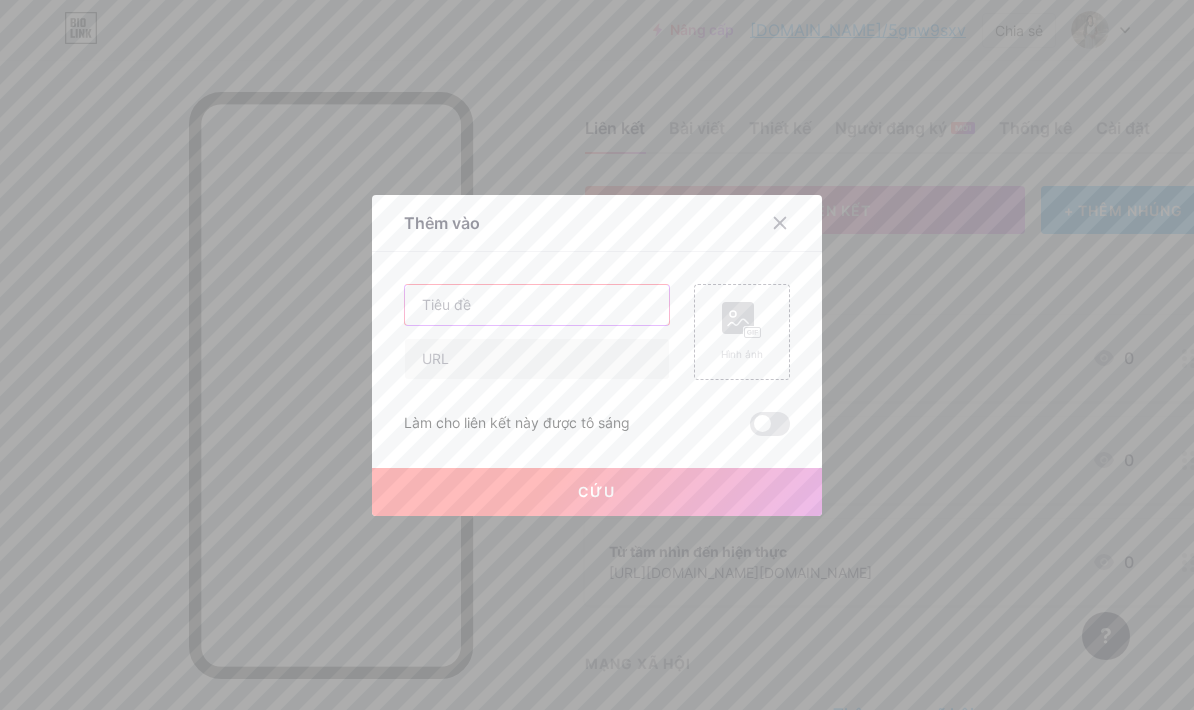 click at bounding box center [537, 305] 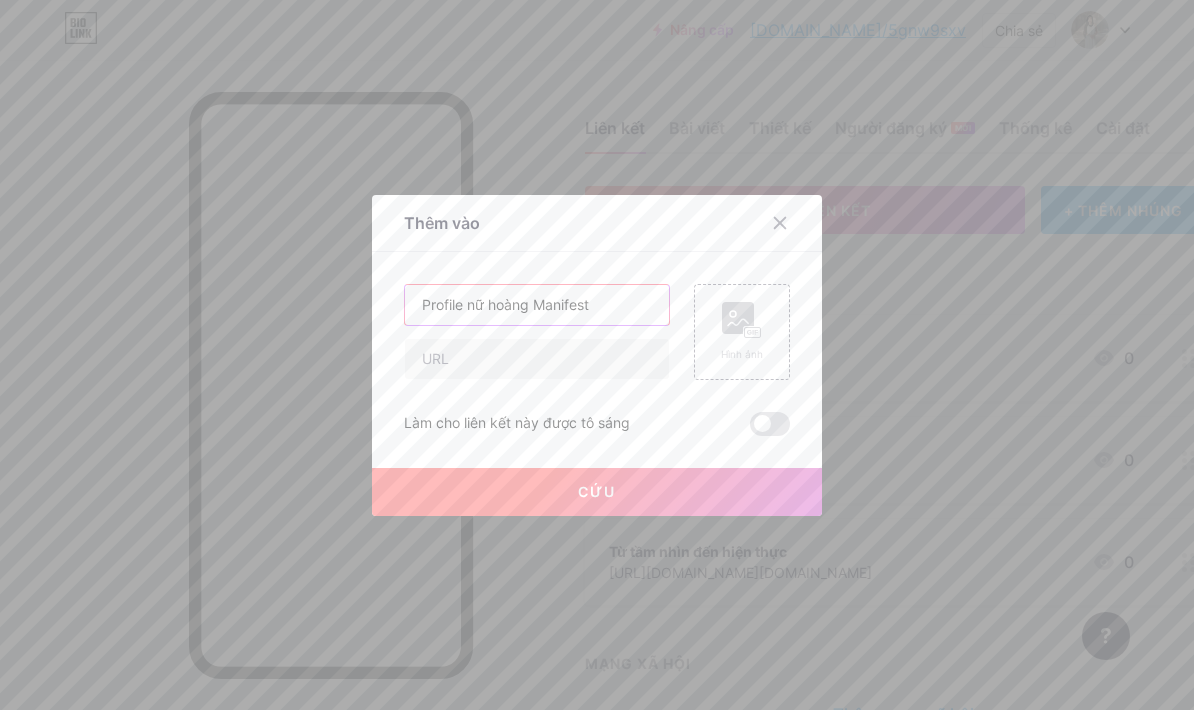 type on "Profile nữ hoàng Manifest" 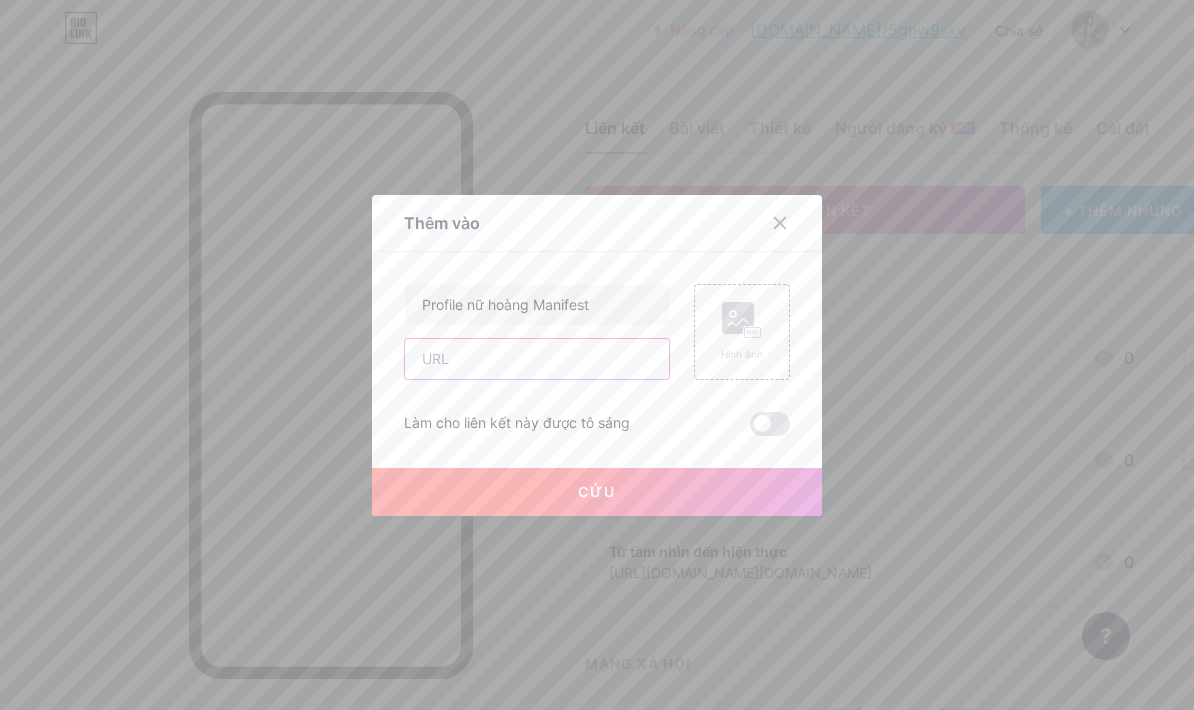 click at bounding box center (537, 359) 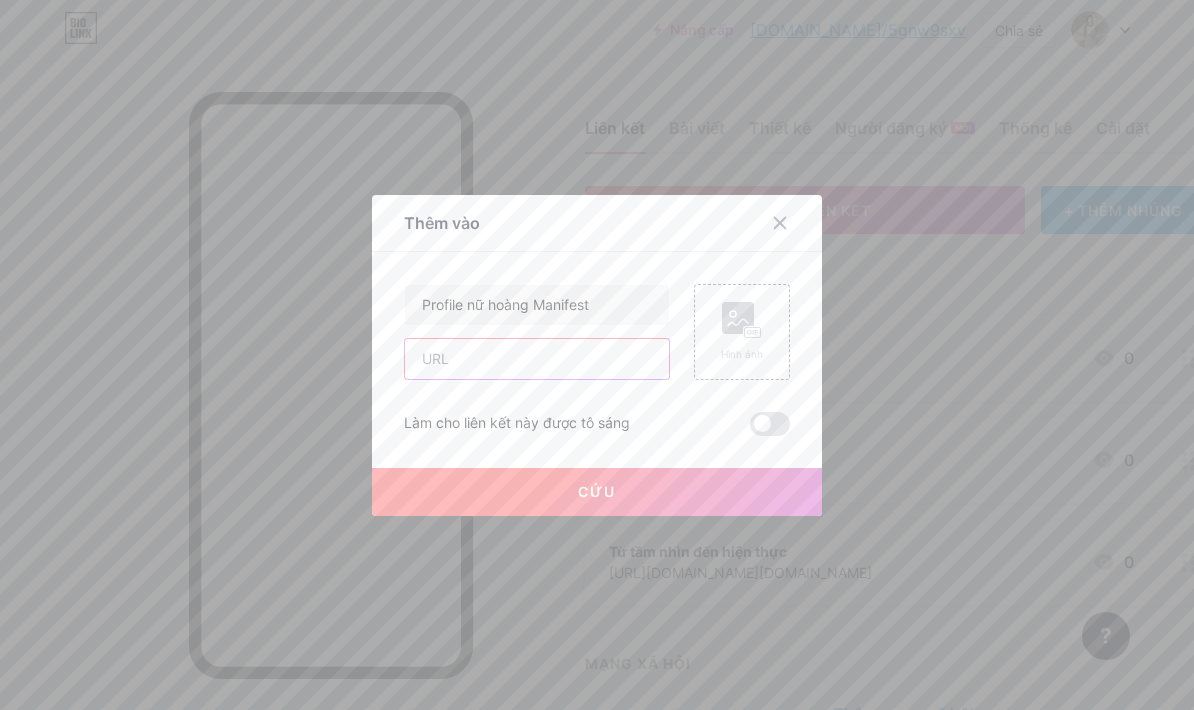 paste on "[URL][DOMAIN_NAME]" 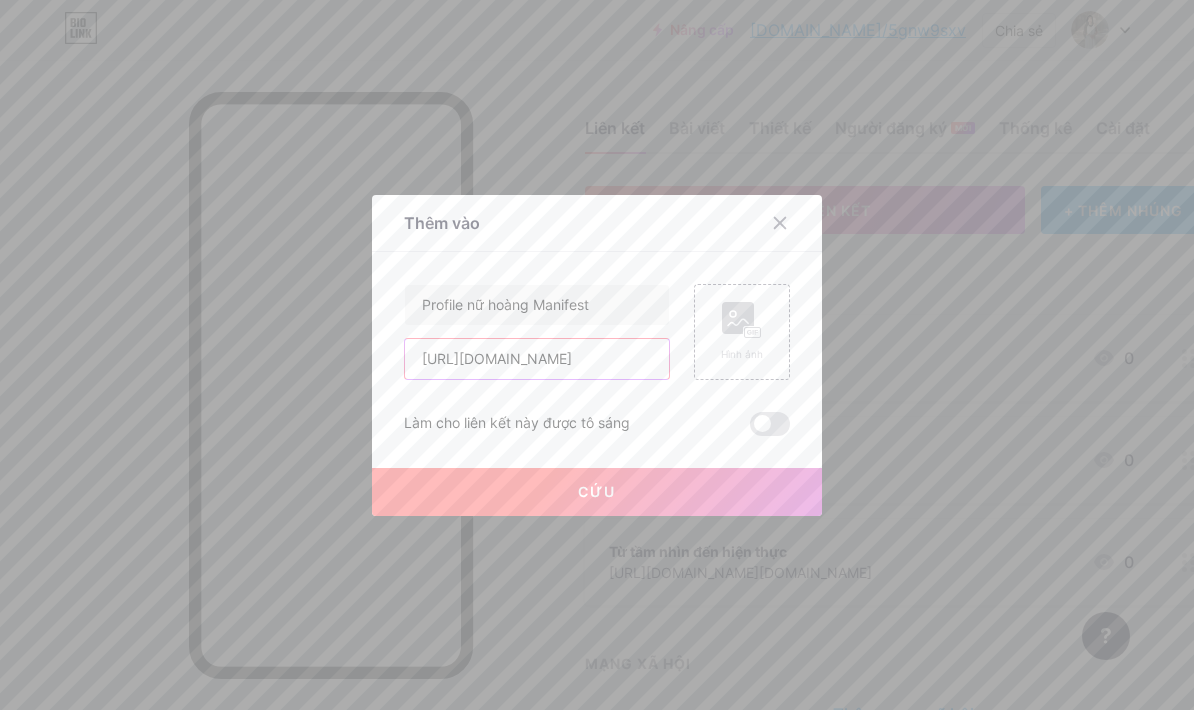 type on "[URL][DOMAIN_NAME]" 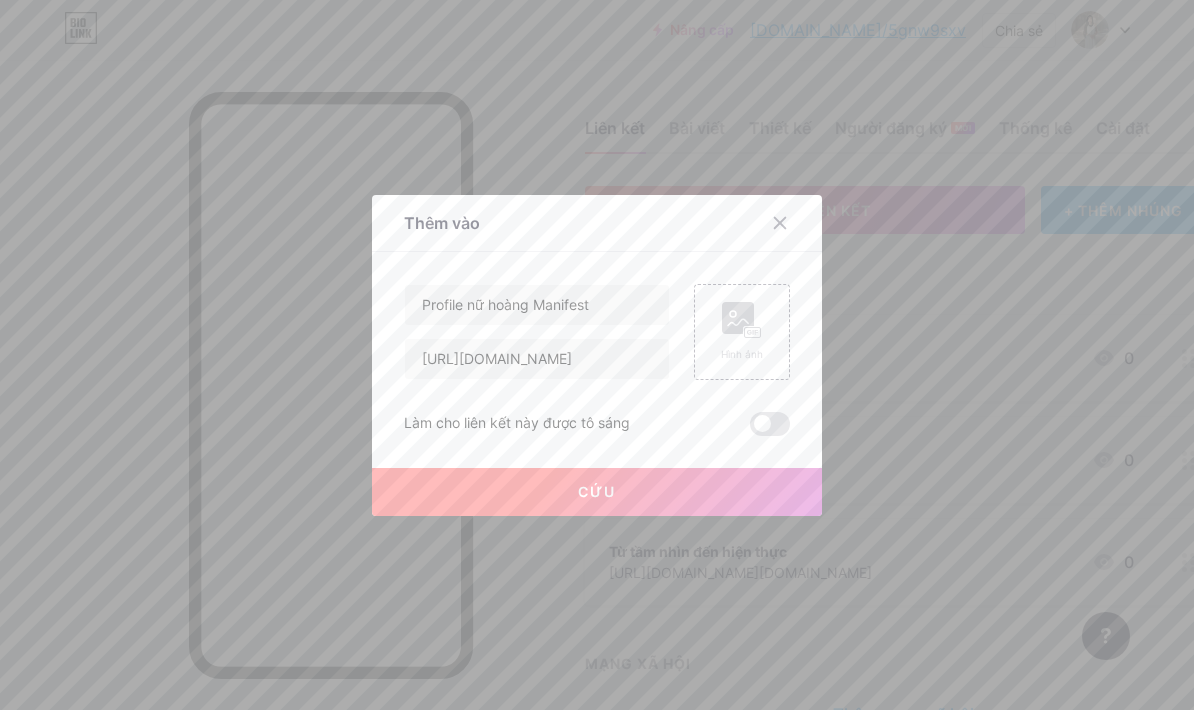 click on "Cứu" at bounding box center (597, 492) 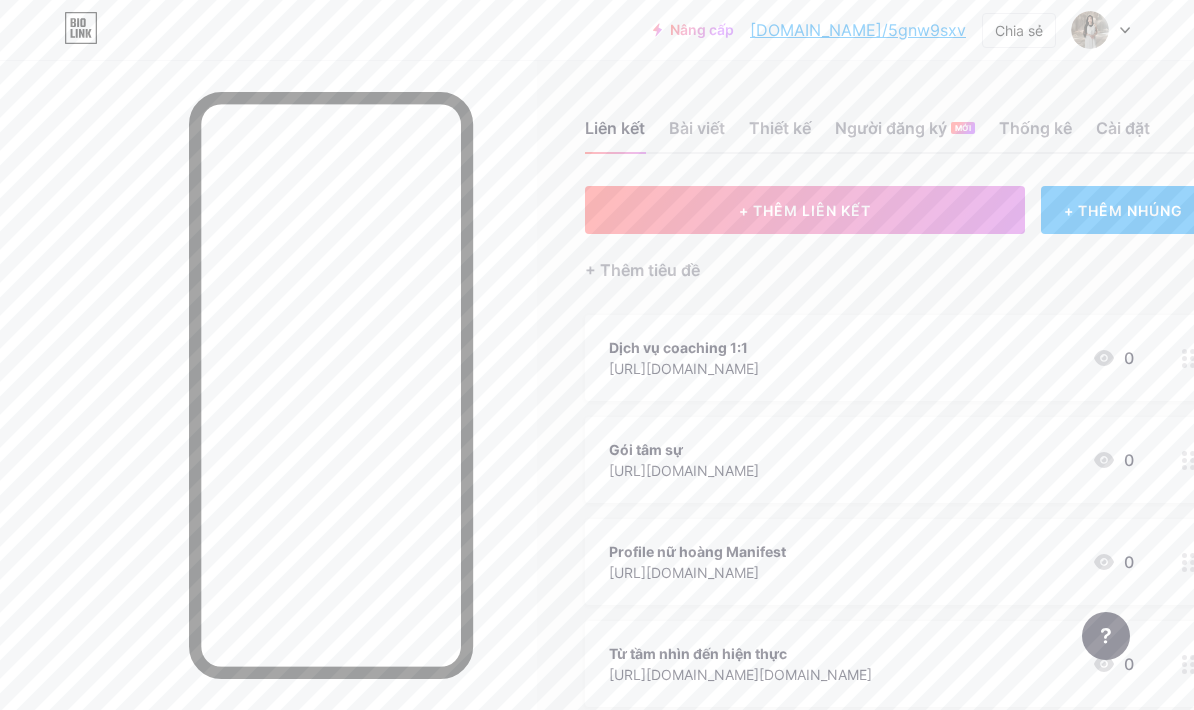 click on "+ THÊM LIÊN KẾT" at bounding box center (805, 210) 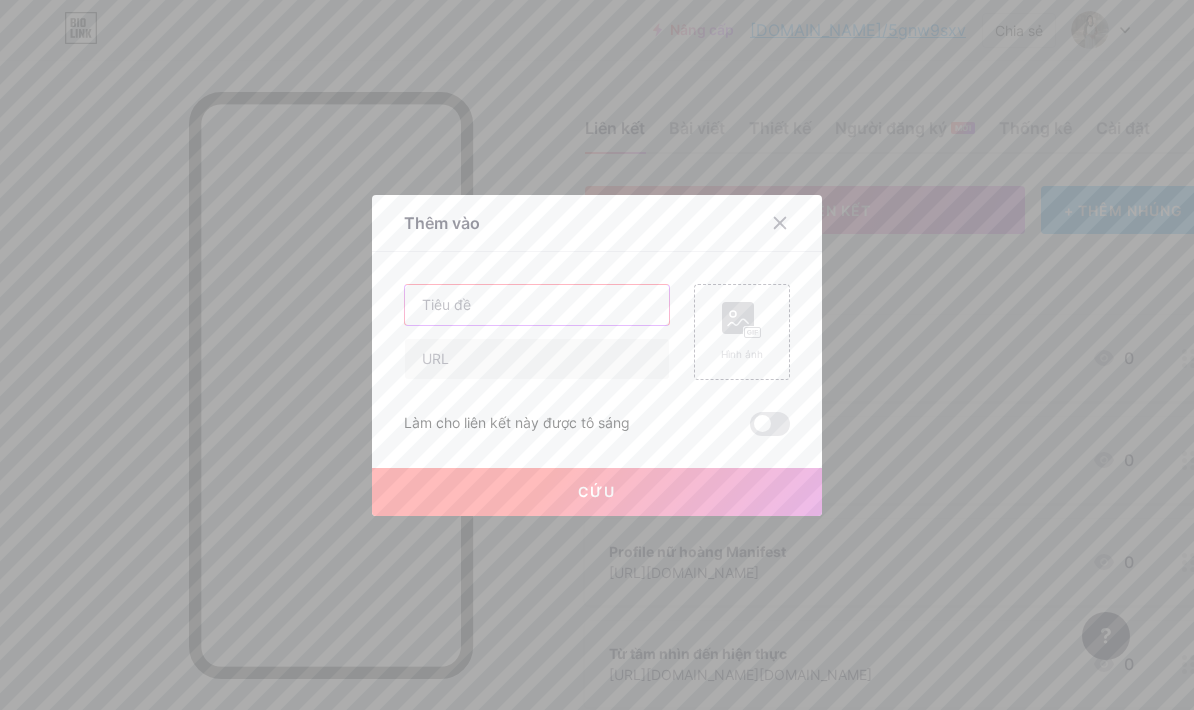 click at bounding box center (537, 305) 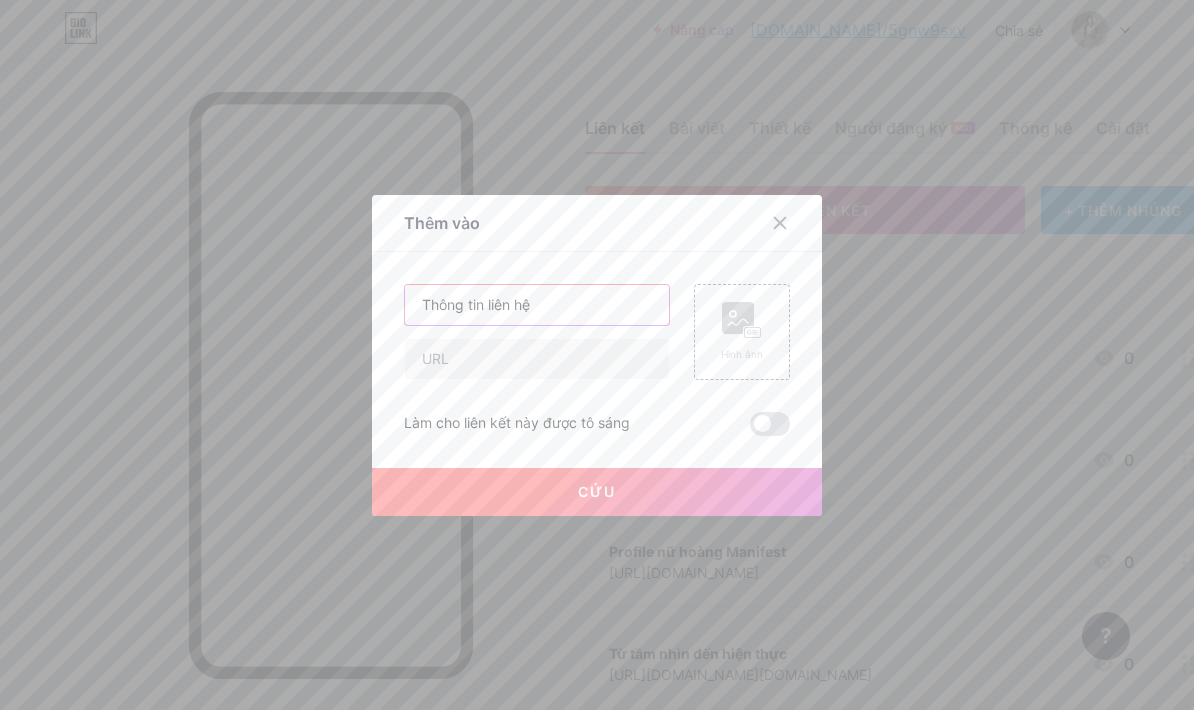 type on "Thông tin liên hệ" 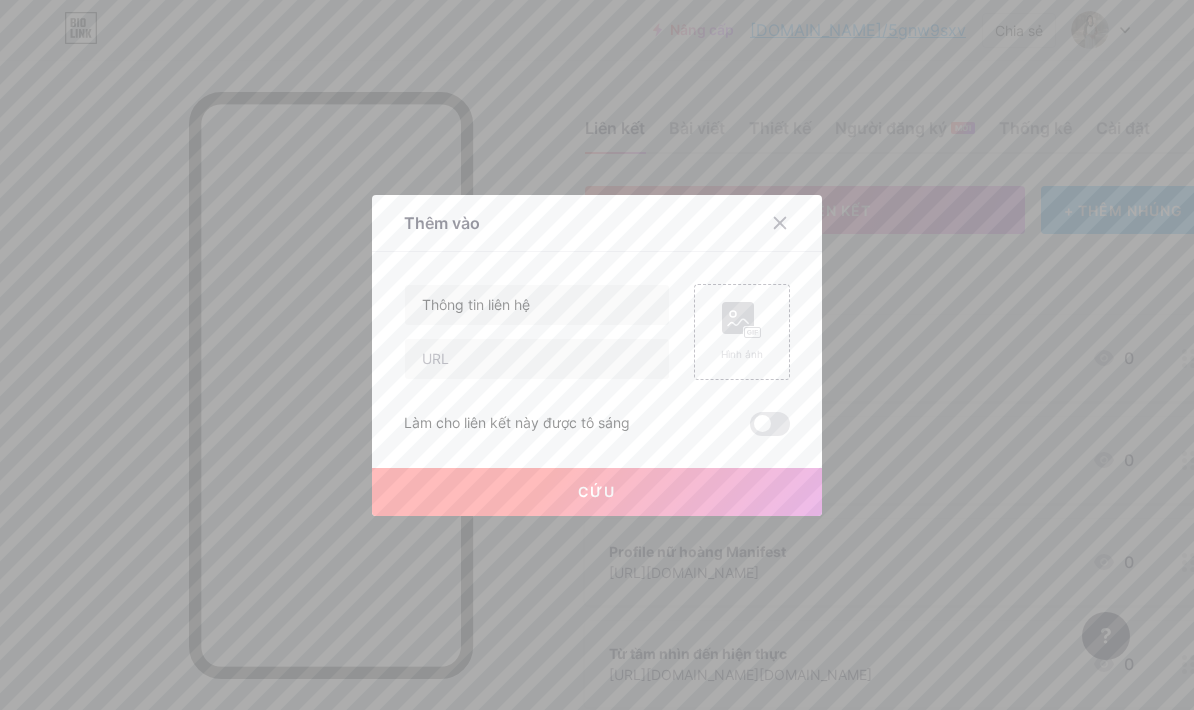 click at bounding box center [537, 359] 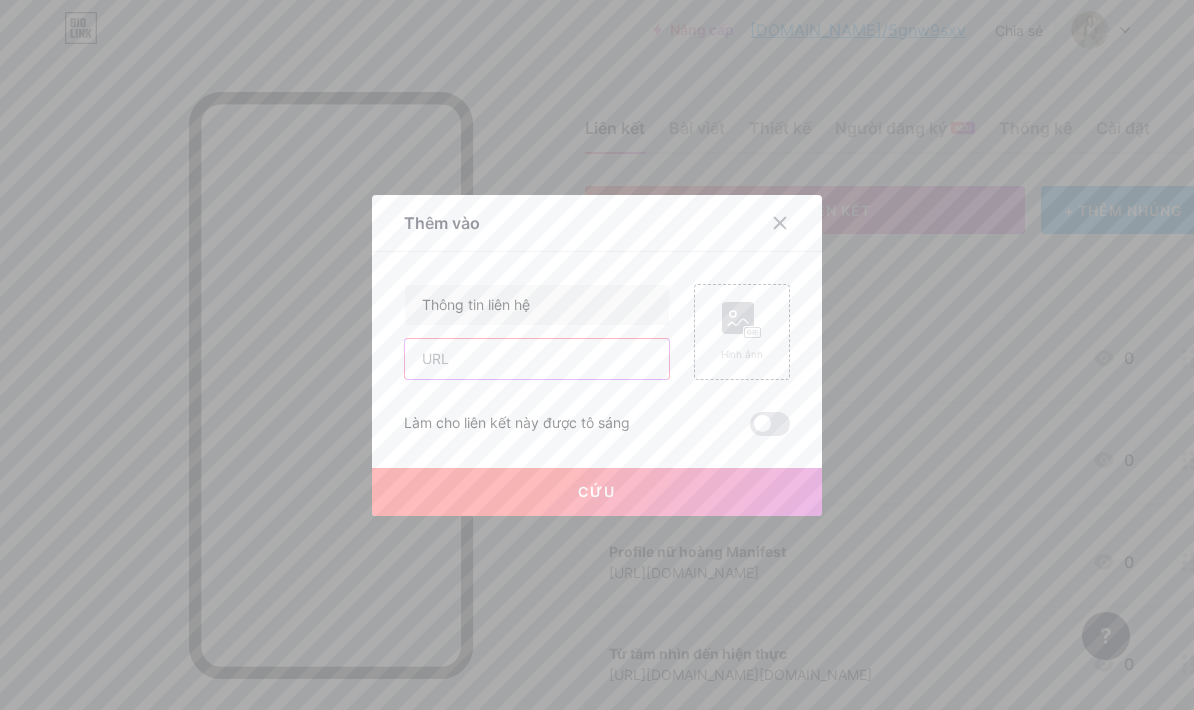 click at bounding box center [537, 359] 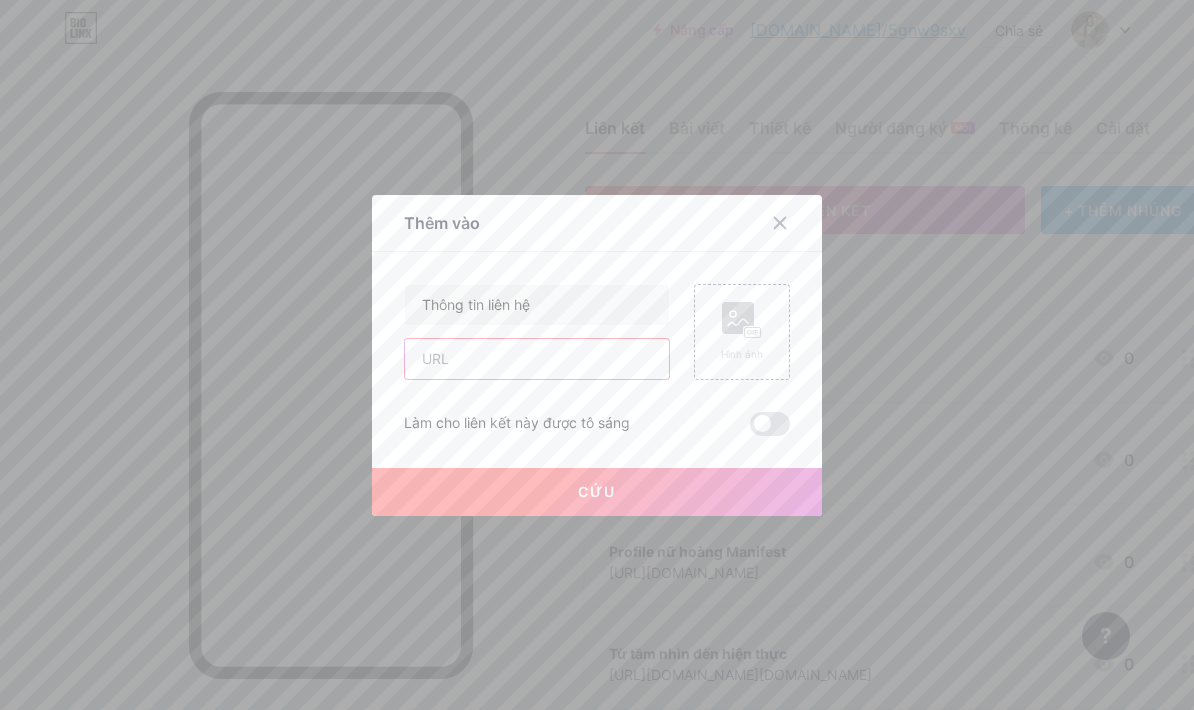 paste on "[URL][DOMAIN_NAME]" 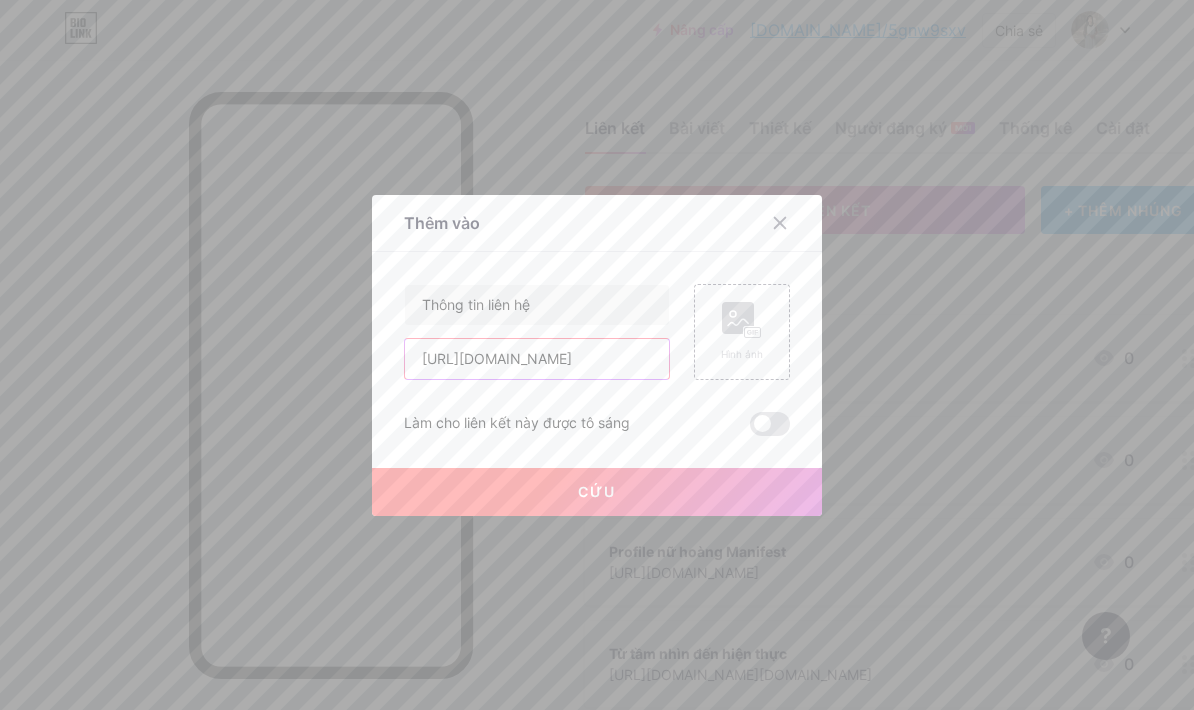 type on "[URL][DOMAIN_NAME]" 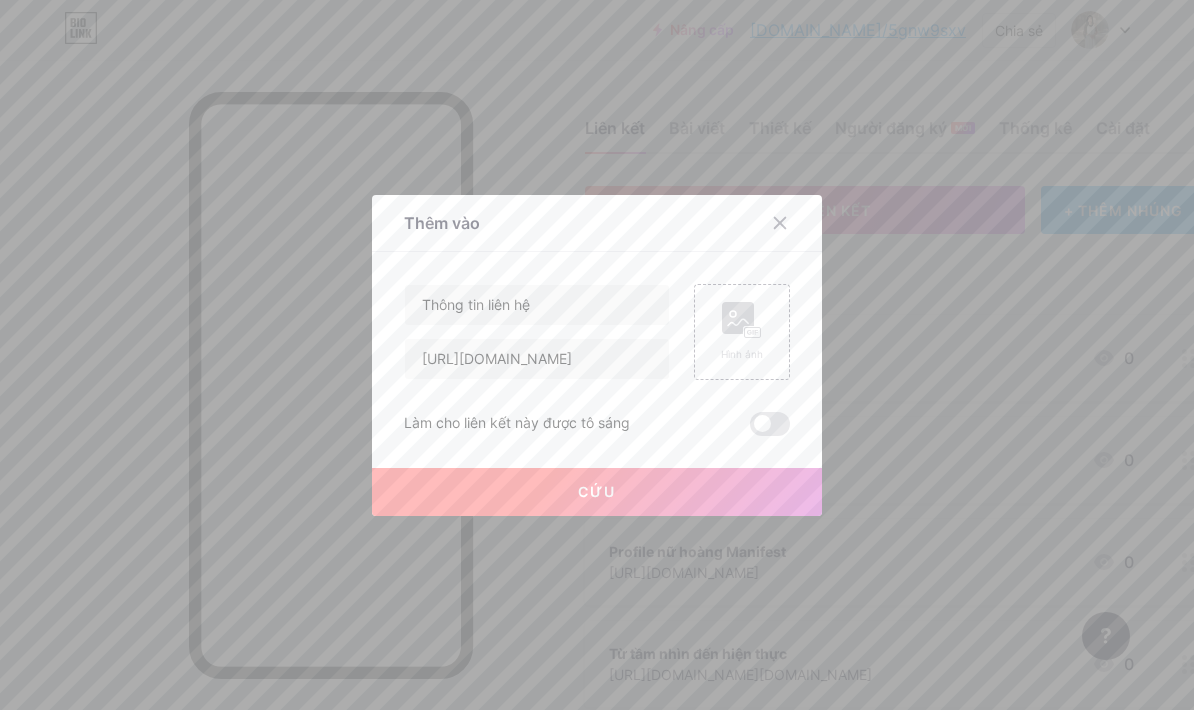 click on "Cứu" at bounding box center (597, 492) 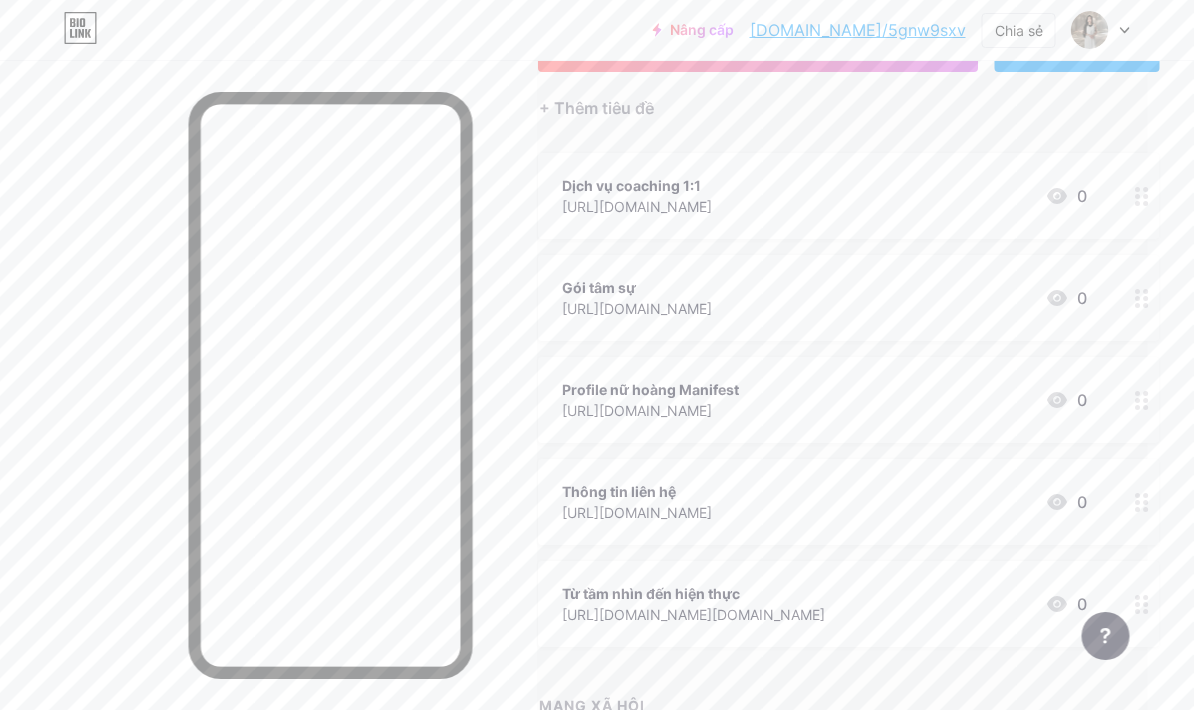 scroll, scrollTop: 162, scrollLeft: 47, axis: both 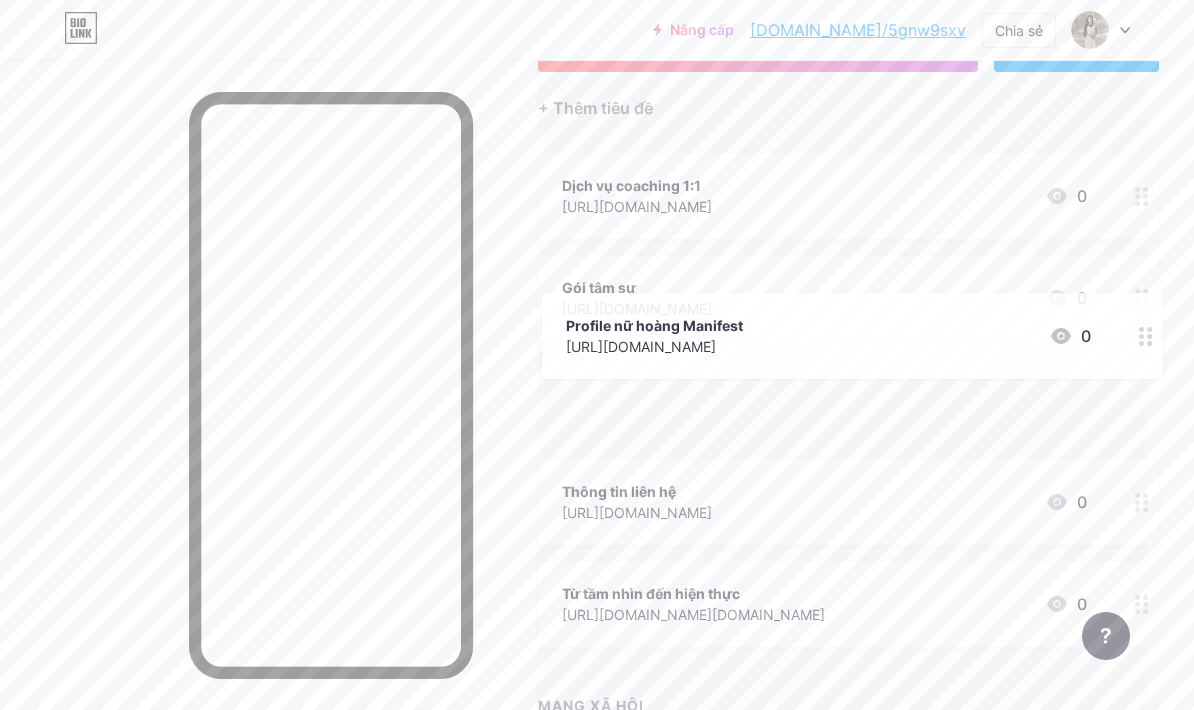 type 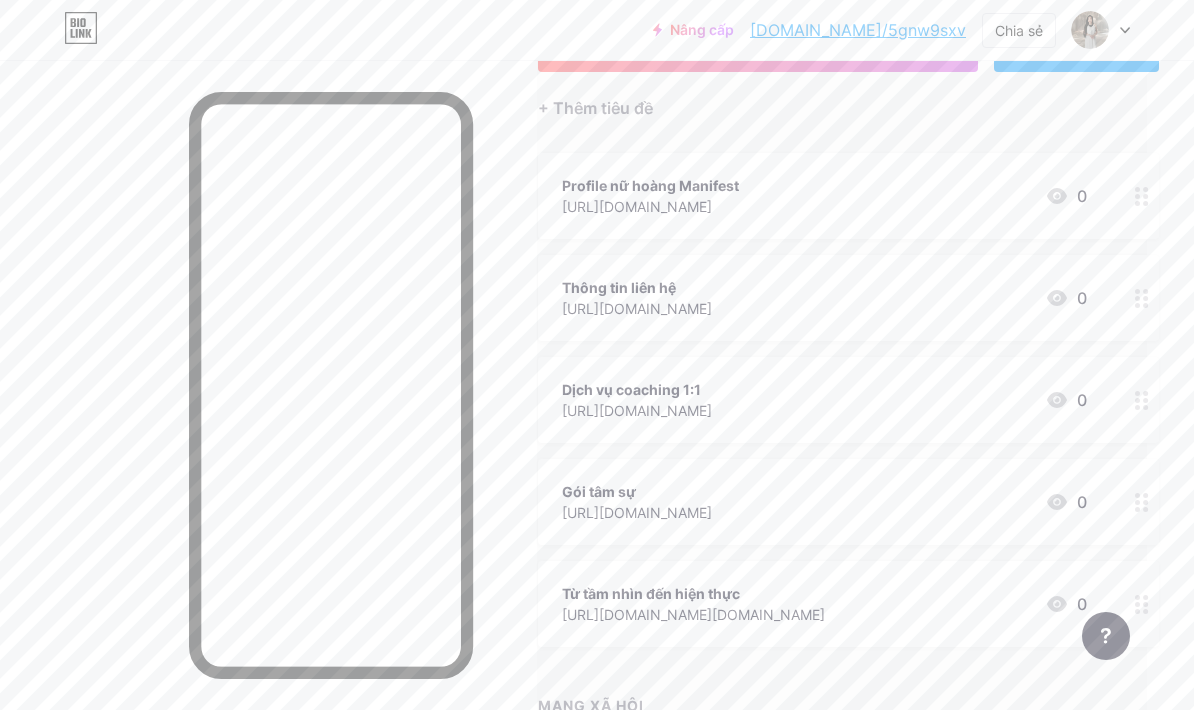click on "[URL][DOMAIN_NAME][DOMAIN_NAME]" at bounding box center (693, 614) 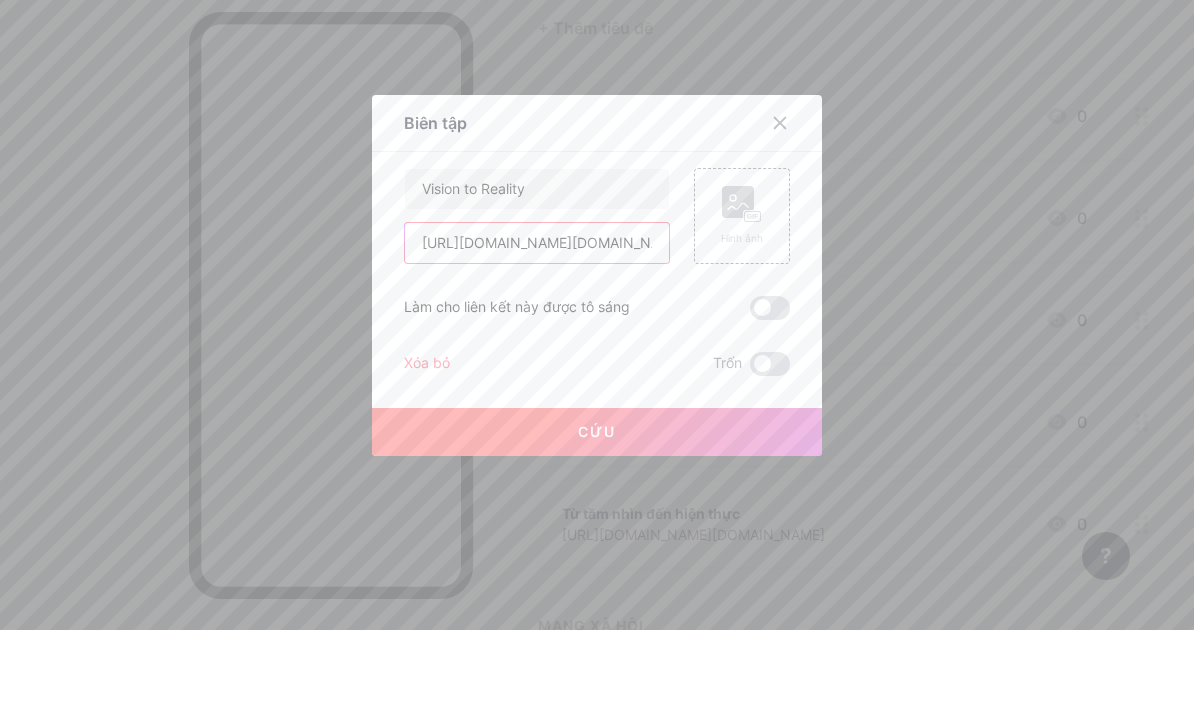 click on "[URL][DOMAIN_NAME][DOMAIN_NAME]" at bounding box center [537, 323] 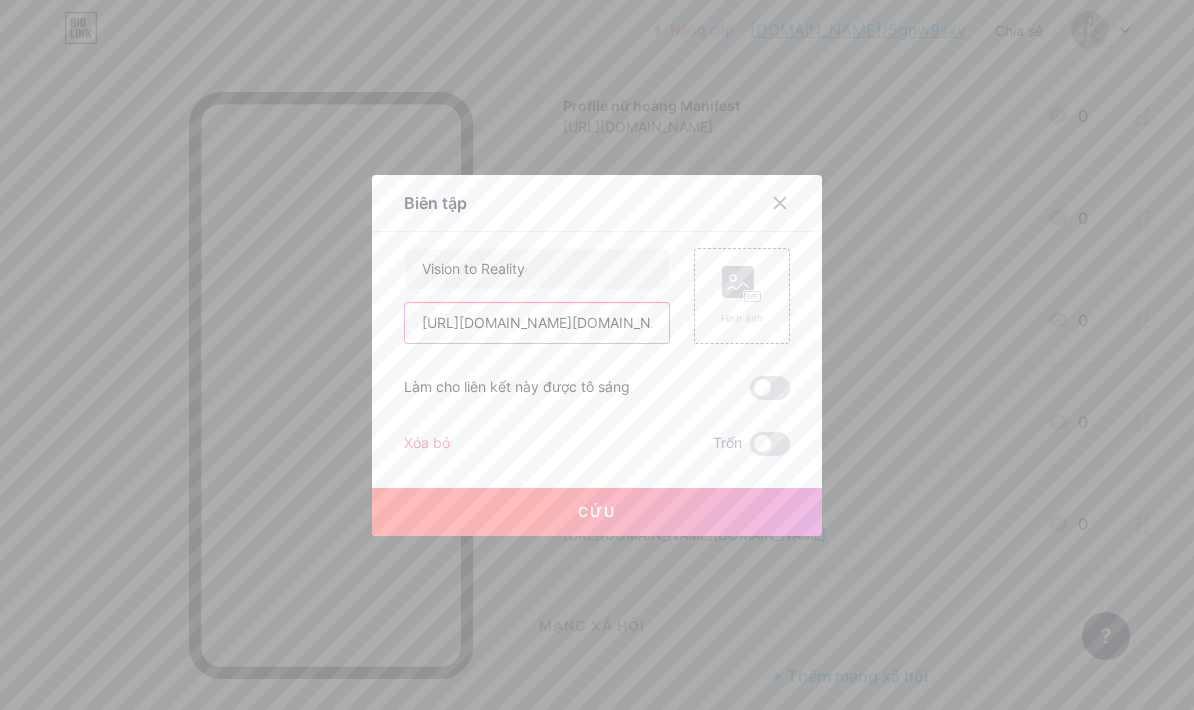 click on "[URL][DOMAIN_NAME][DOMAIN_NAME]" at bounding box center (537, 323) 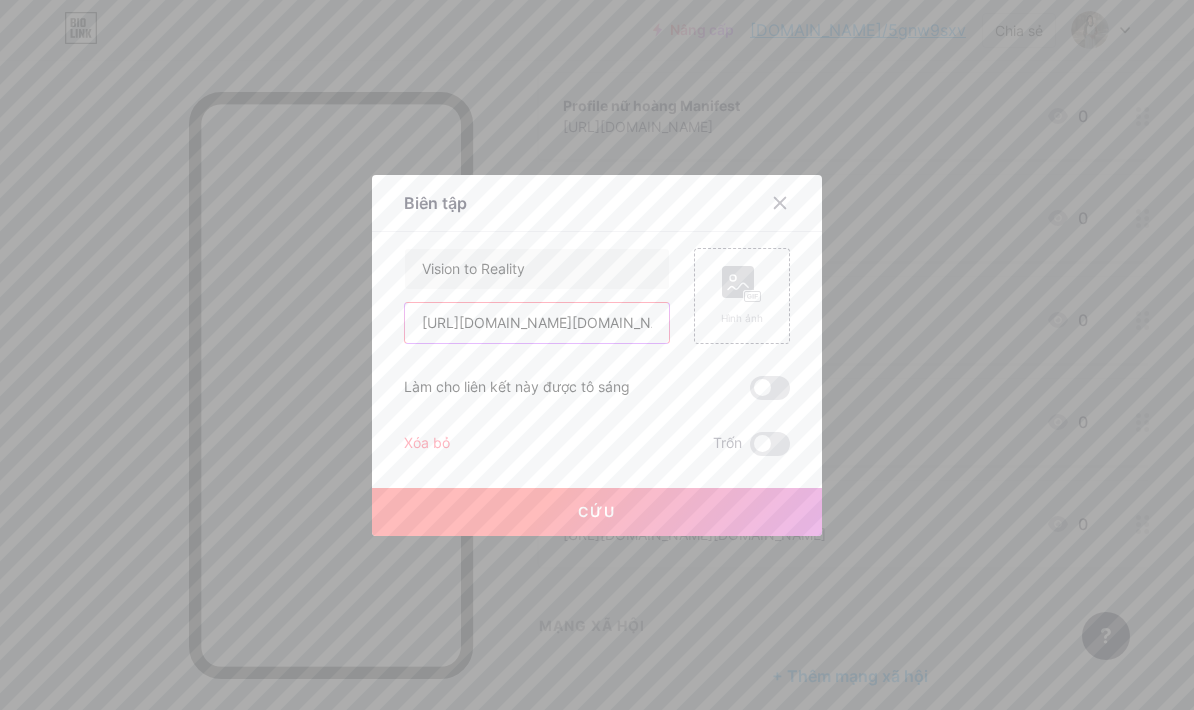 paste on "[DOMAIN_NAME][URL]" 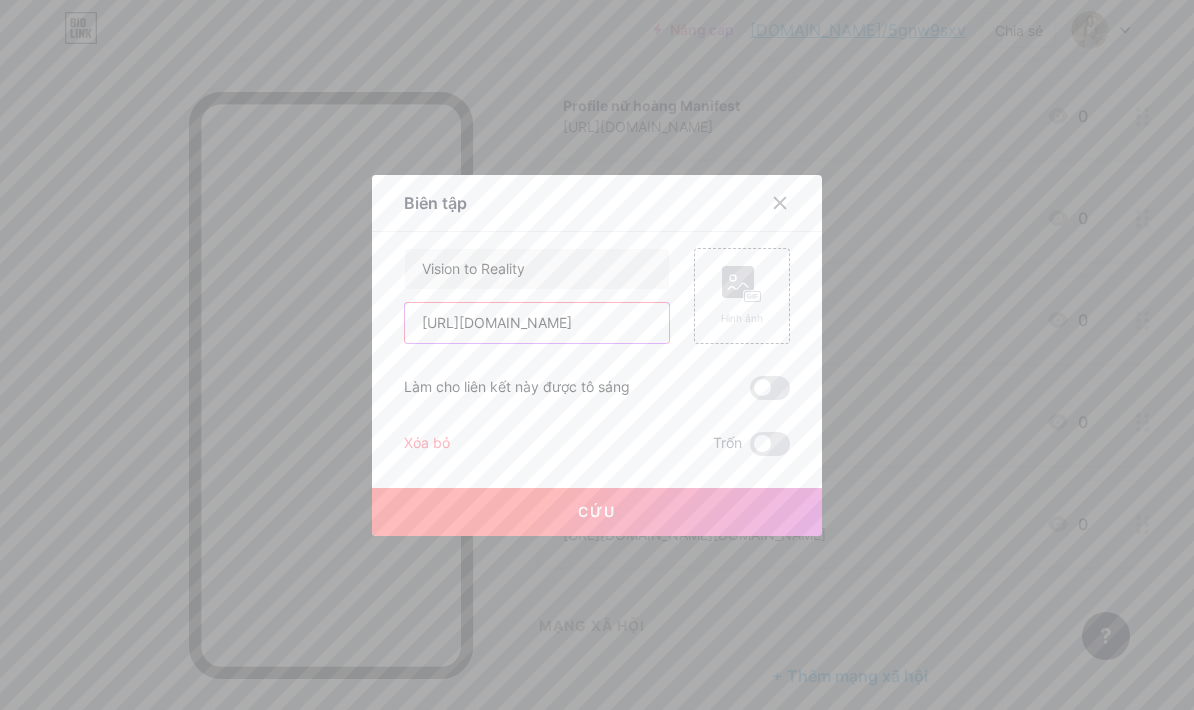 scroll, scrollTop: 242, scrollLeft: 0, axis: vertical 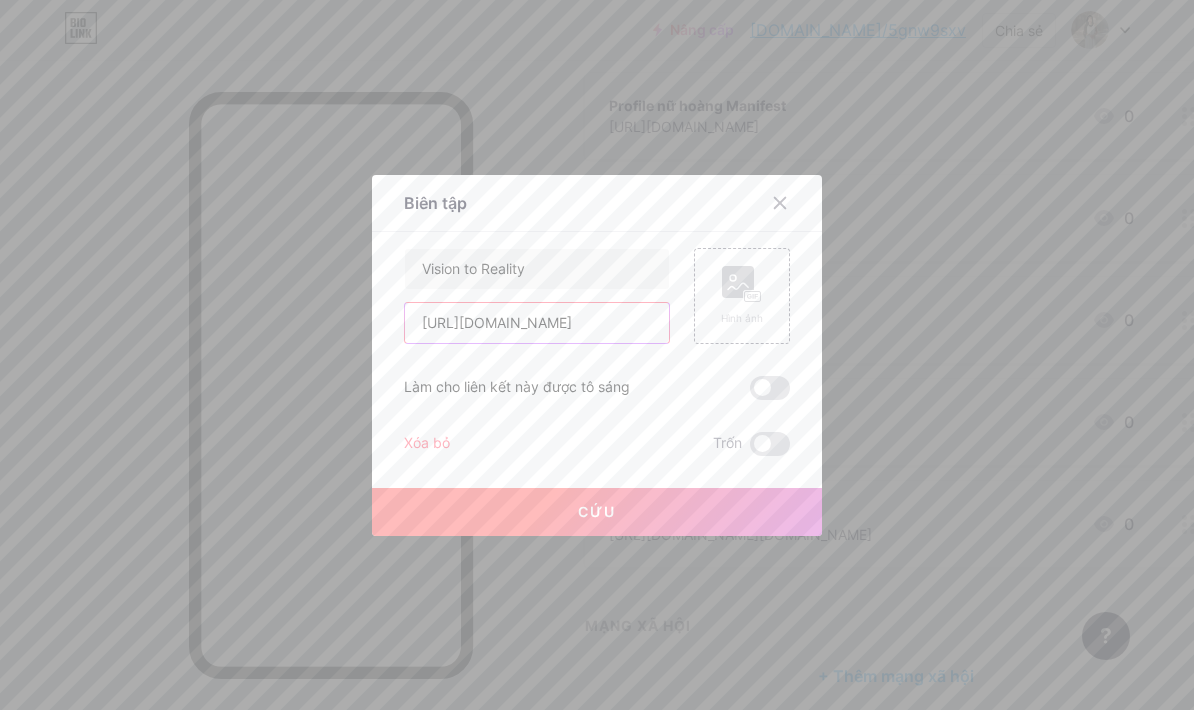type on "[URL][DOMAIN_NAME]" 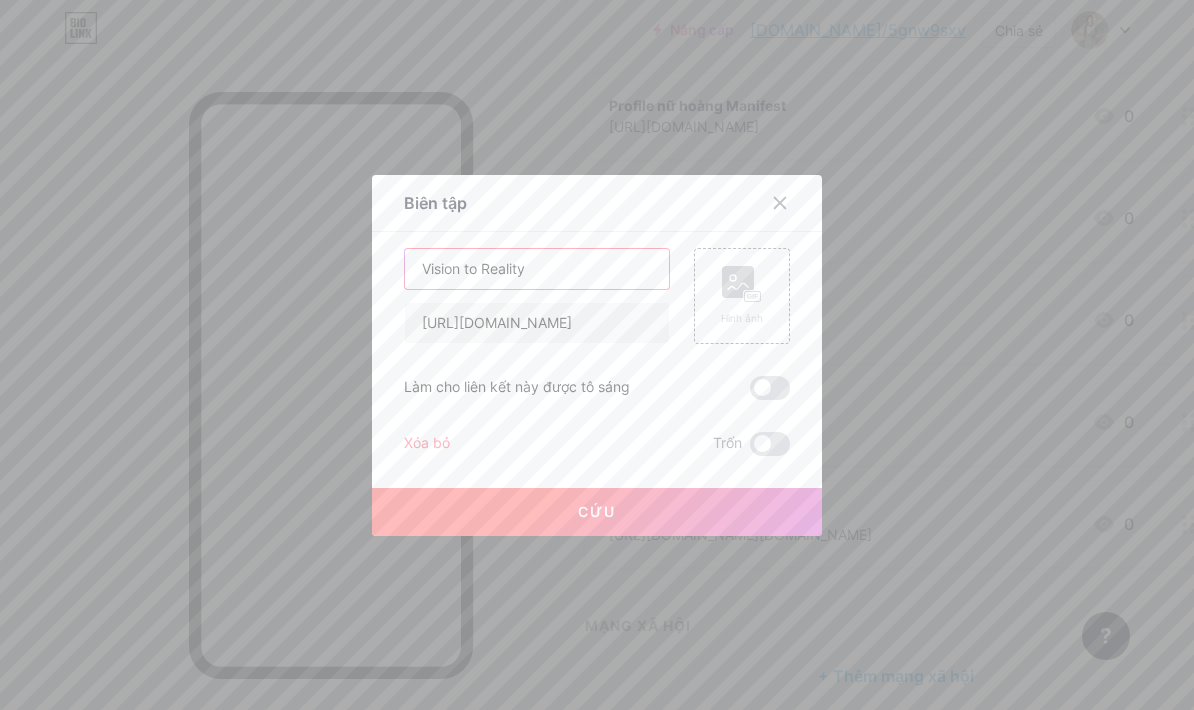 click on "Vision to Reality" at bounding box center [537, 269] 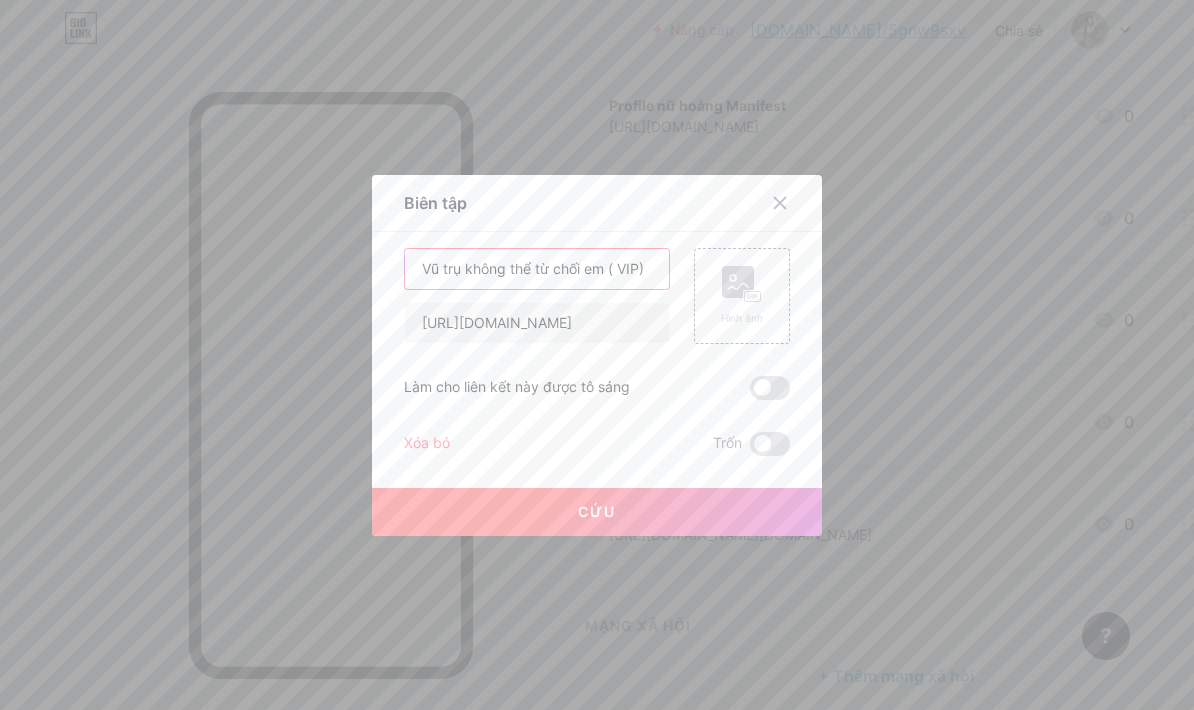 type on "Vũ trụ không thể từ chối em ( VIP)" 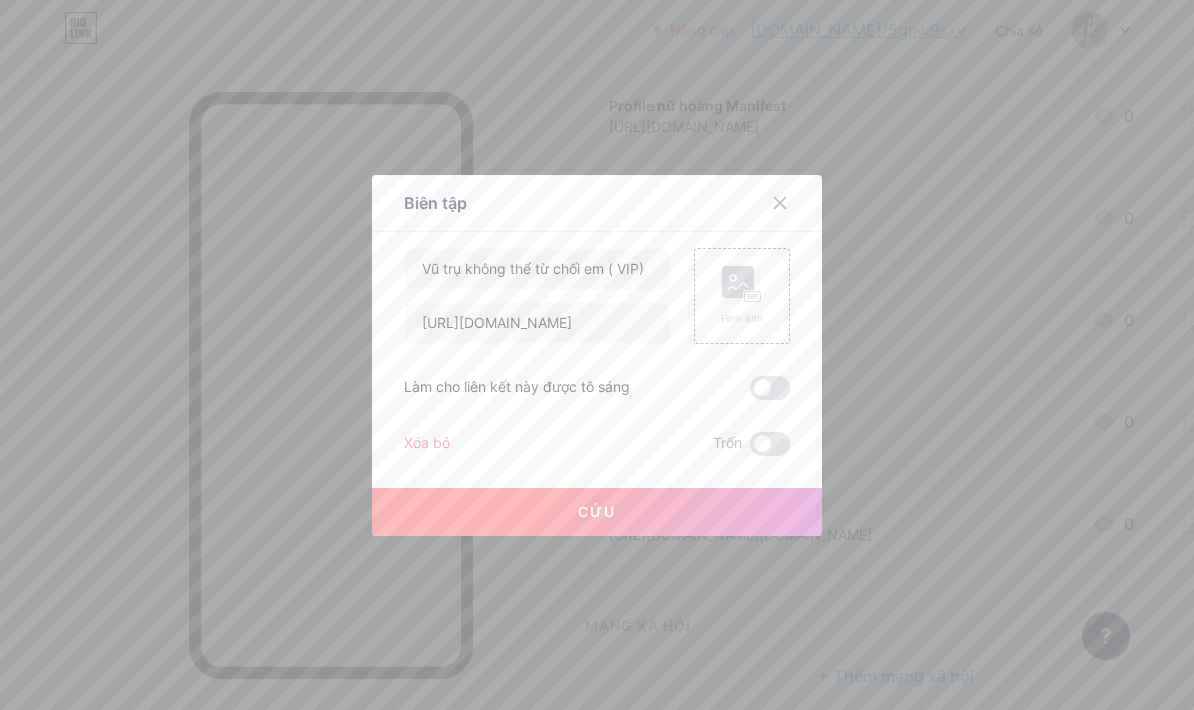 click on "Cứu" at bounding box center (597, 511) 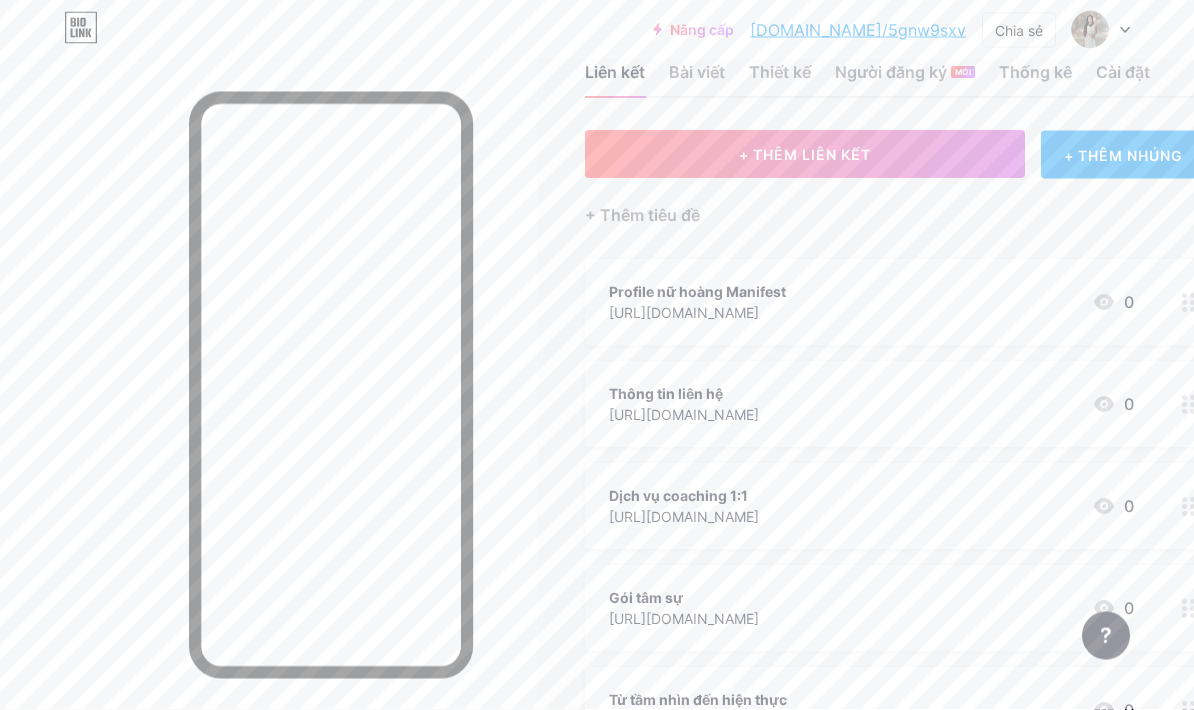 scroll, scrollTop: 42, scrollLeft: 0, axis: vertical 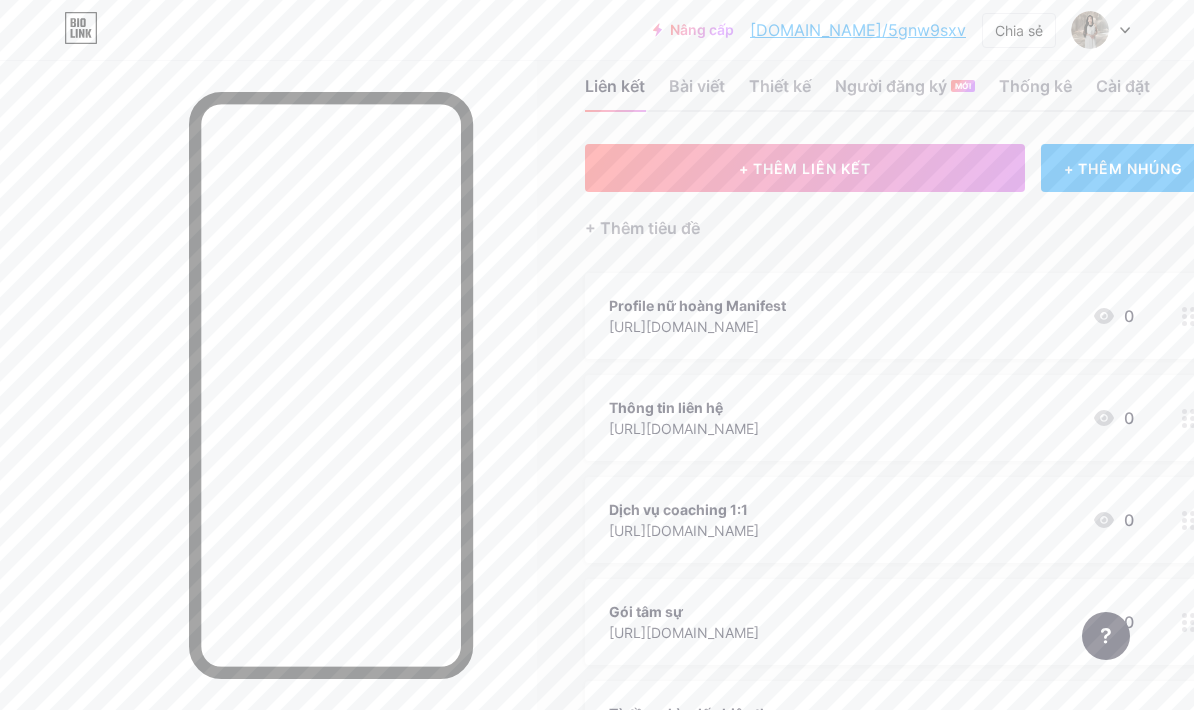 click on "+ THÊM LIÊN KẾT" at bounding box center [805, 168] 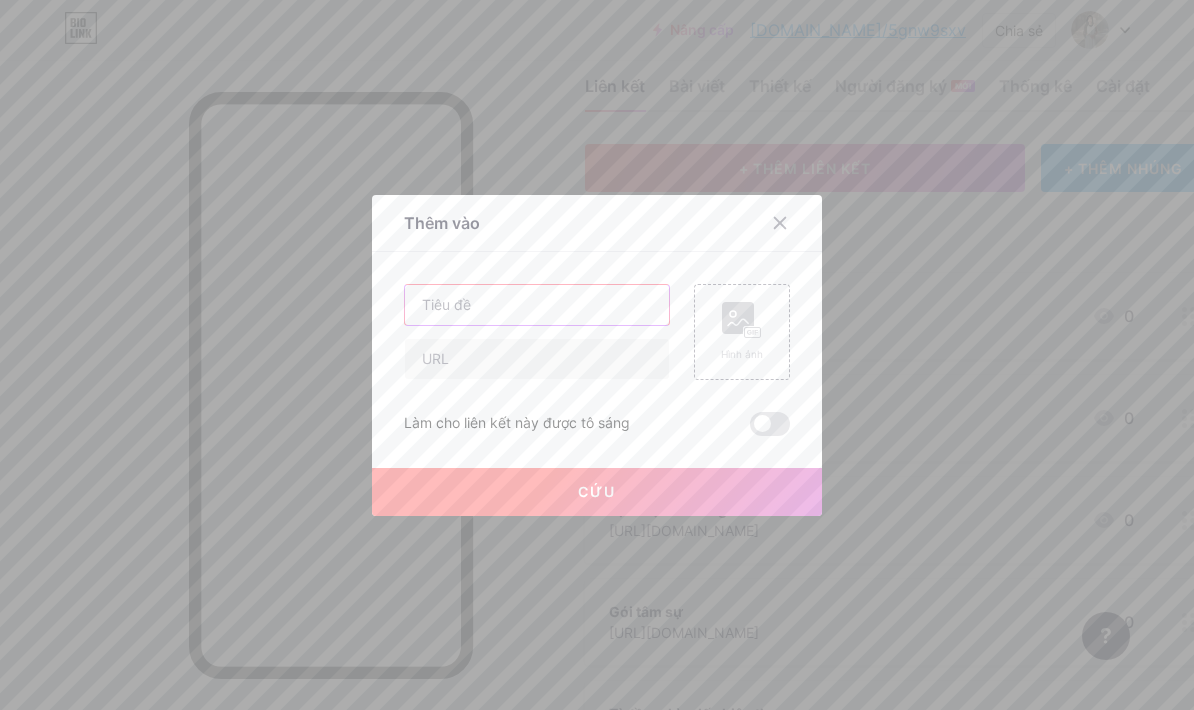 click at bounding box center [537, 305] 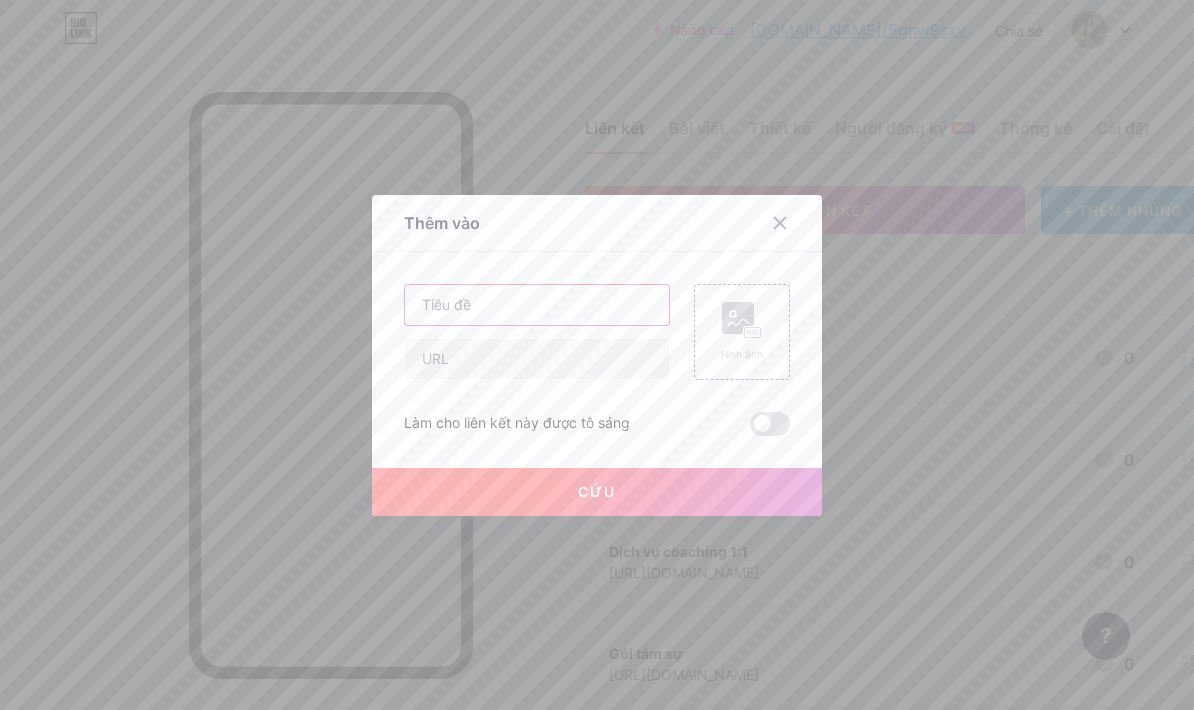 click at bounding box center (537, 305) 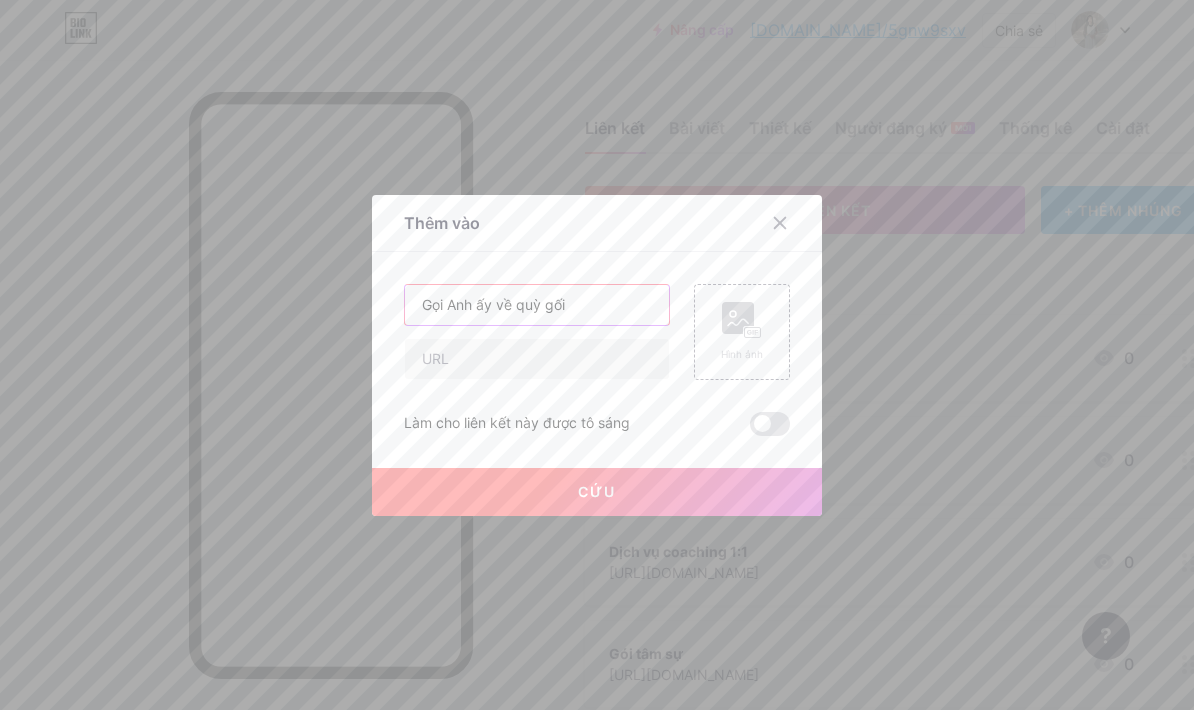 type on "Gọi Anh ấy về quỳ gối" 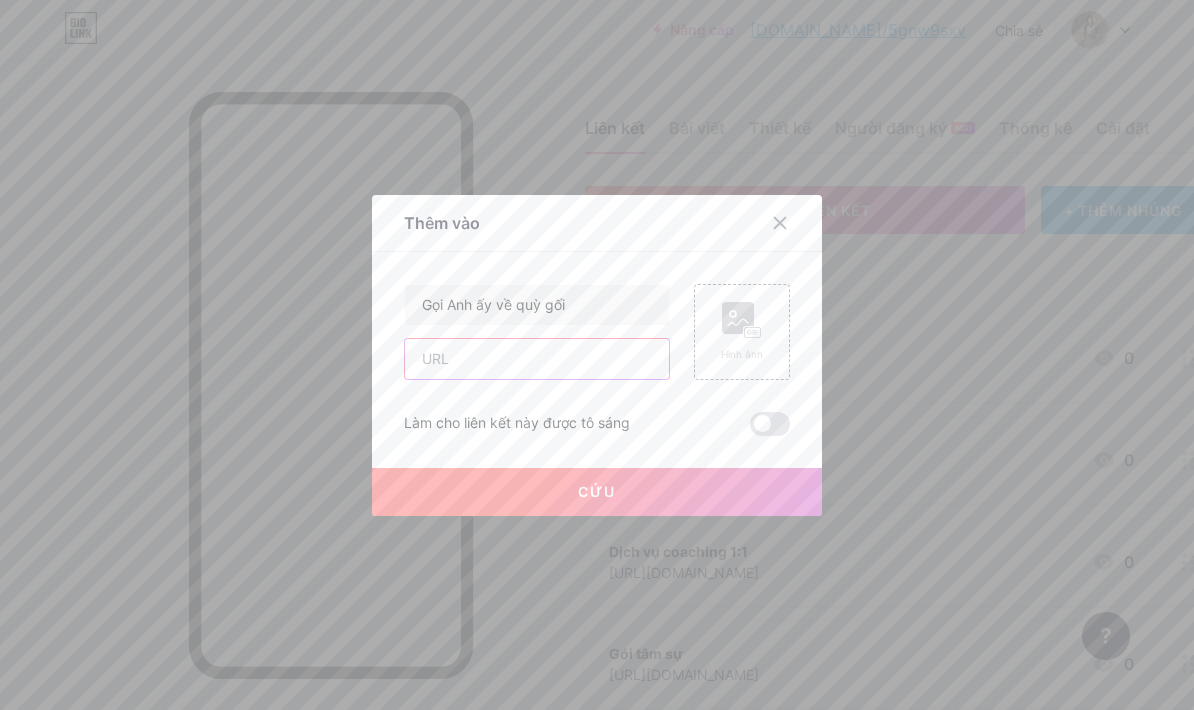 click at bounding box center (537, 359) 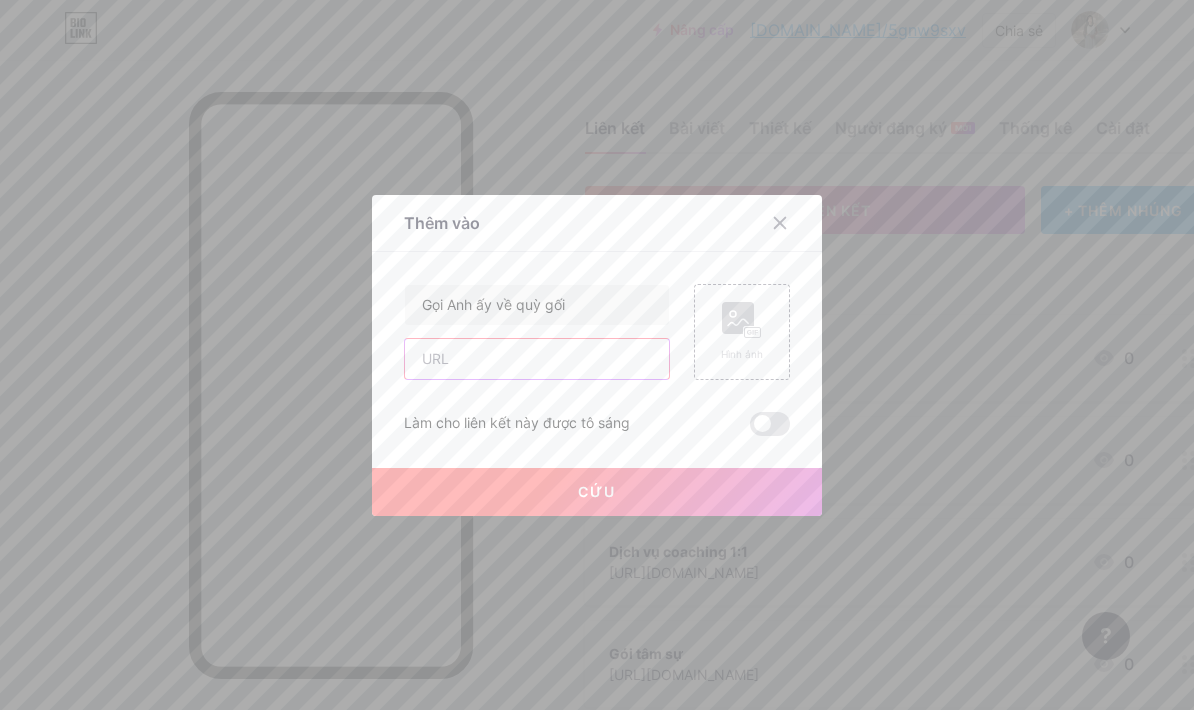 paste on "[URL][DOMAIN_NAME]" 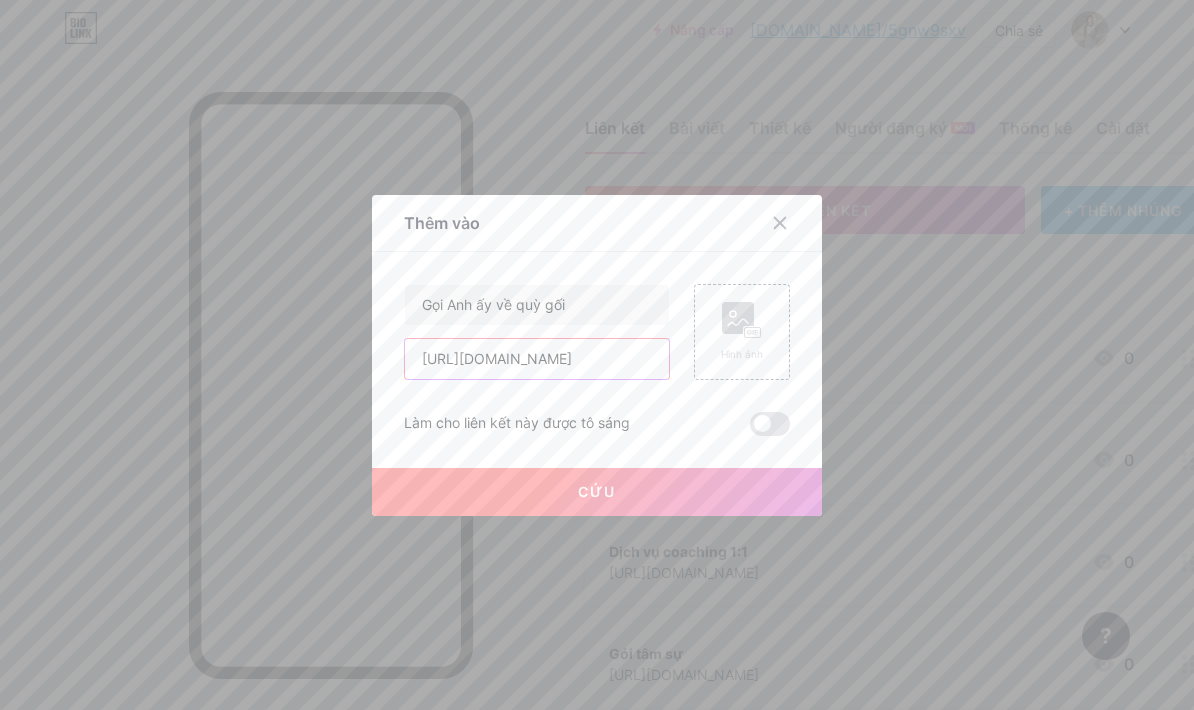 type on "[URL][DOMAIN_NAME]" 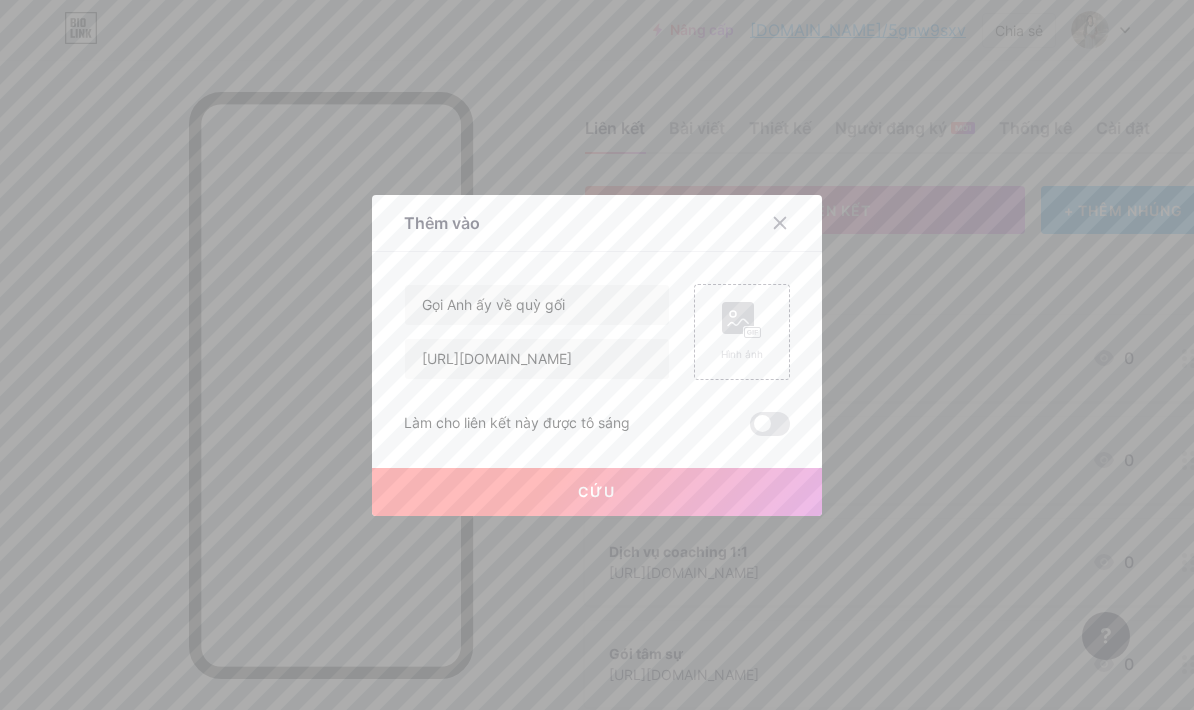 click on "Cứu" at bounding box center (597, 492) 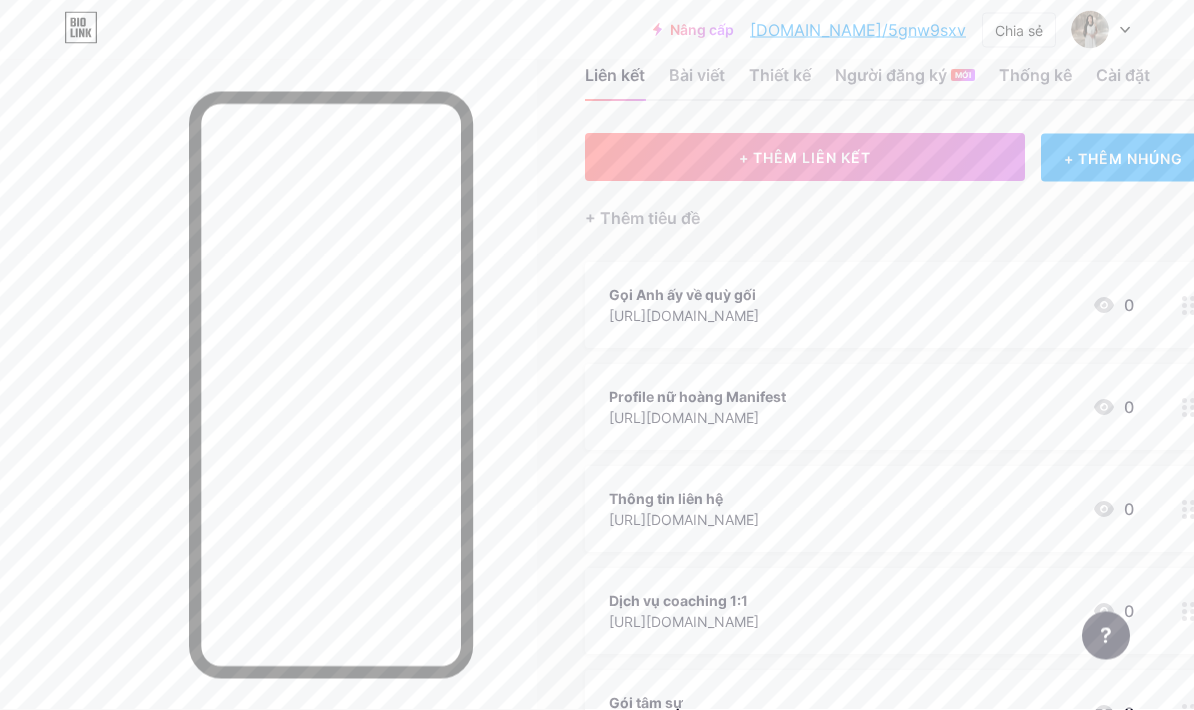 scroll, scrollTop: 133, scrollLeft: 0, axis: vertical 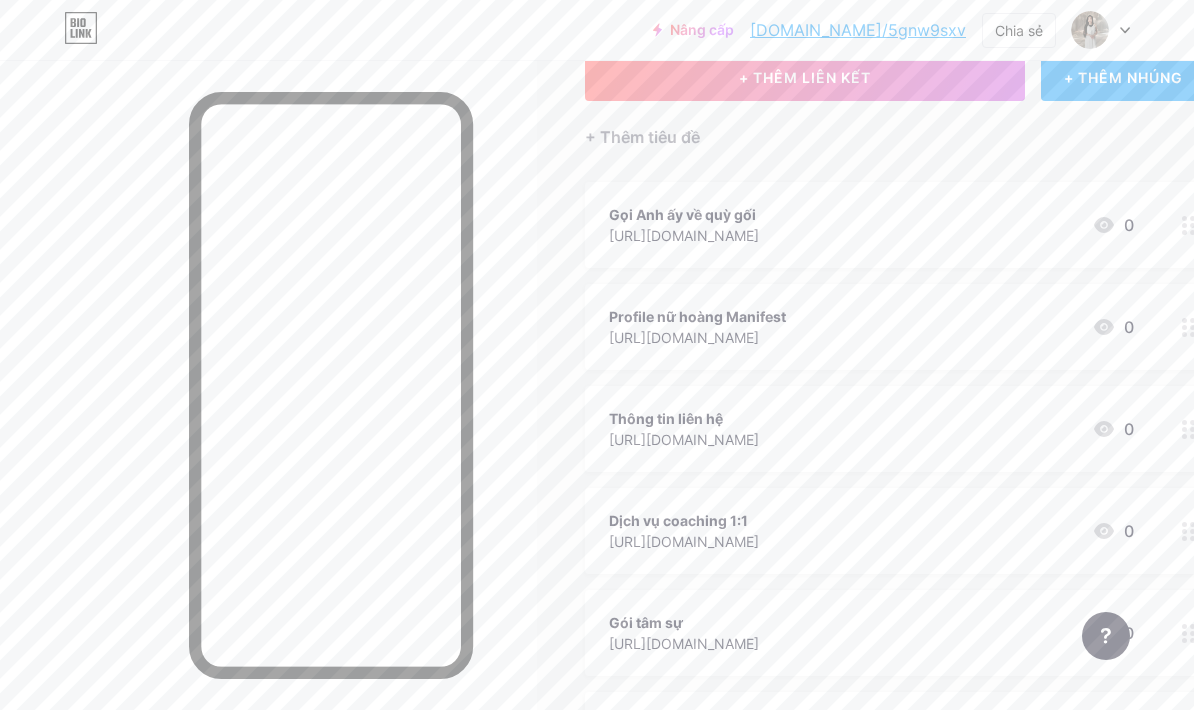 click on "+ THÊM LIÊN KẾT" at bounding box center (805, 77) 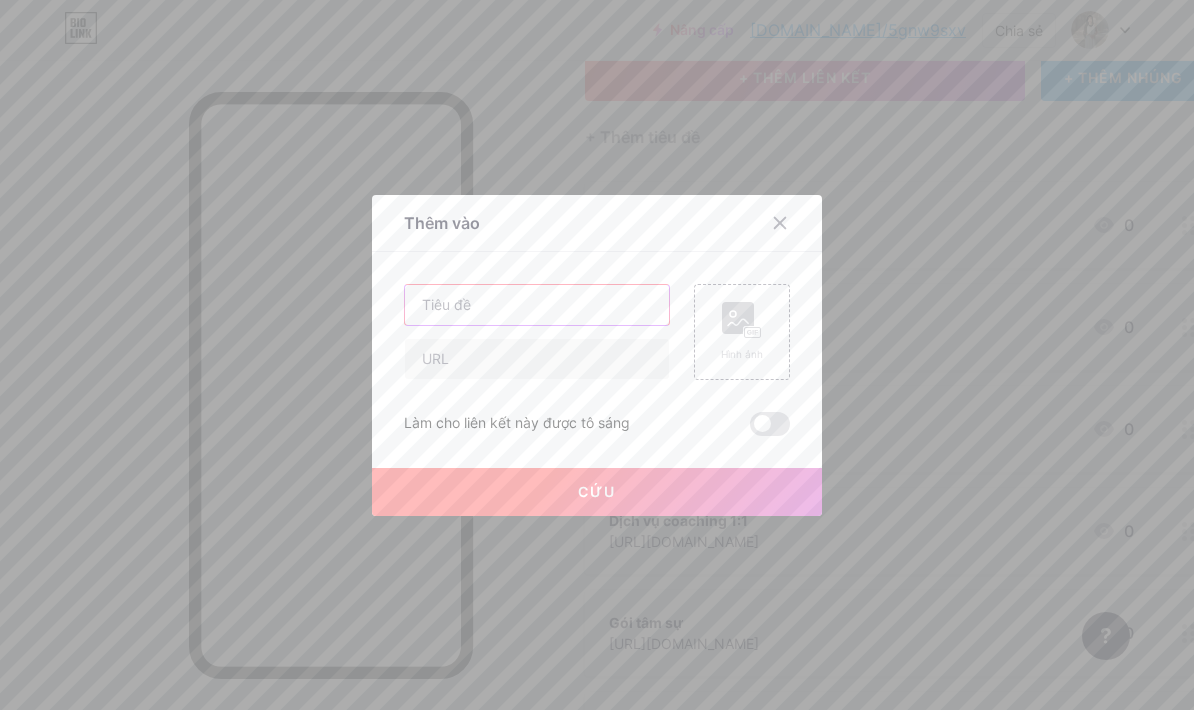 click at bounding box center [537, 305] 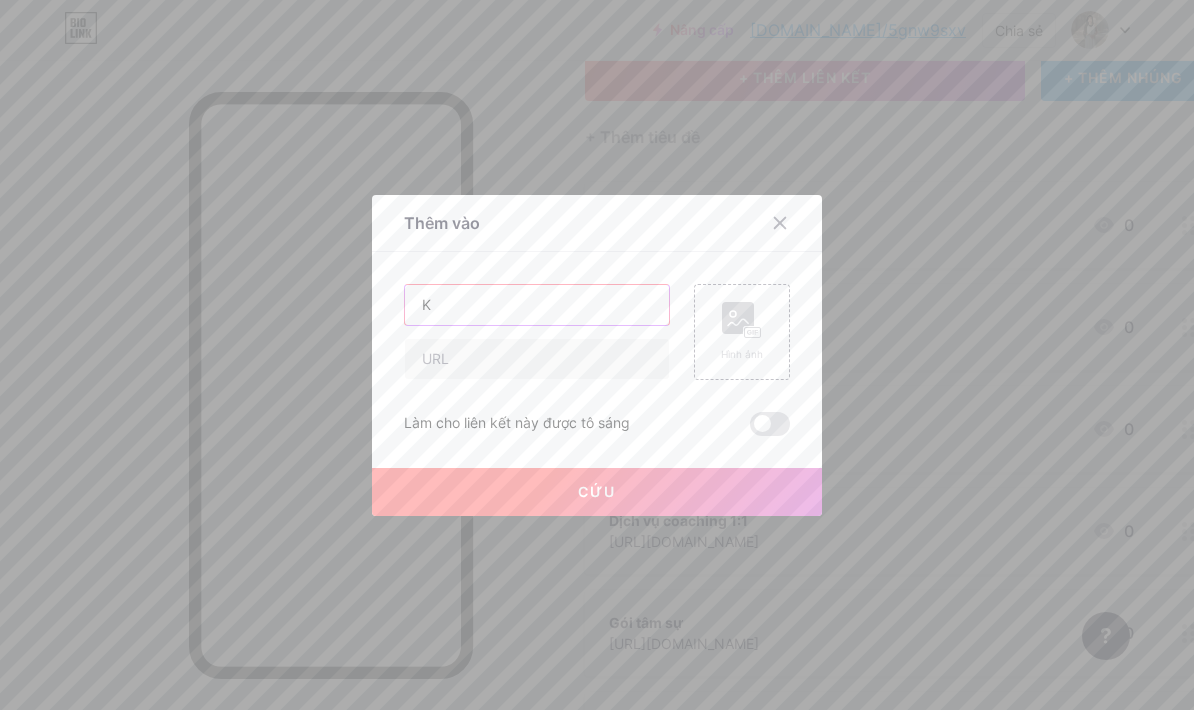 scroll, scrollTop: 132, scrollLeft: 0, axis: vertical 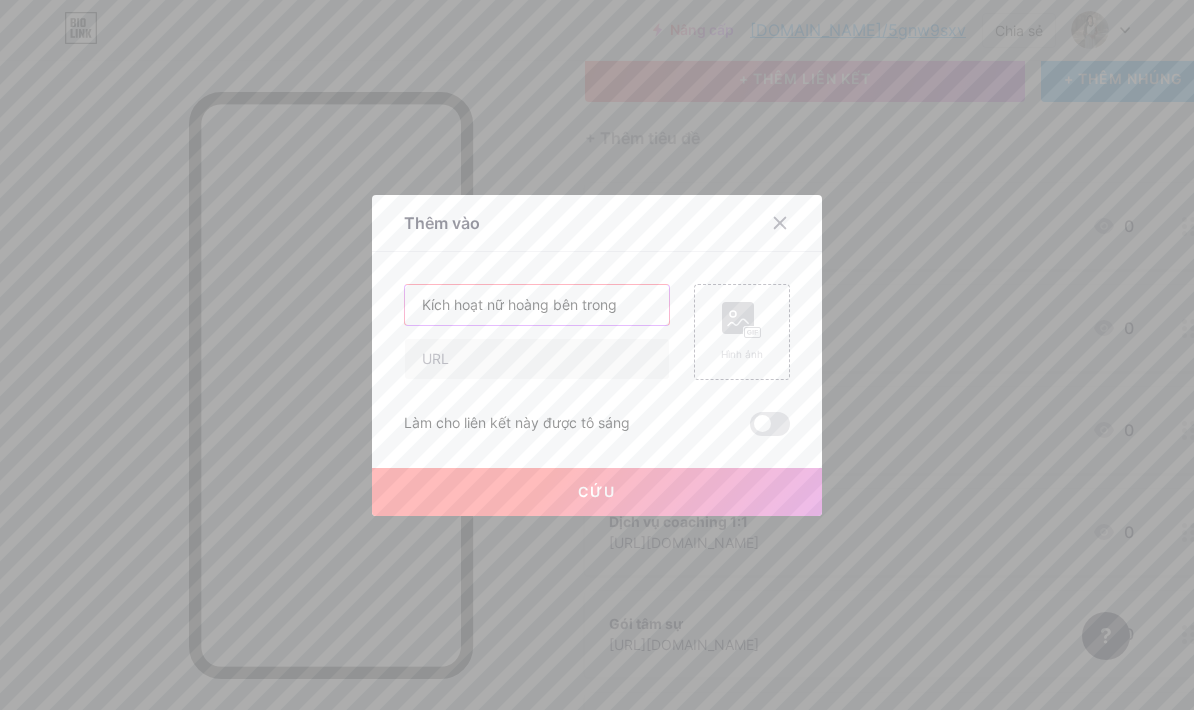type on "Kích hoạt nữ hoàng bên trong" 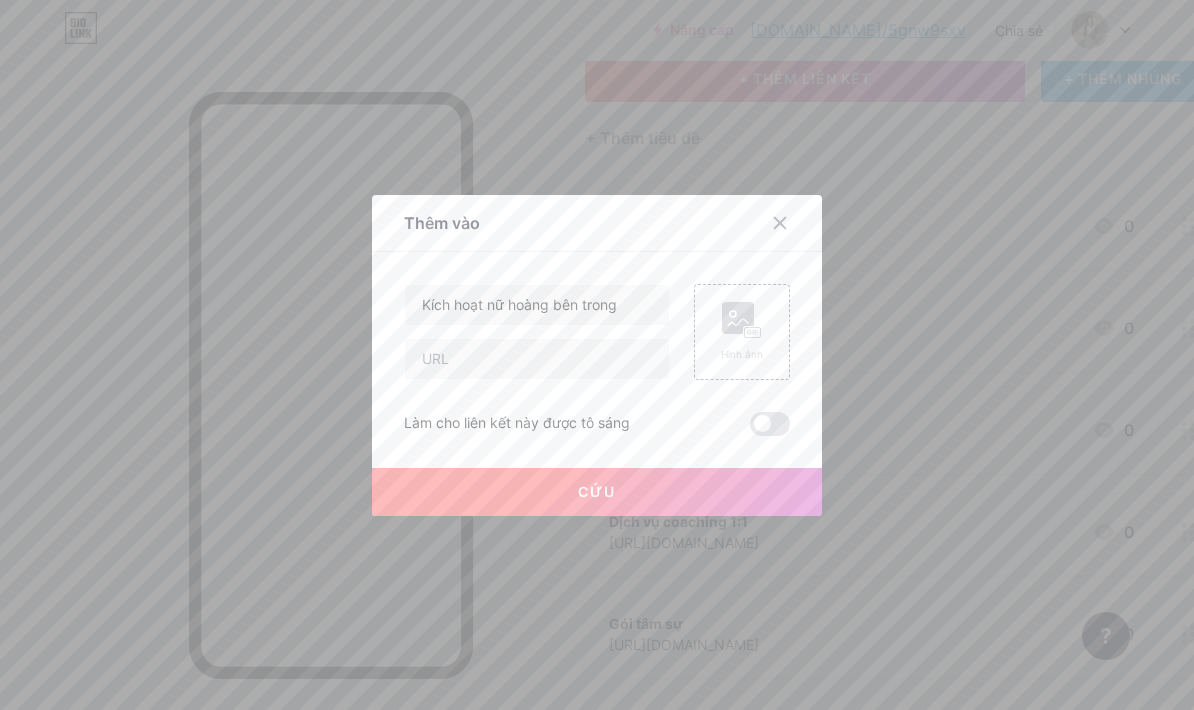 click at bounding box center [537, 359] 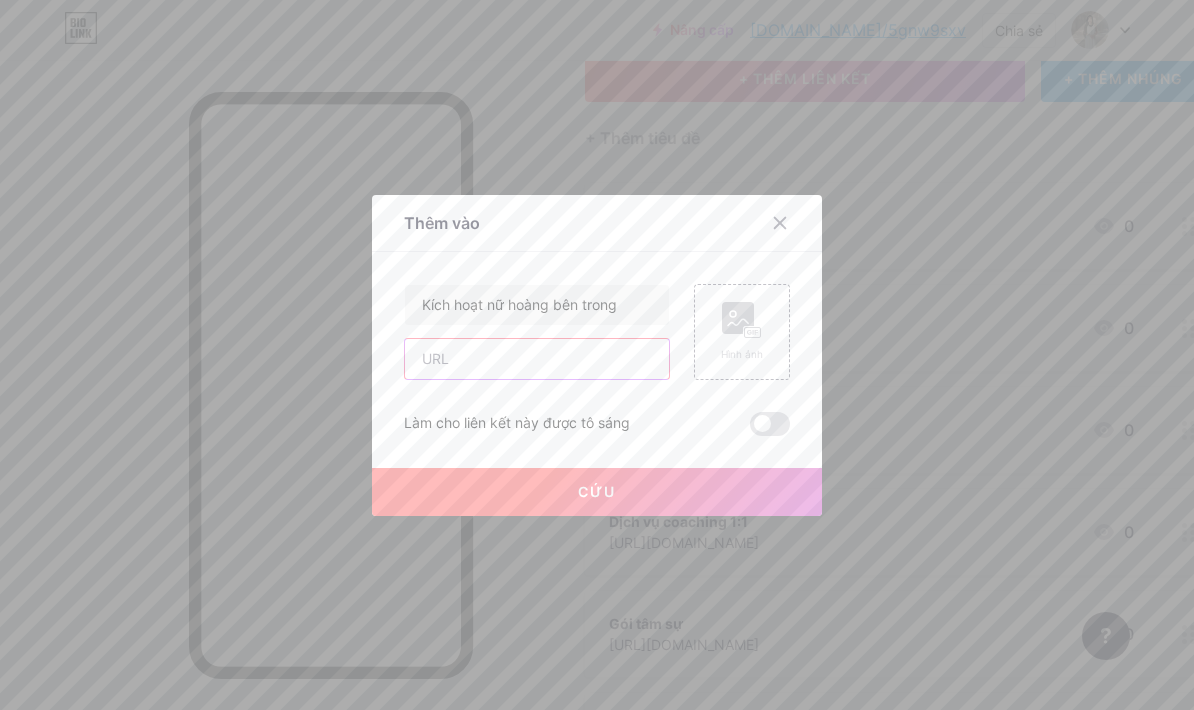 click at bounding box center [537, 359] 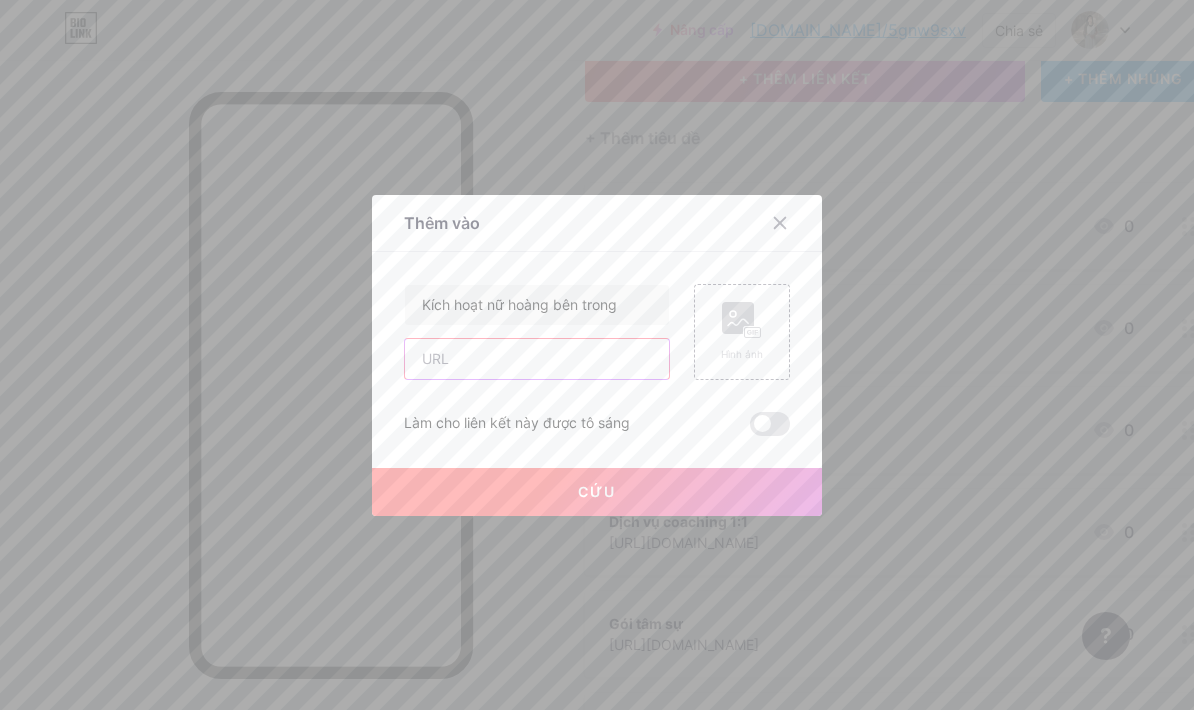 paste on "[URL][DOMAIN_NAME]" 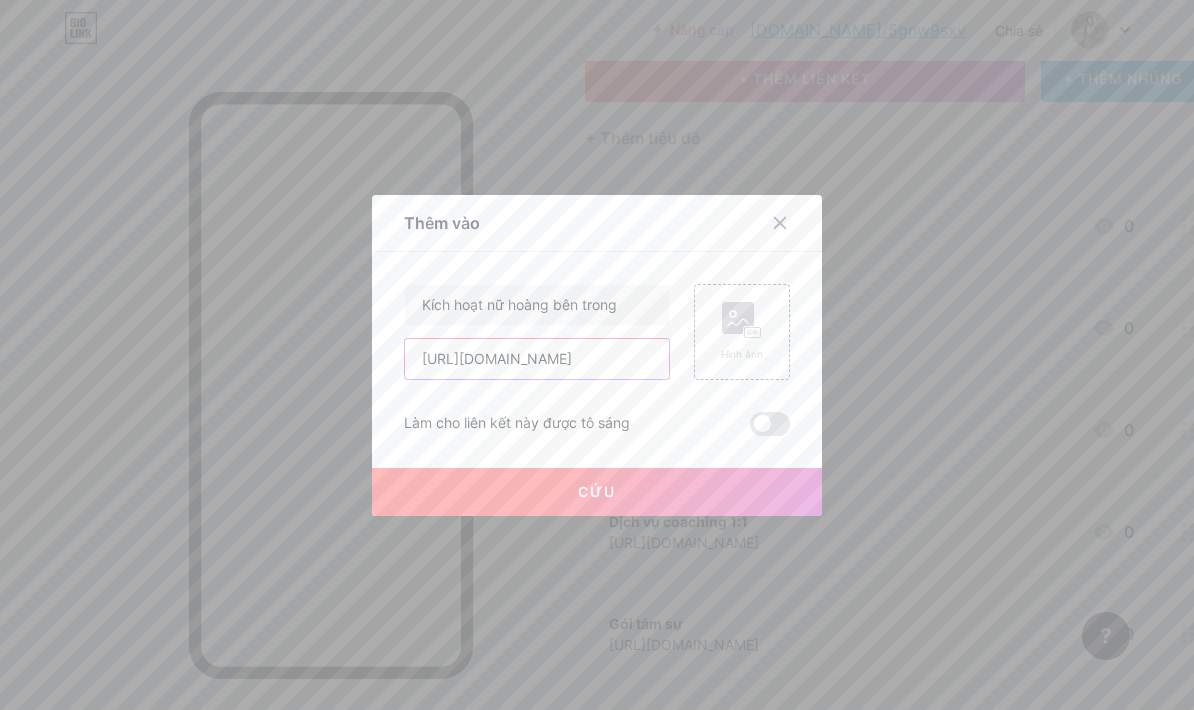 type on "[URL][DOMAIN_NAME]" 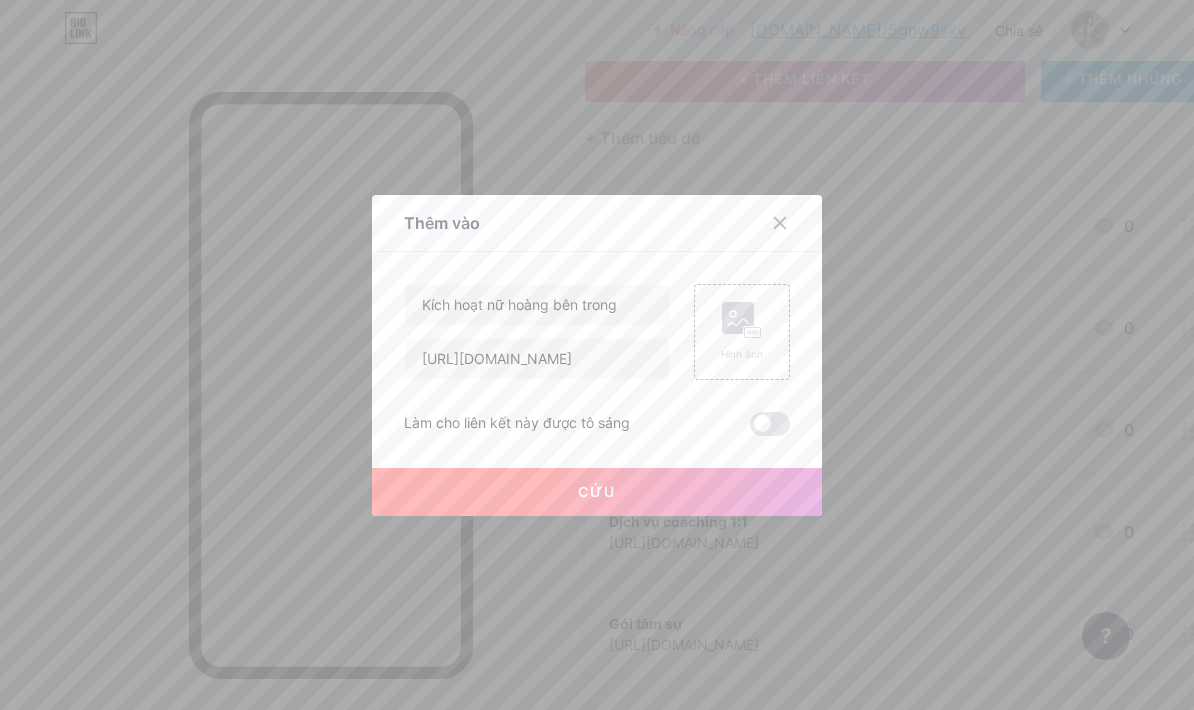 click on "Cứu" at bounding box center (597, 492) 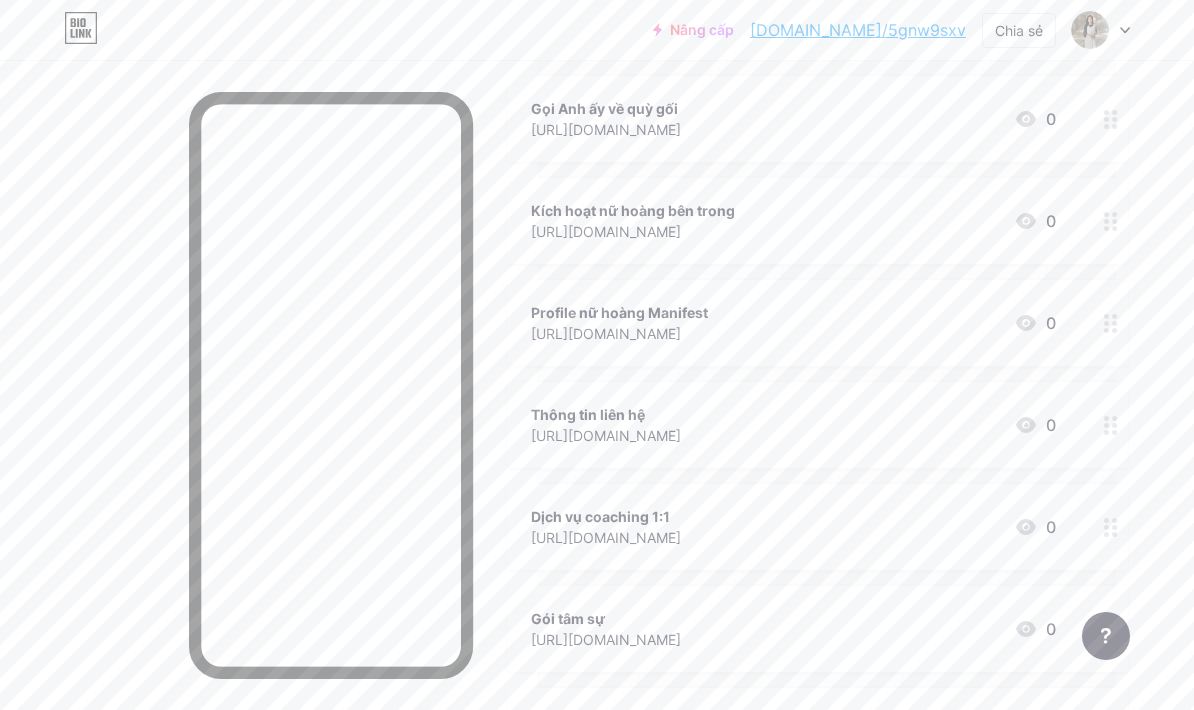 scroll, scrollTop: 239, scrollLeft: 96, axis: both 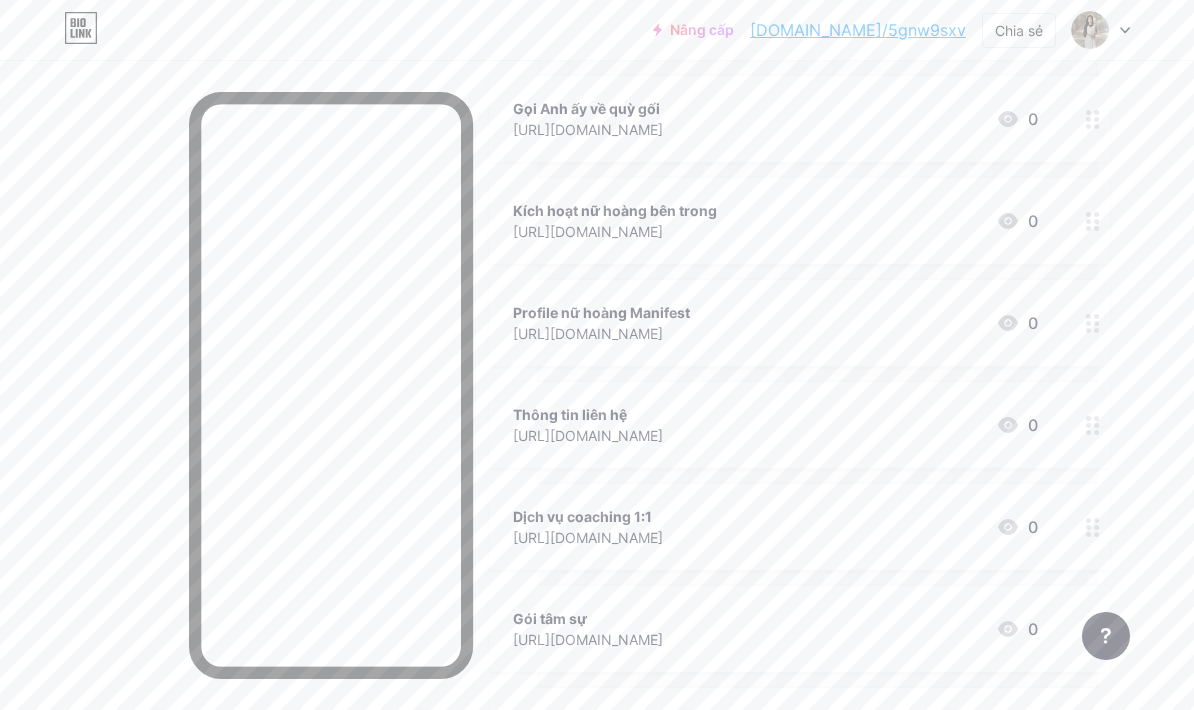 click 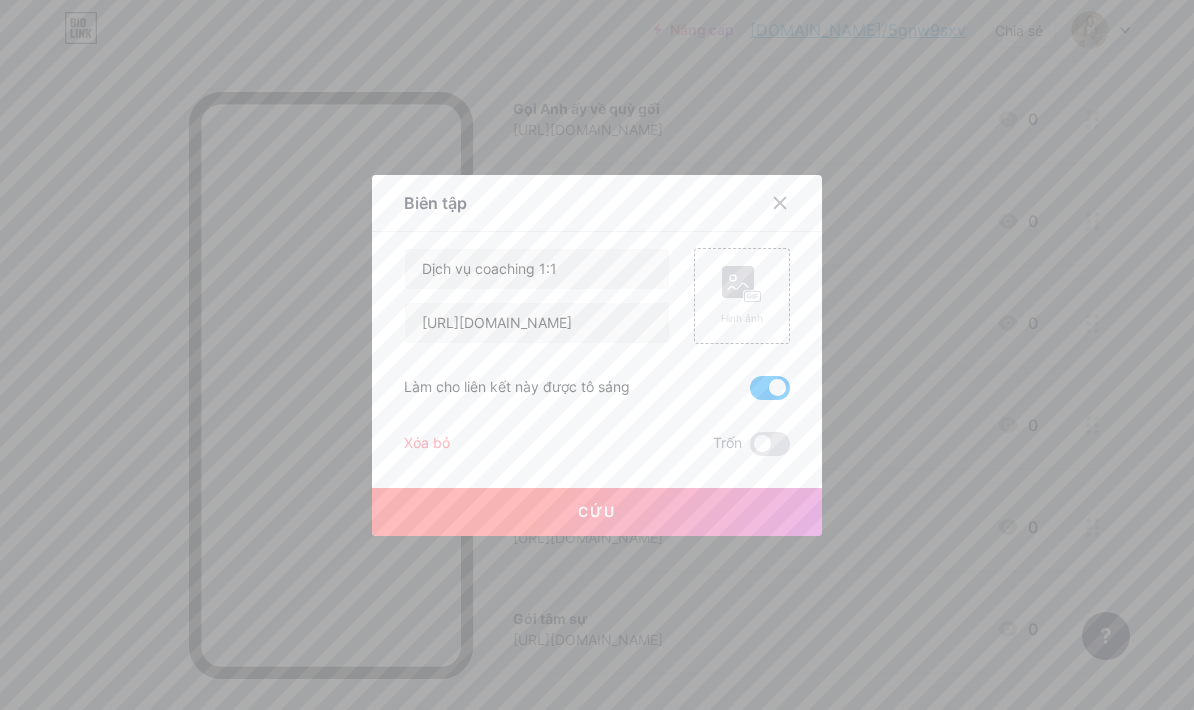 click on "Xóa bỏ" at bounding box center (427, 442) 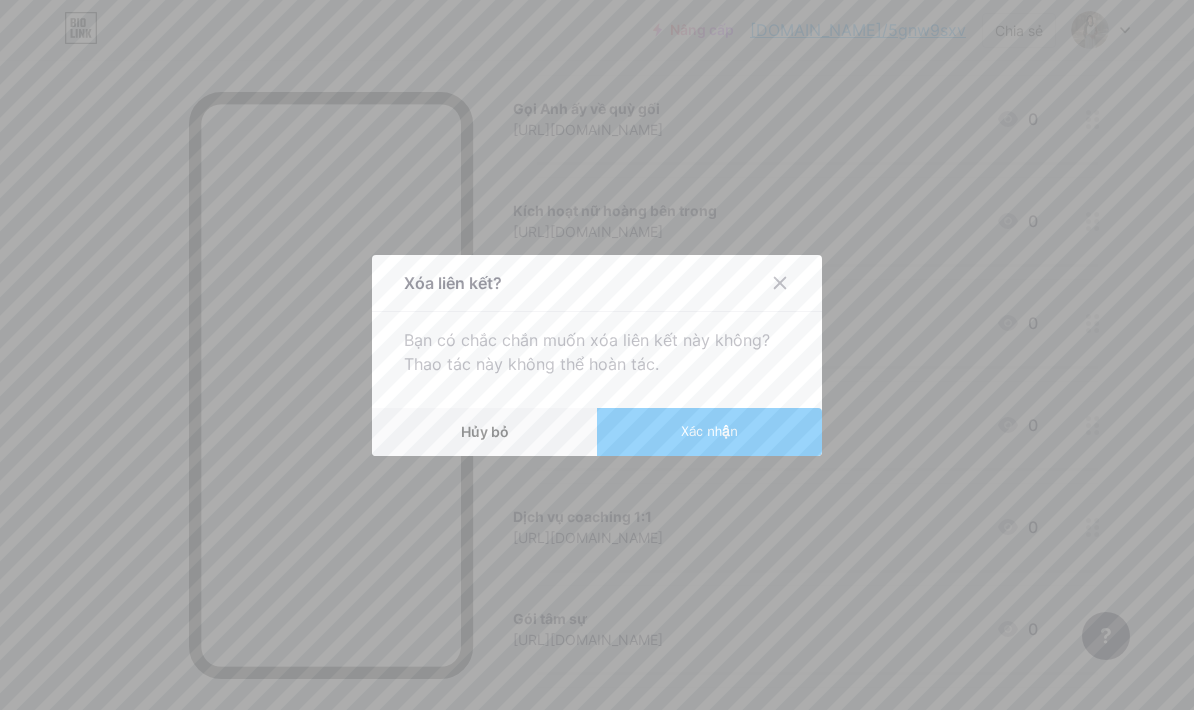 click on "Xác nhận" at bounding box center [709, 432] 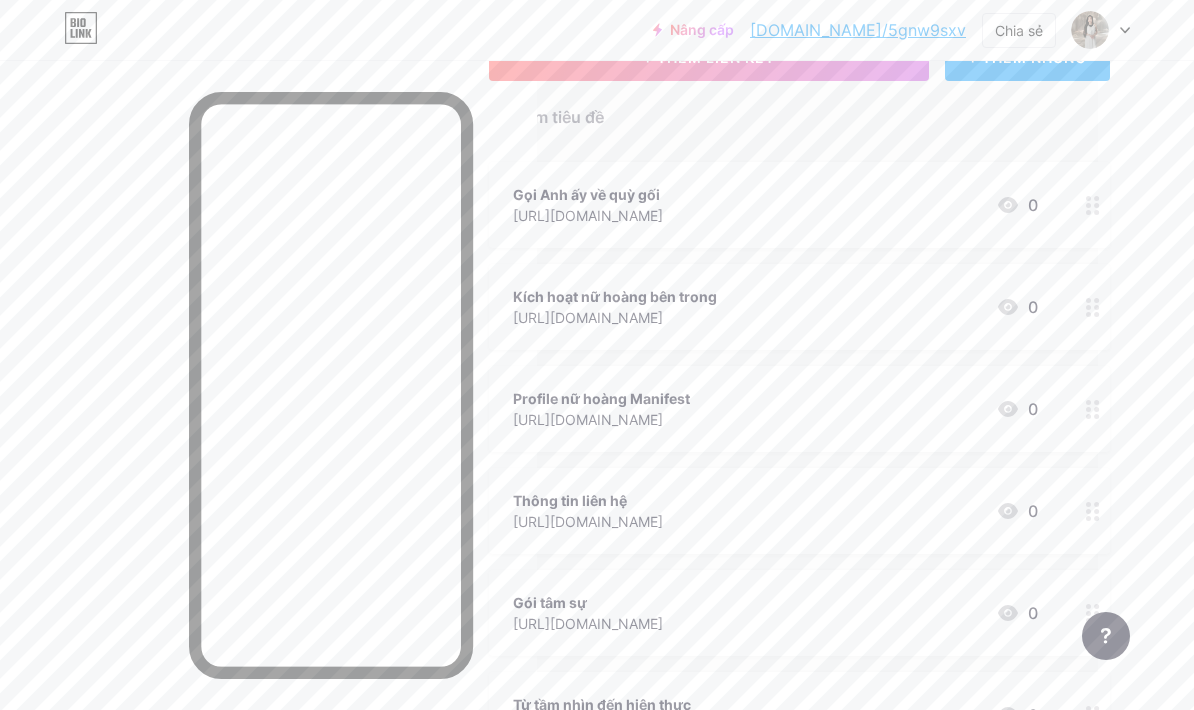 scroll, scrollTop: 127, scrollLeft: 96, axis: both 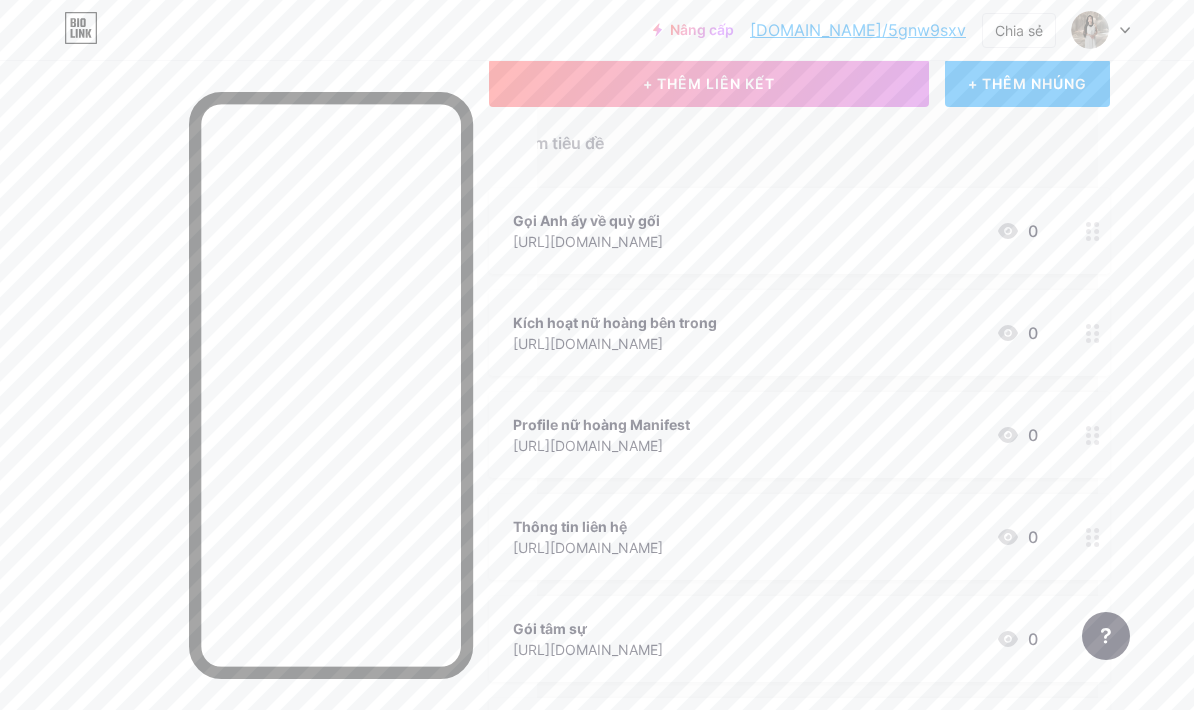 click at bounding box center (1093, 435) 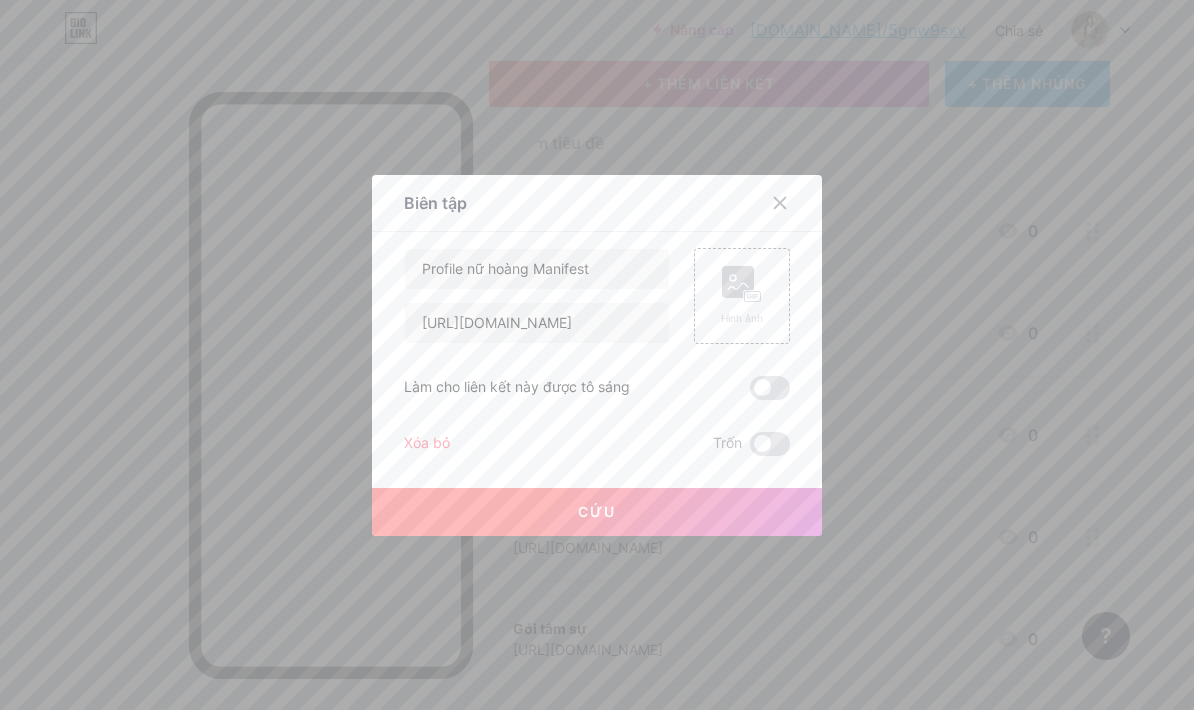 click at bounding box center [792, 203] 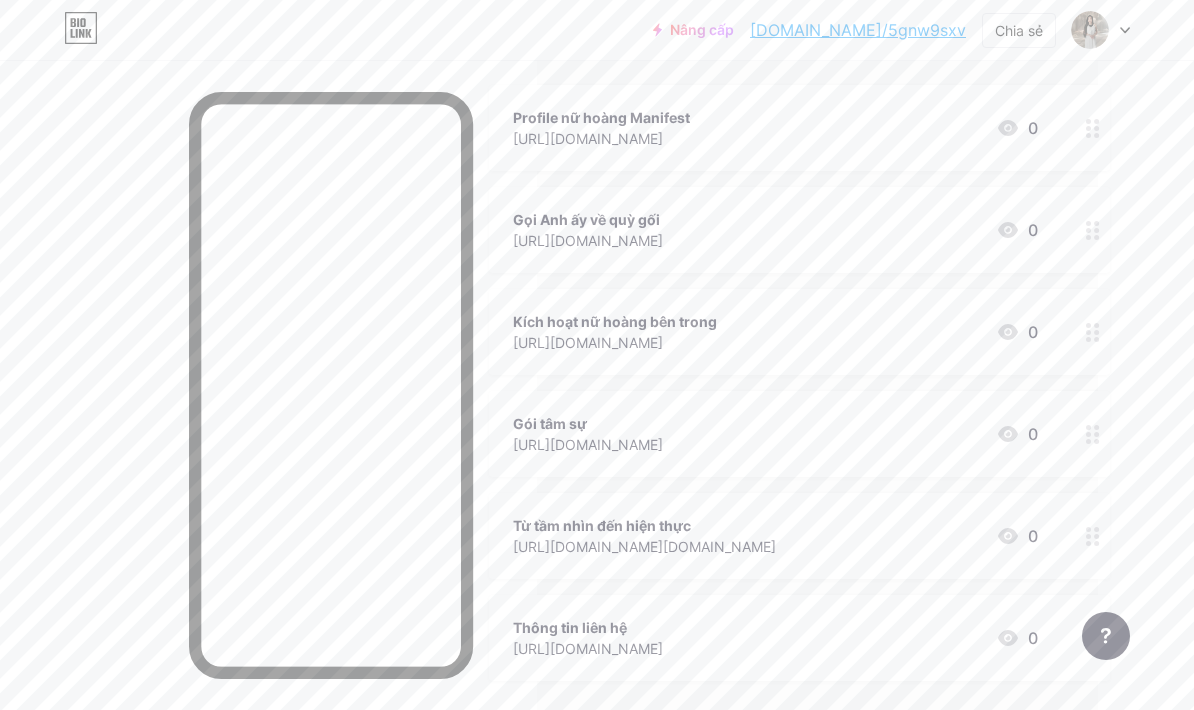scroll, scrollTop: 229, scrollLeft: 96, axis: both 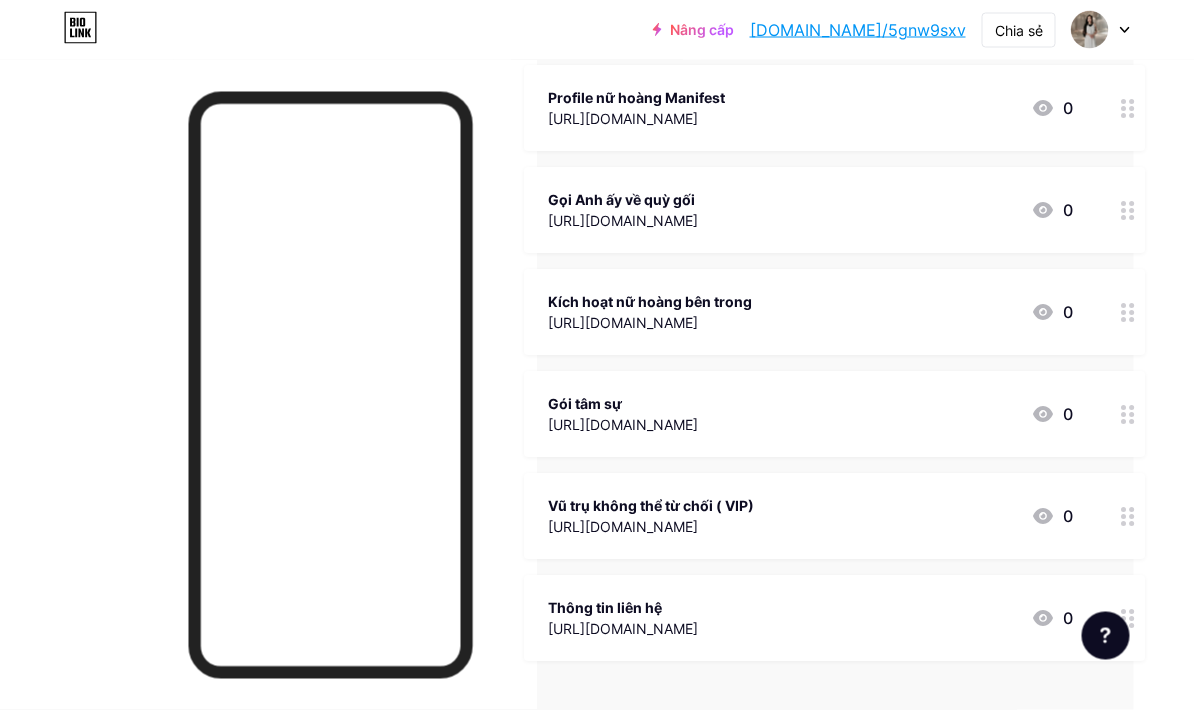 click on "Vũ trụ không thể từ chối ( VIP)" at bounding box center [652, 506] 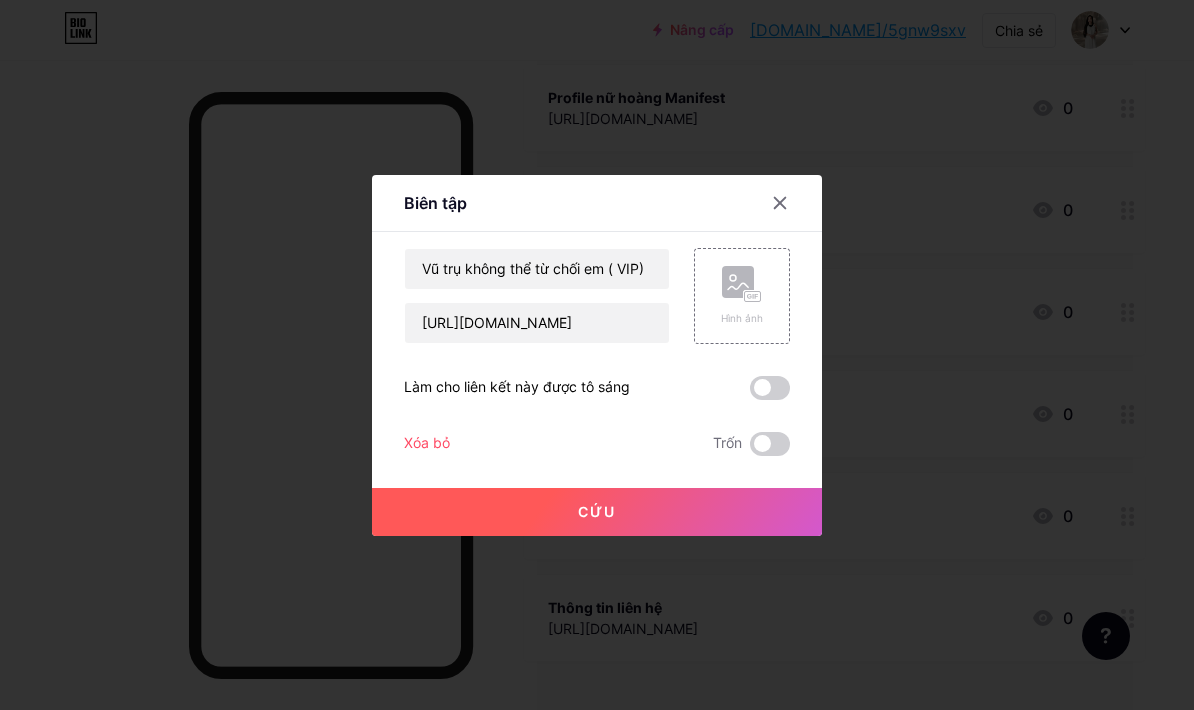 click 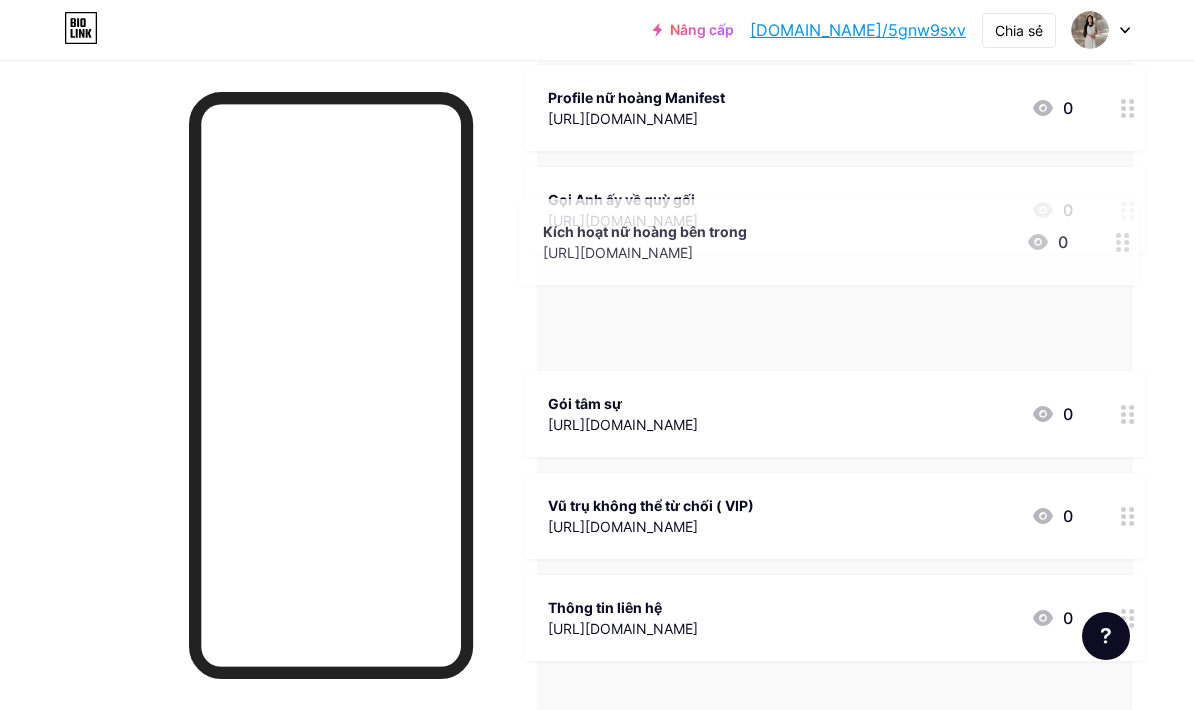 type 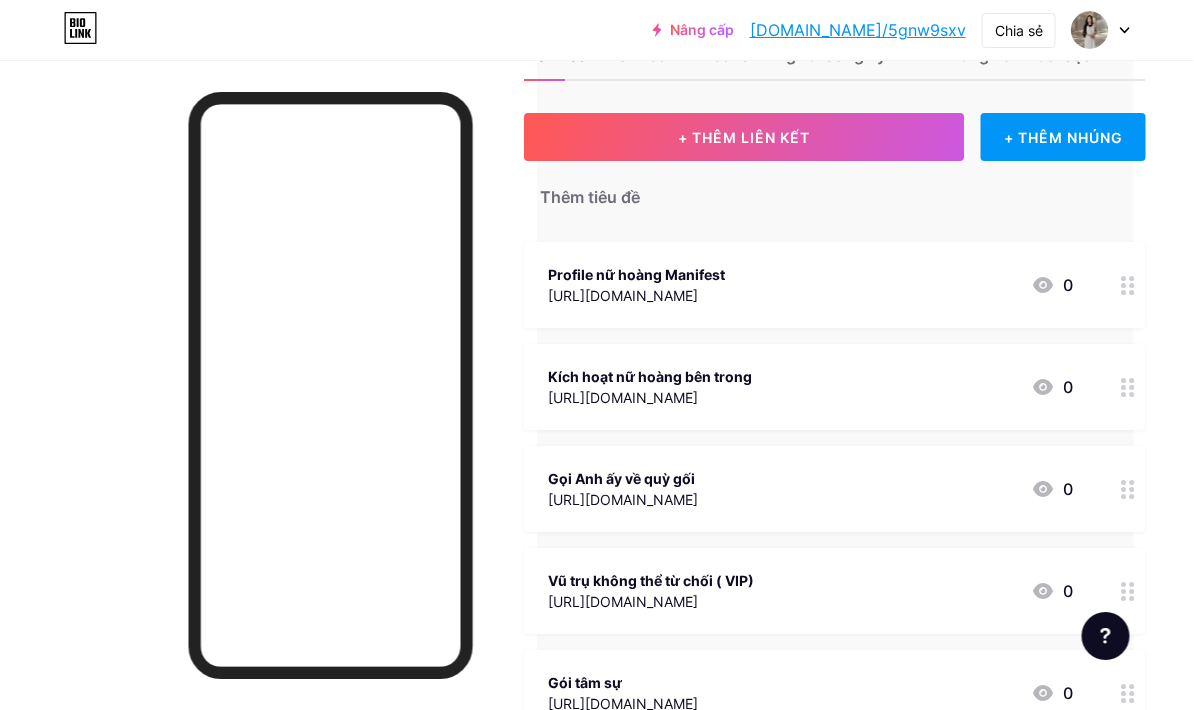 scroll, scrollTop: 0, scrollLeft: 60, axis: horizontal 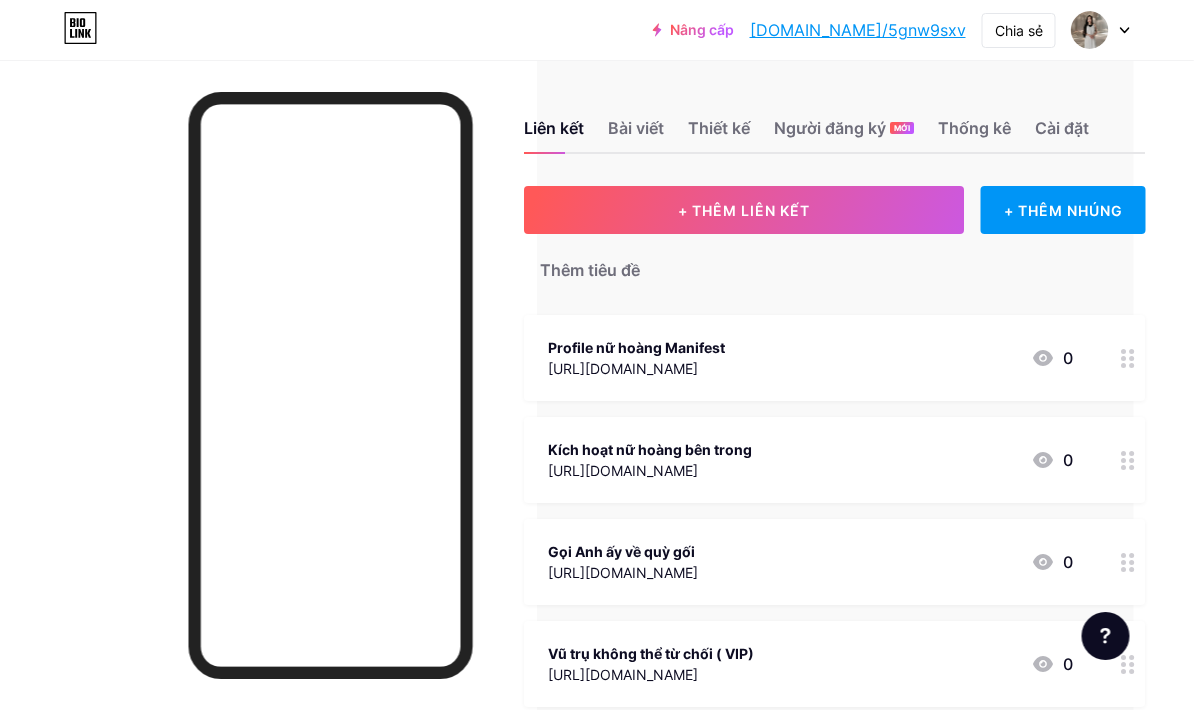 click on "Bài viết" at bounding box center (637, 128) 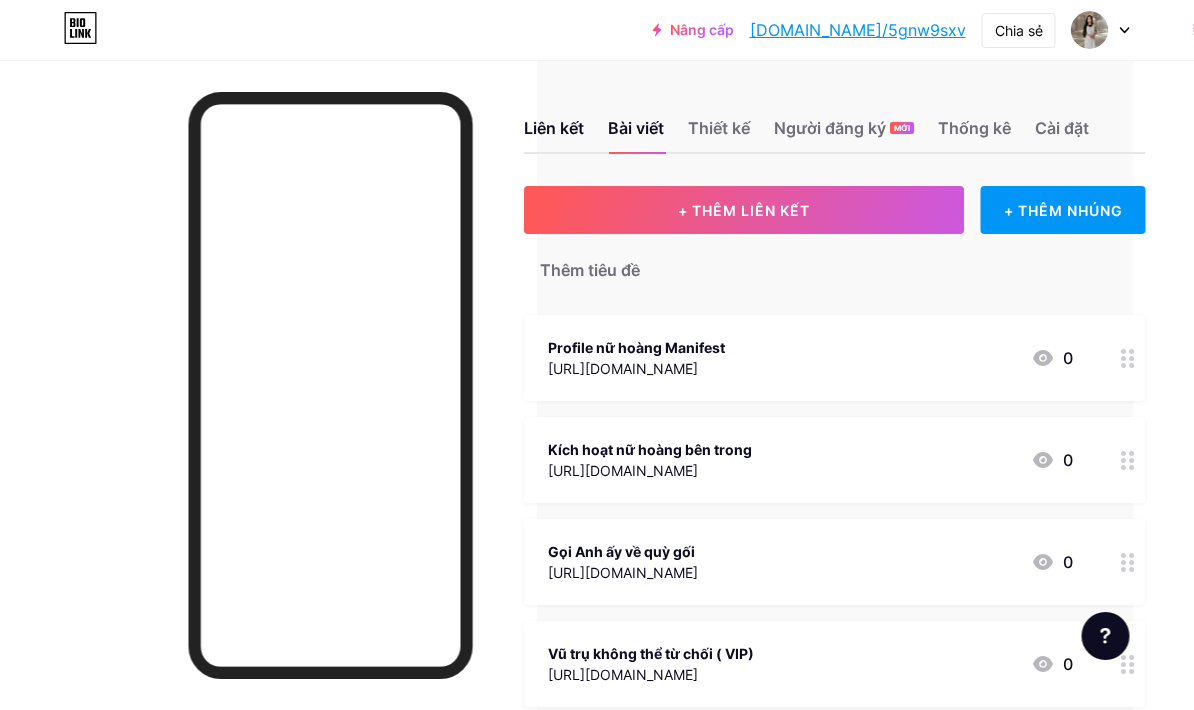 scroll, scrollTop: 0, scrollLeft: 61, axis: horizontal 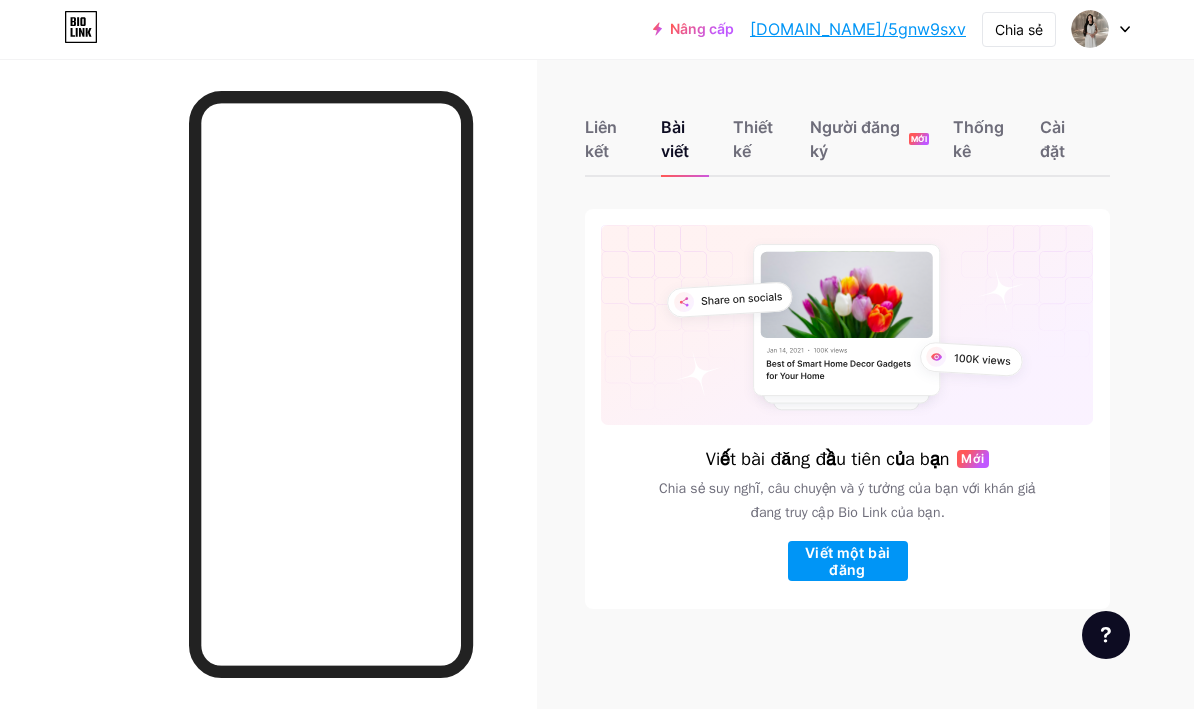 click on "Viết một bài đăng" at bounding box center (847, 562) 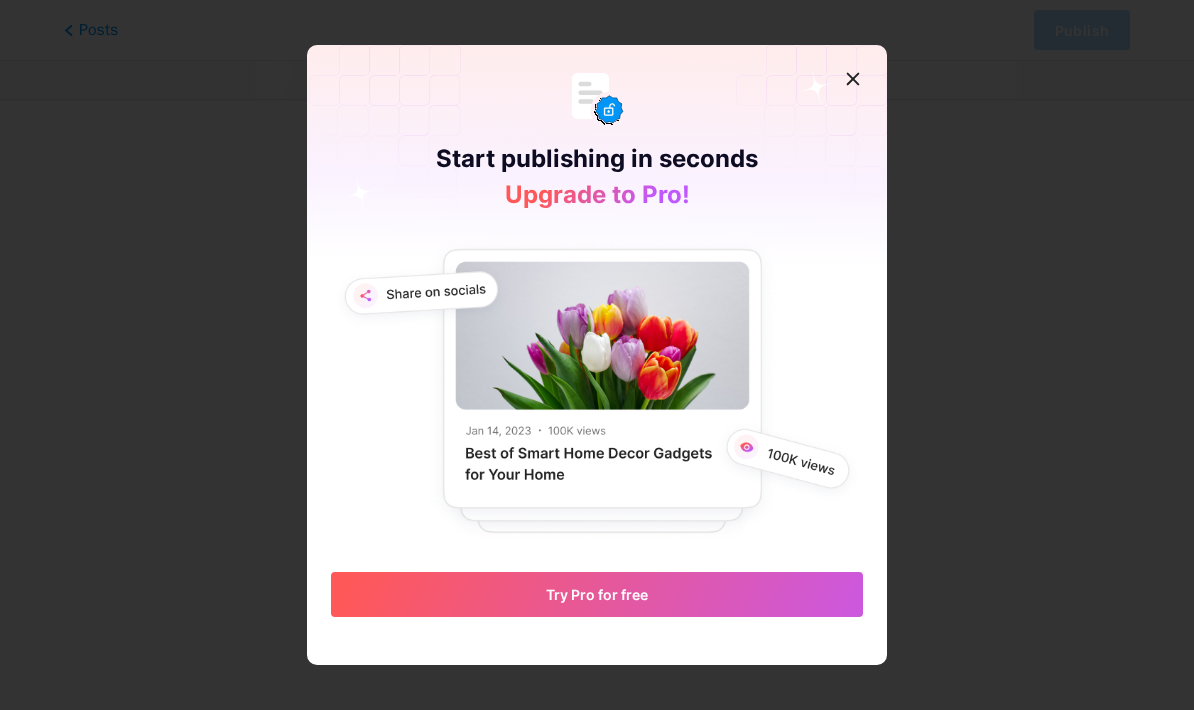 scroll, scrollTop: 70, scrollLeft: 0, axis: vertical 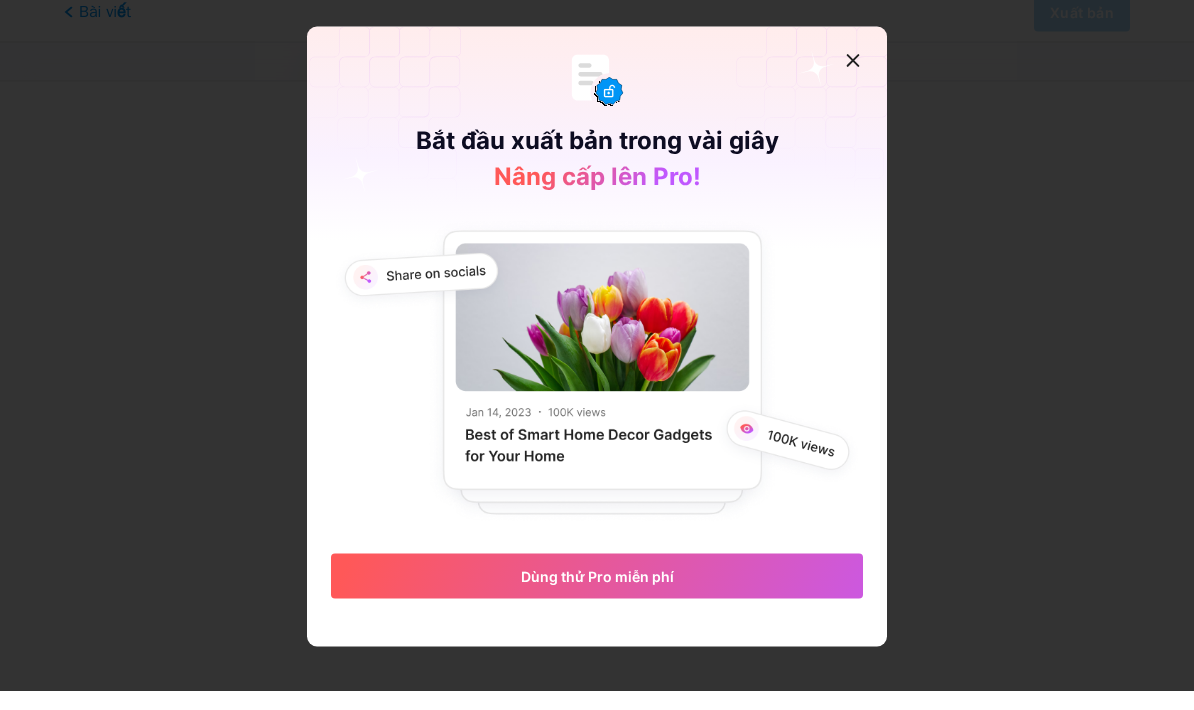 click at bounding box center [853, 79] 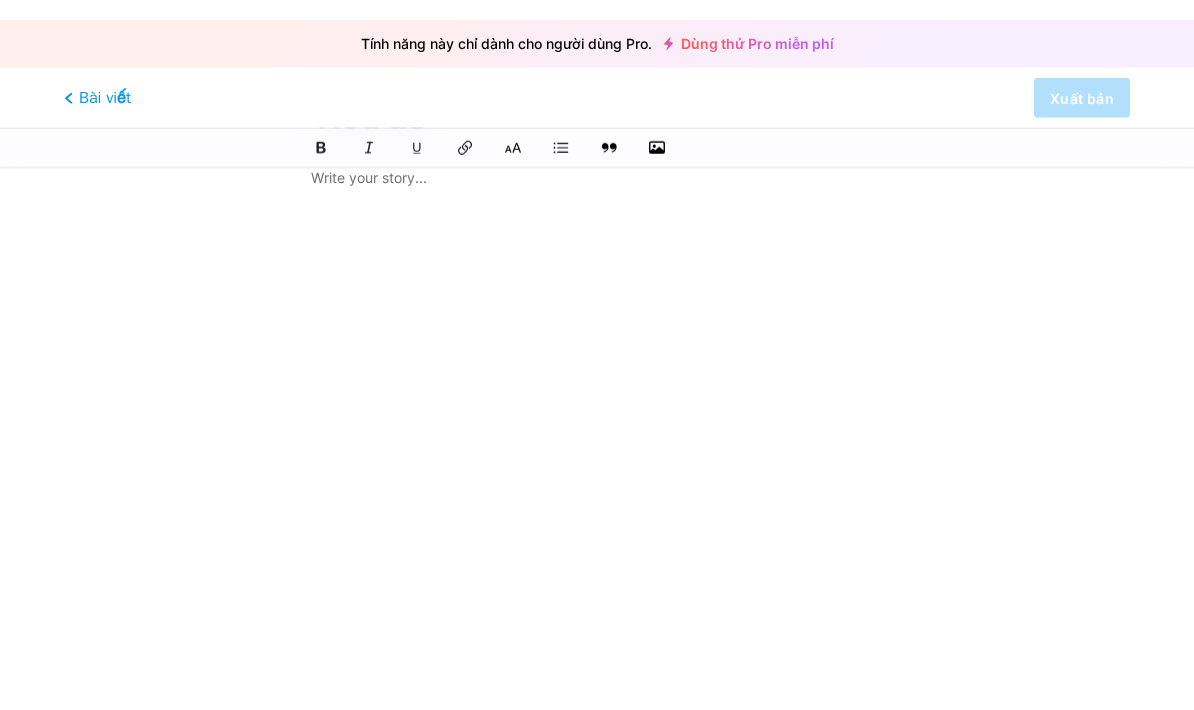 scroll, scrollTop: 0, scrollLeft: 0, axis: both 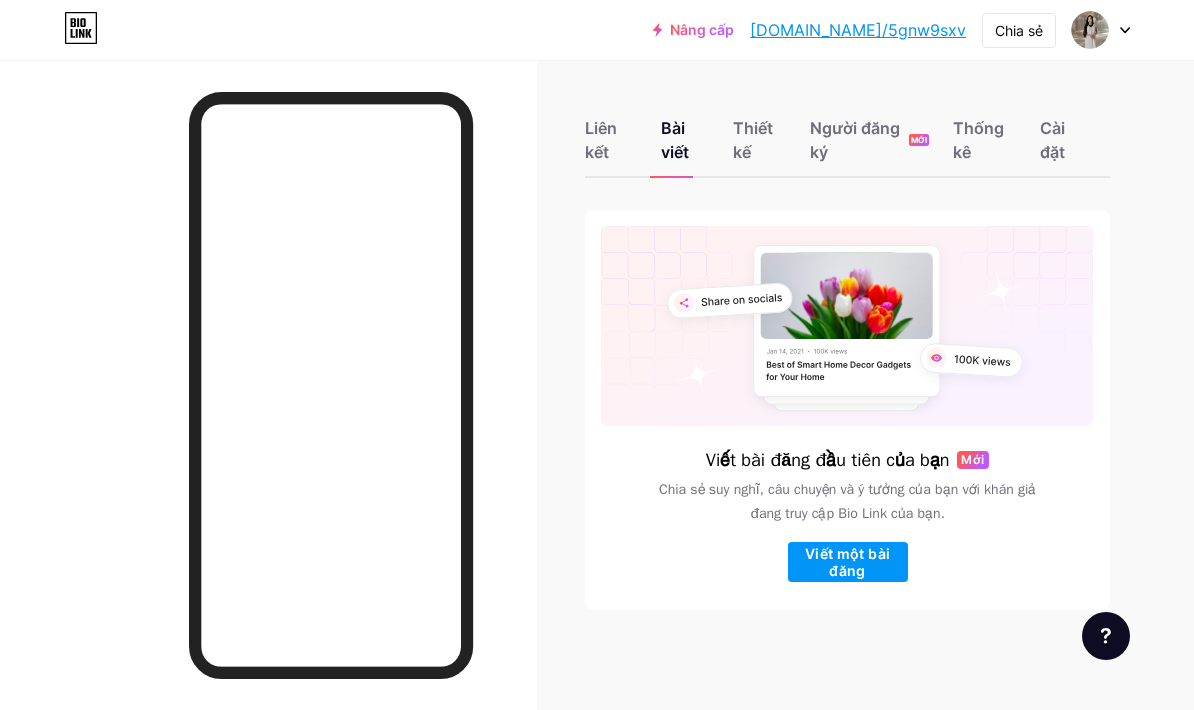 click on "Chia sẻ" at bounding box center (1019, 30) 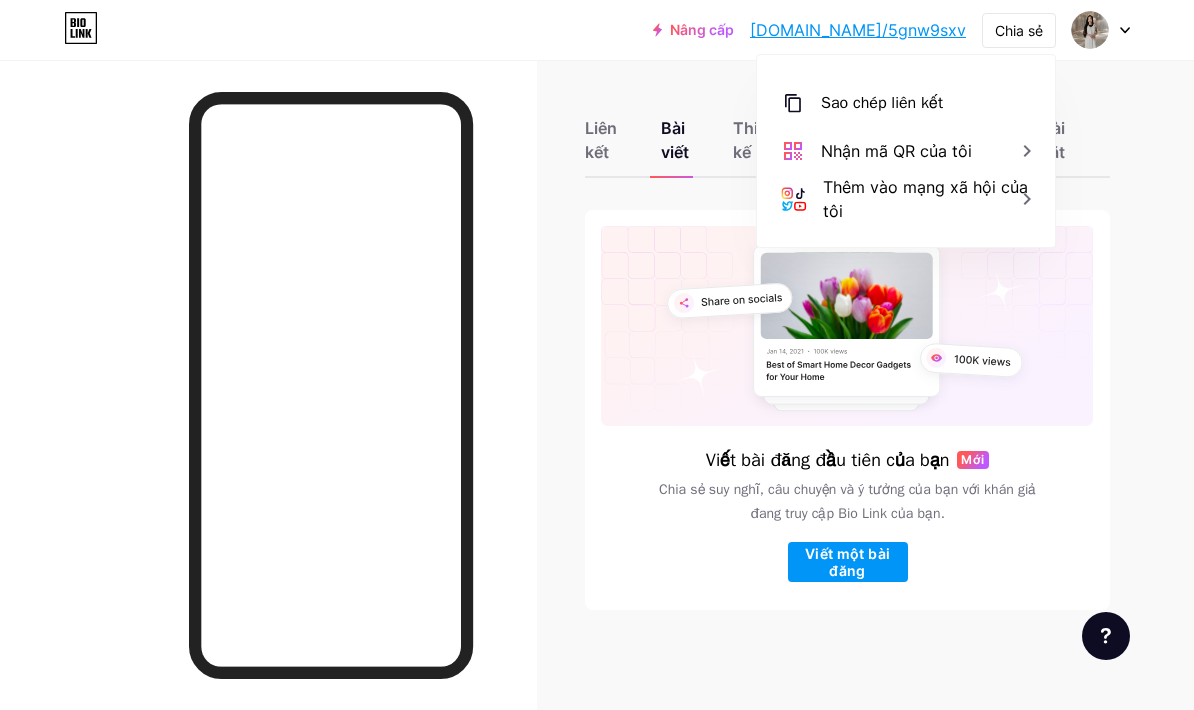 click on "Sao chép liên kết" at bounding box center [906, 103] 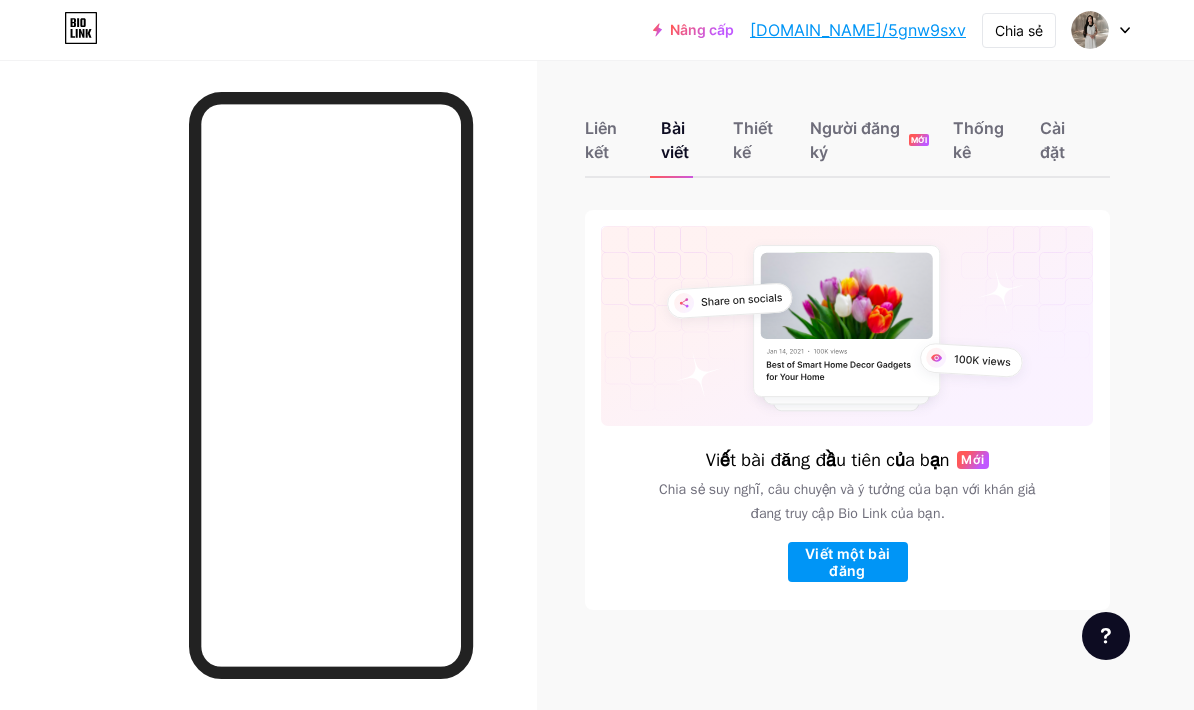 click at bounding box center (1090, 30) 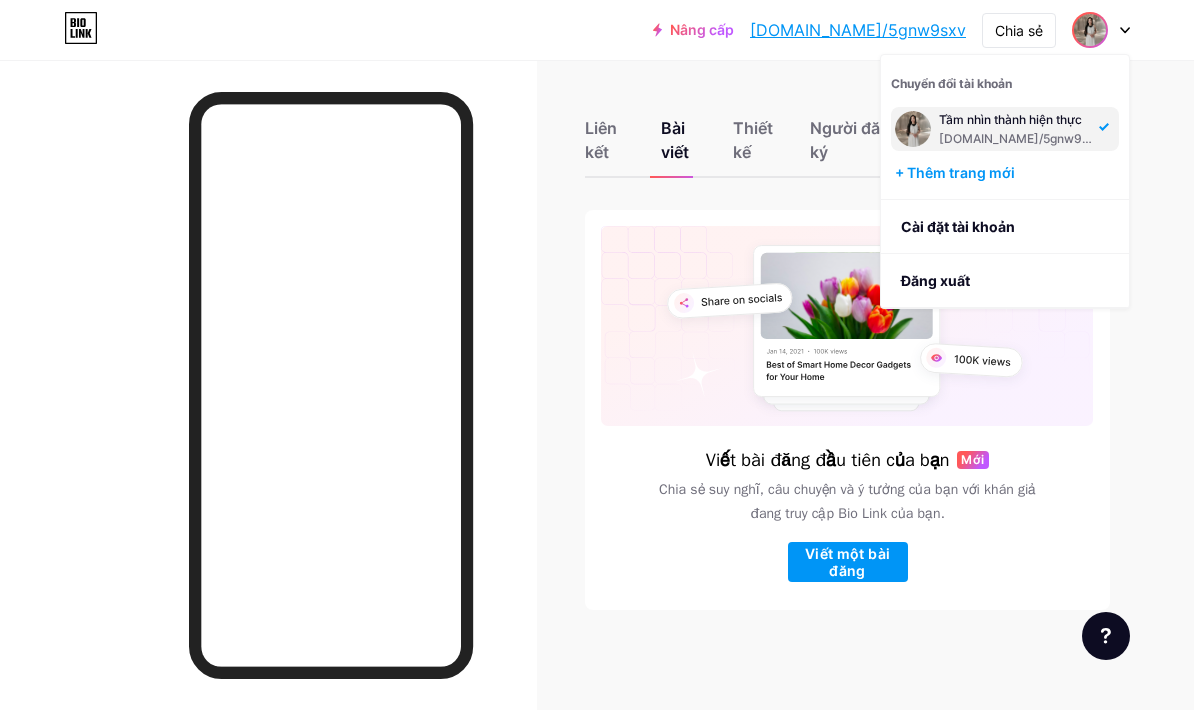click on "Liên kết
Bài viết
Thiết kế
Người đăng ký
MỚI
Thống kê
Cài đặt                                                                                                                                                                 Viết bài đăng đầu tiên của bạn   Mới
Chia sẻ suy nghĩ, câu chuyện và ý tưởng của bạn với khán giả đang truy cập Bio Link của bạn.
Viết một bài đăng                   Yêu cầu tính năng             Trung tâm trợ giúp         Liên hệ hỗ trợ" at bounding box center [597, 385] 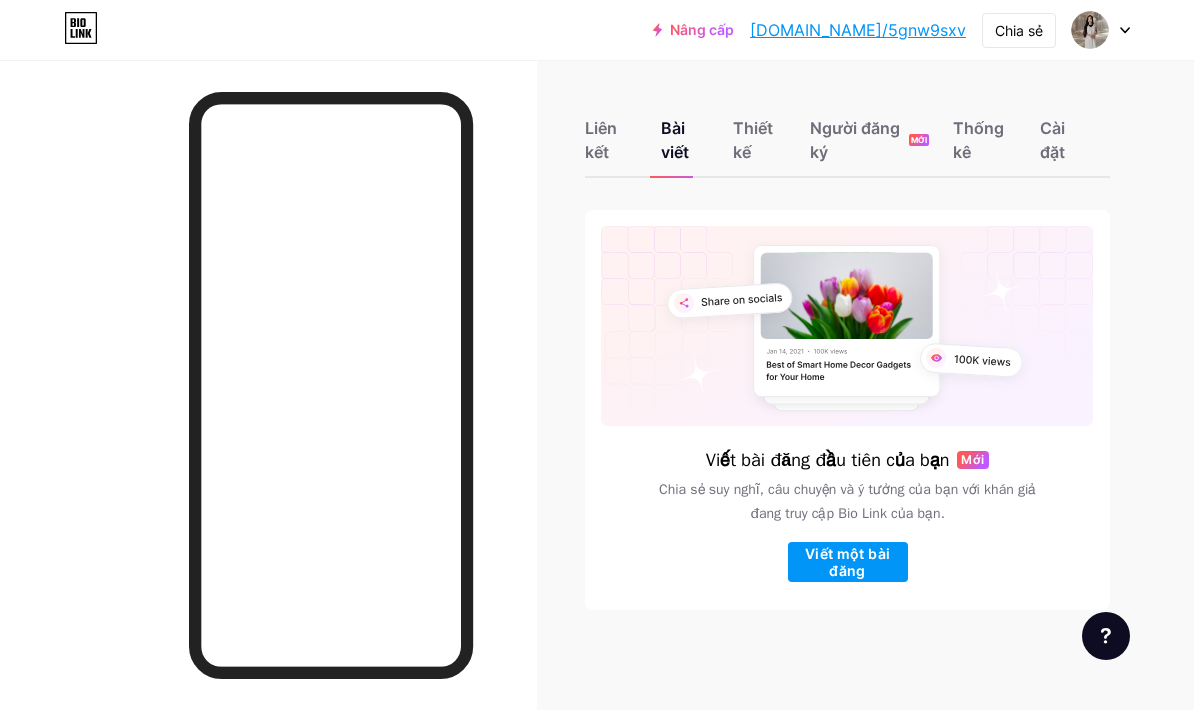 scroll, scrollTop: 0, scrollLeft: 0, axis: both 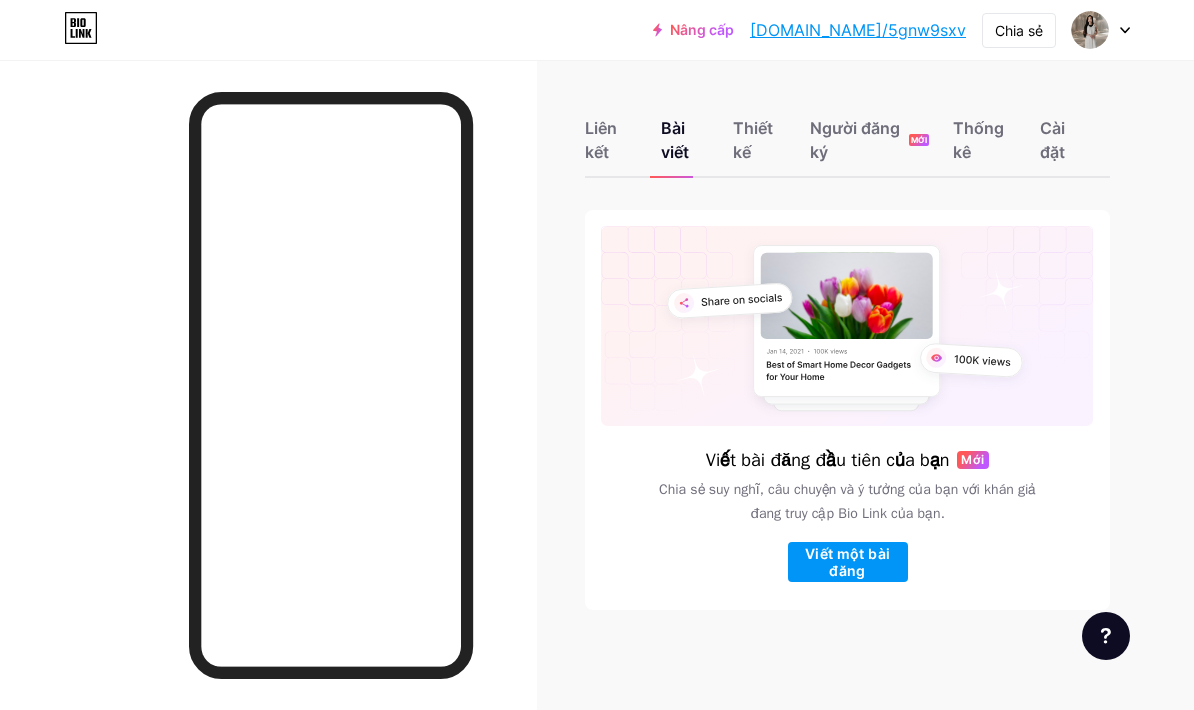 click on "Liên kết" at bounding box center (610, 146) 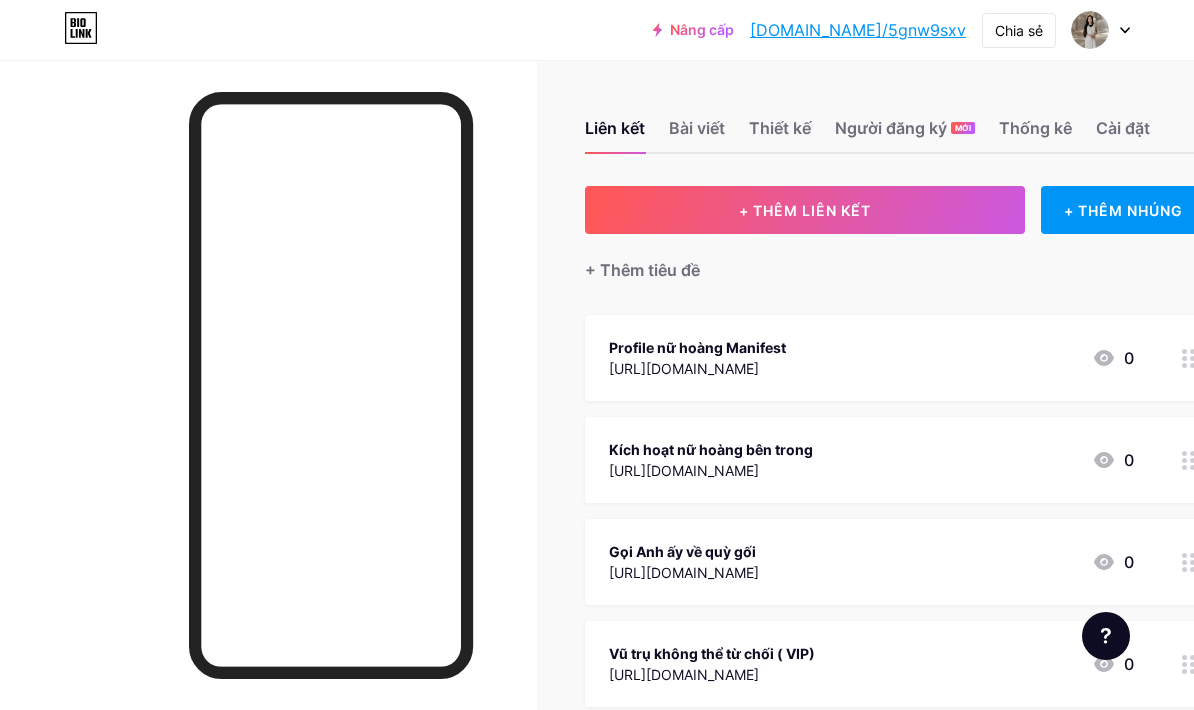 click on "Bài viết" at bounding box center [697, 128] 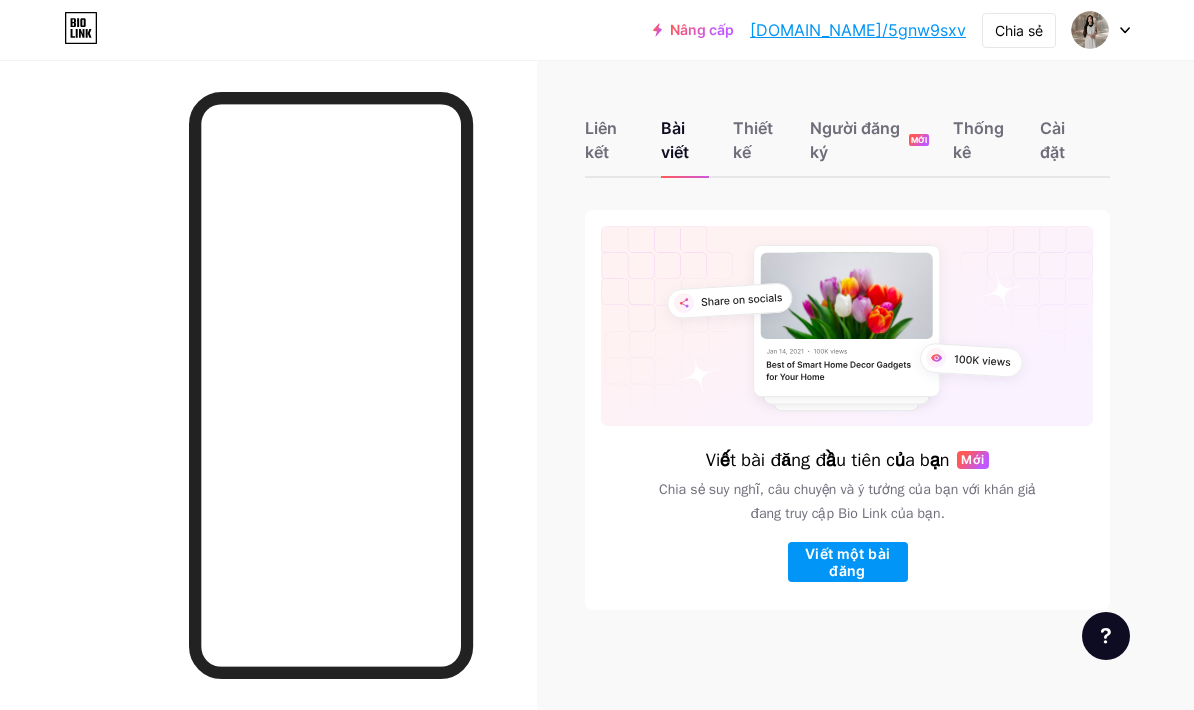 click on "Thiết kế" at bounding box center (753, 140) 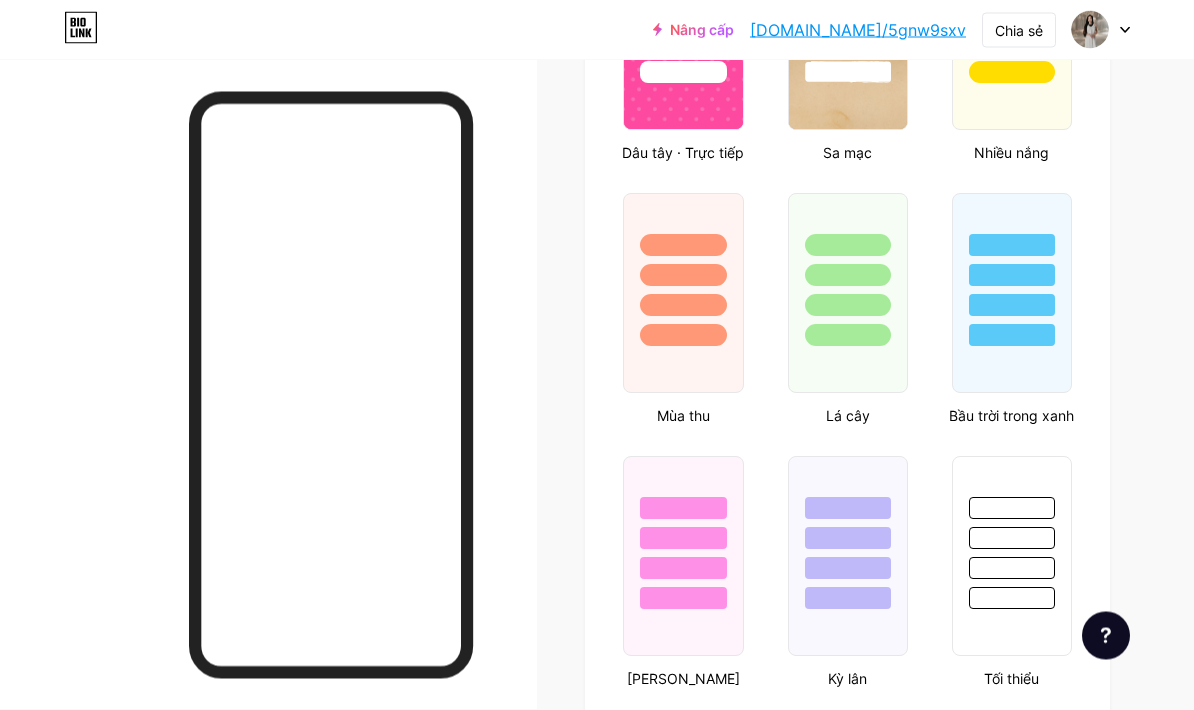 scroll, scrollTop: 1785, scrollLeft: 0, axis: vertical 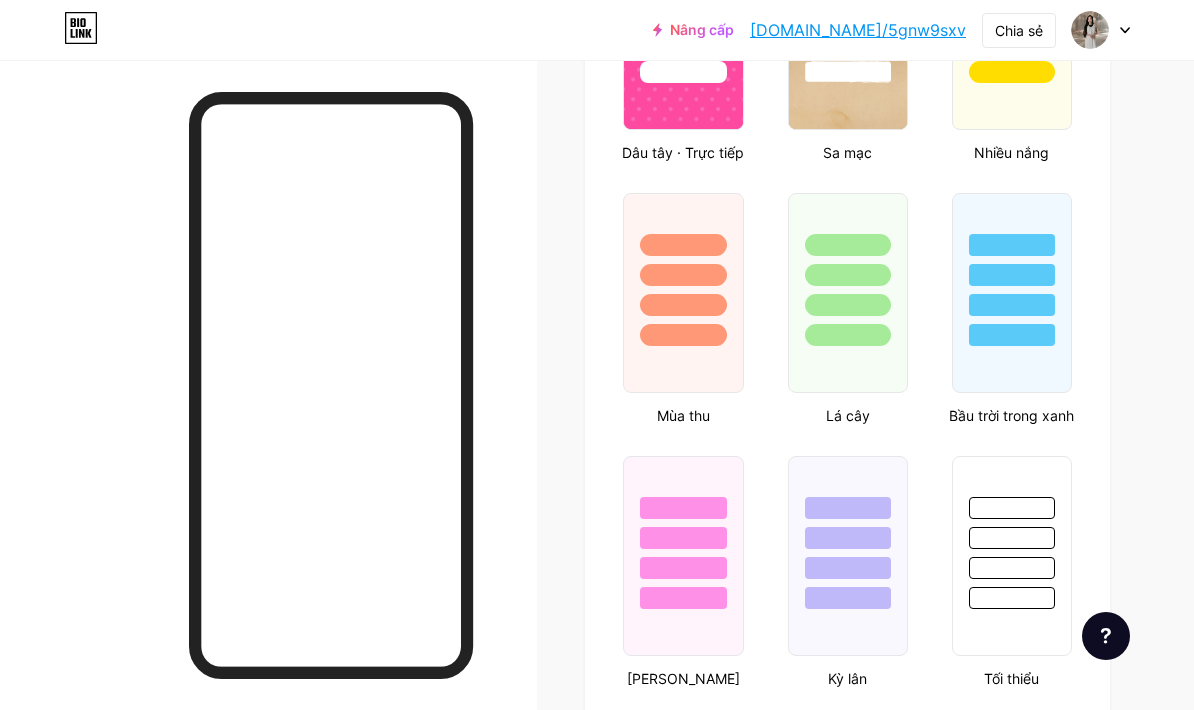 click at bounding box center (1012, 568) 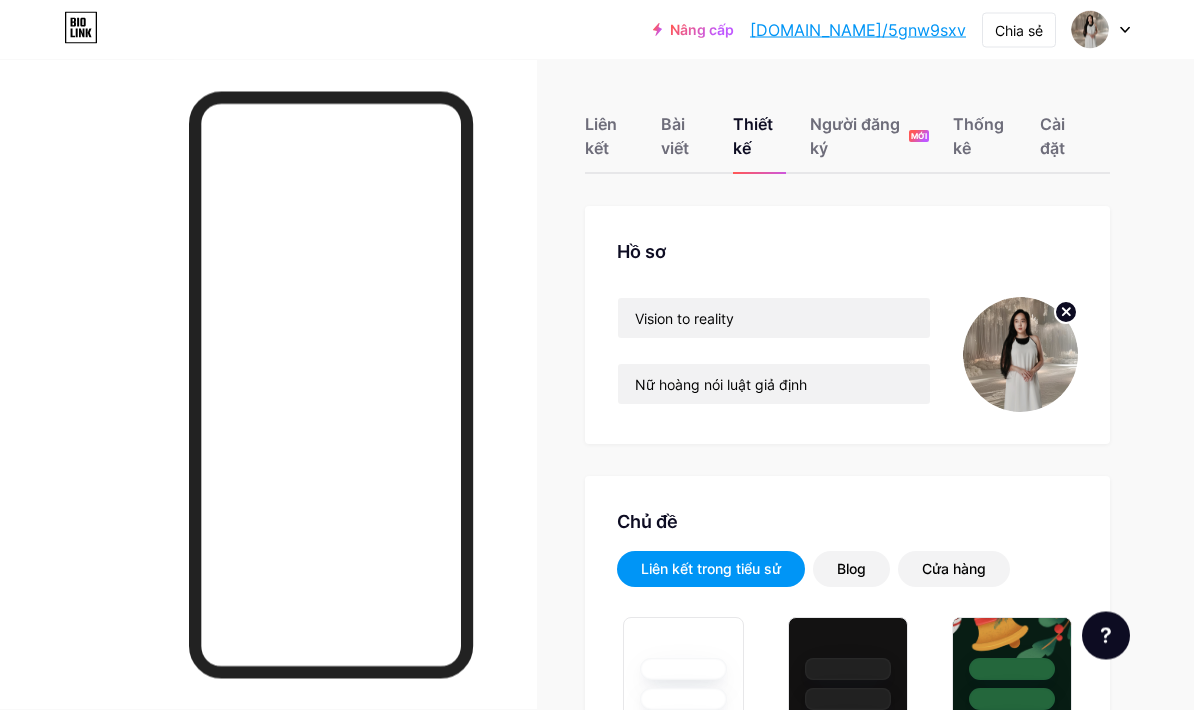 scroll, scrollTop: 0, scrollLeft: 0, axis: both 